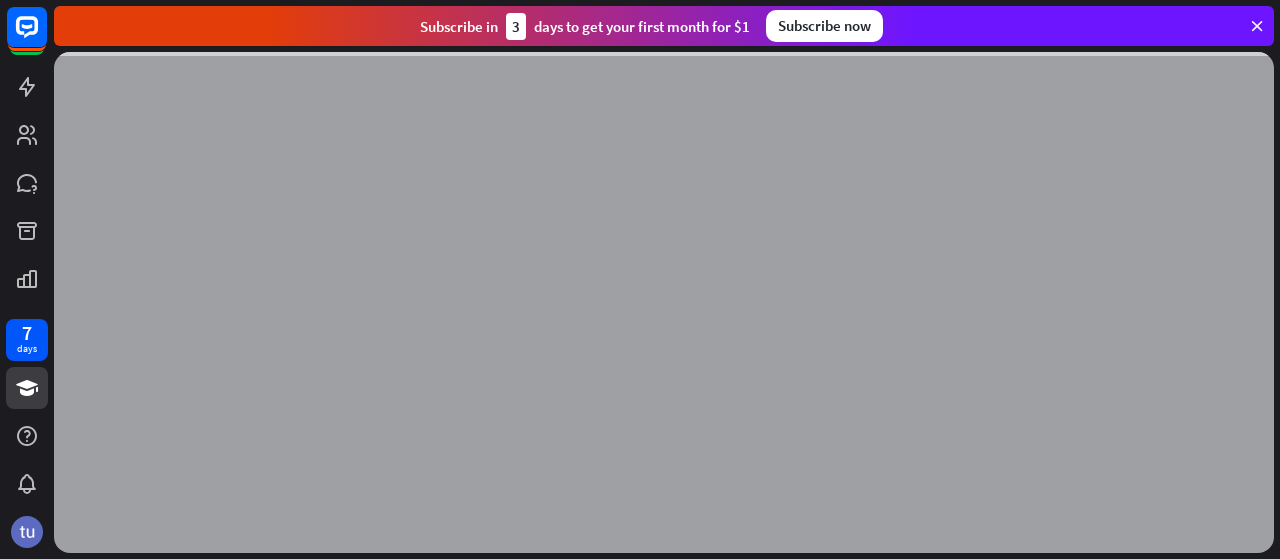 scroll, scrollTop: 0, scrollLeft: 0, axis: both 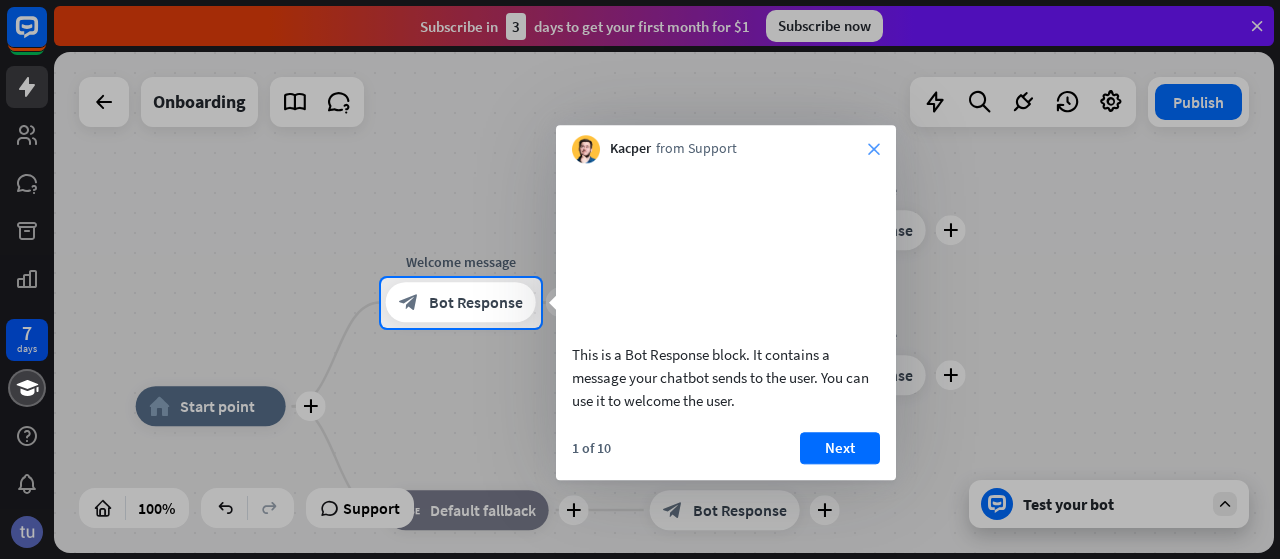 click on "close" at bounding box center [874, 149] 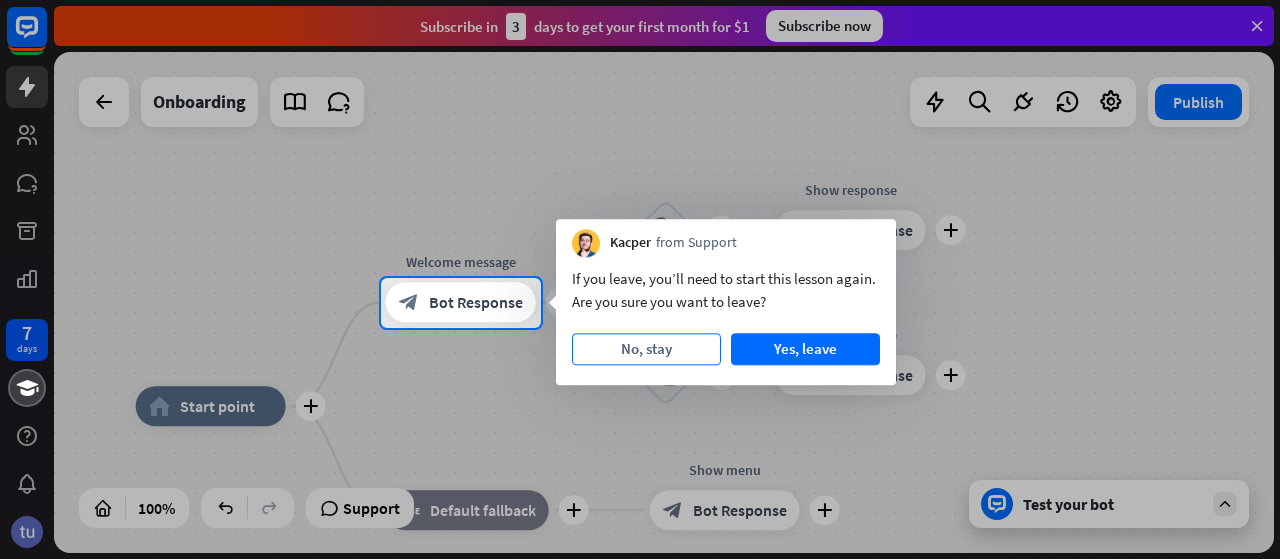 click on "No, stay" at bounding box center (646, 349) 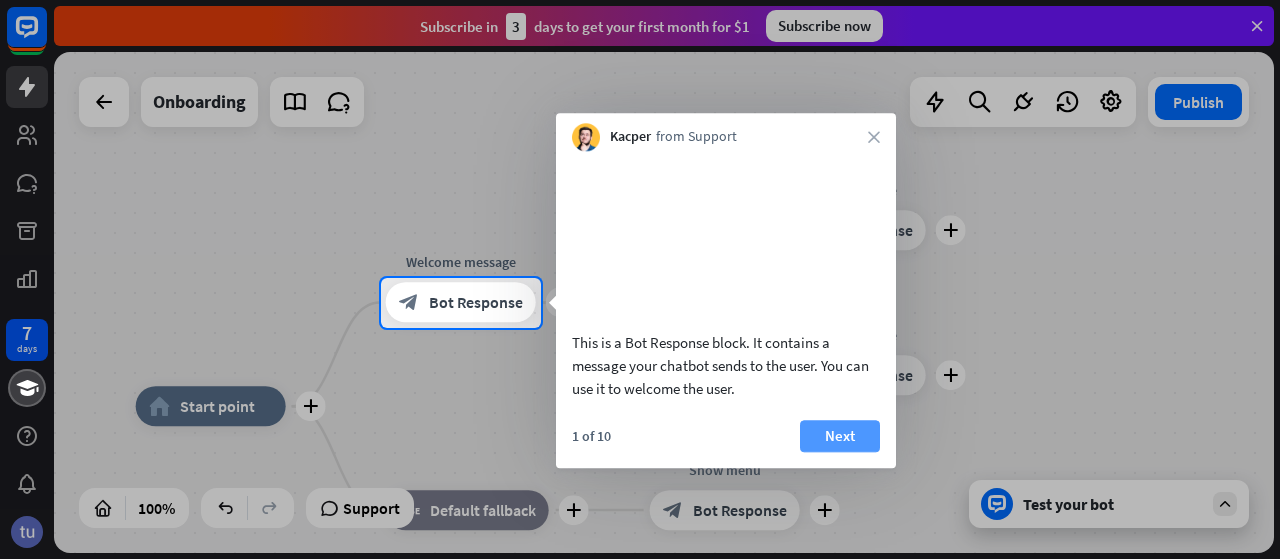 click on "Next" at bounding box center (840, 436) 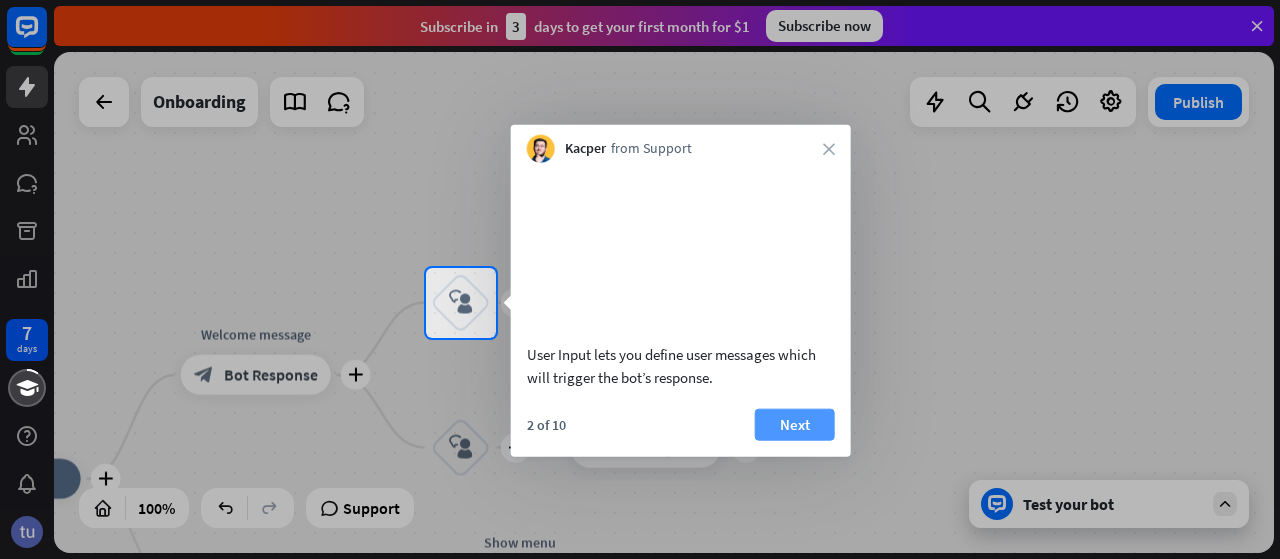 click on "Next" at bounding box center [795, 424] 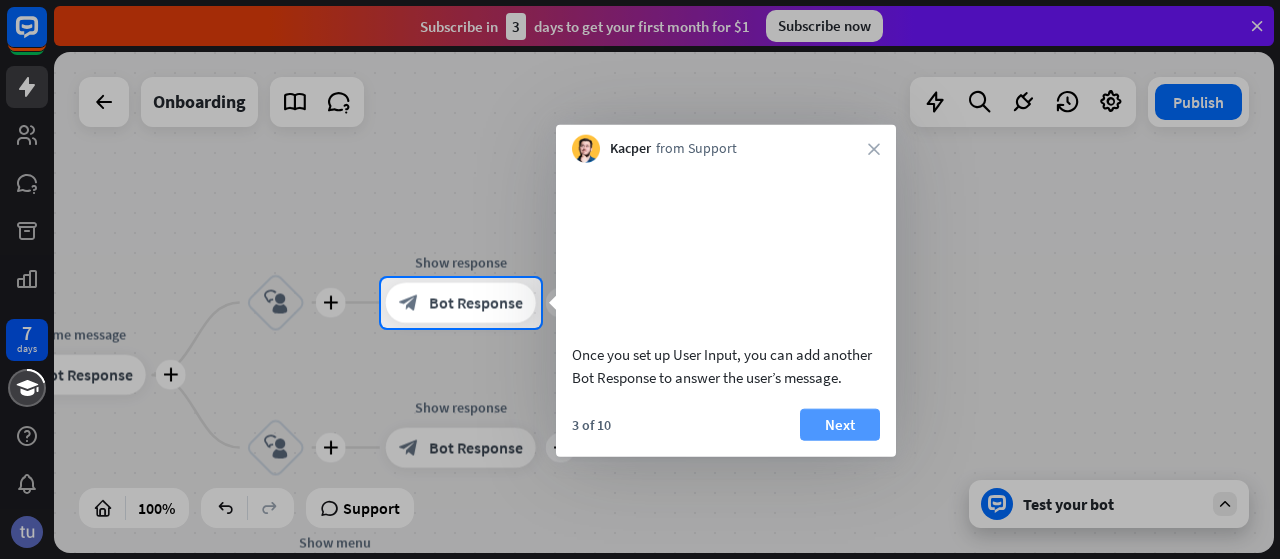 click on "Next" at bounding box center (840, 424) 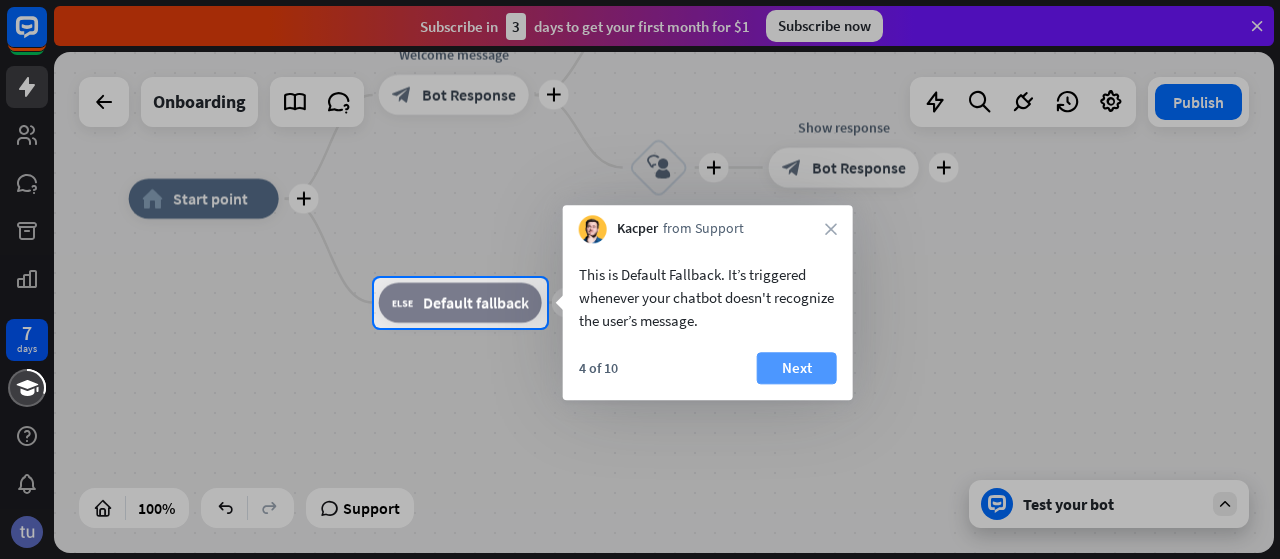 click on "Next" at bounding box center (797, 368) 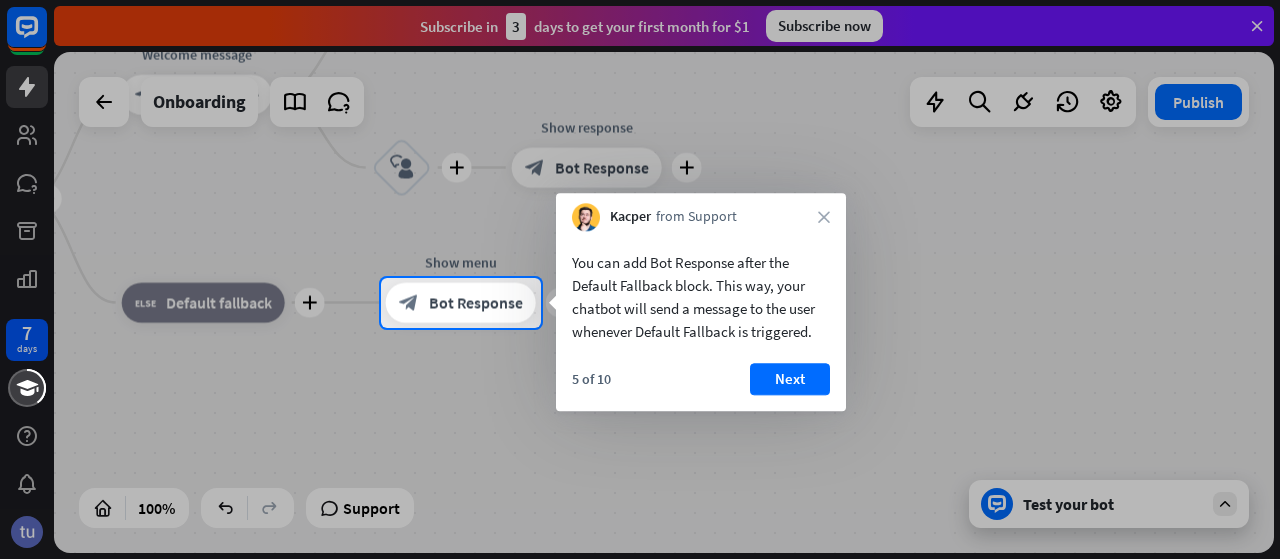 click on "Next" at bounding box center [790, 379] 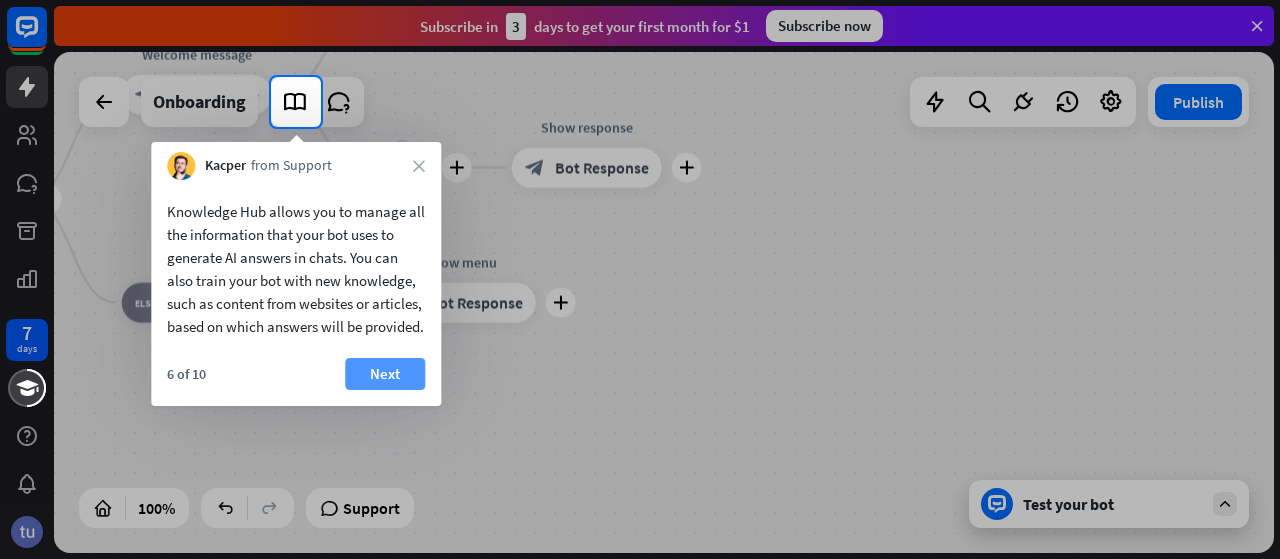 click on "Next" at bounding box center [385, 374] 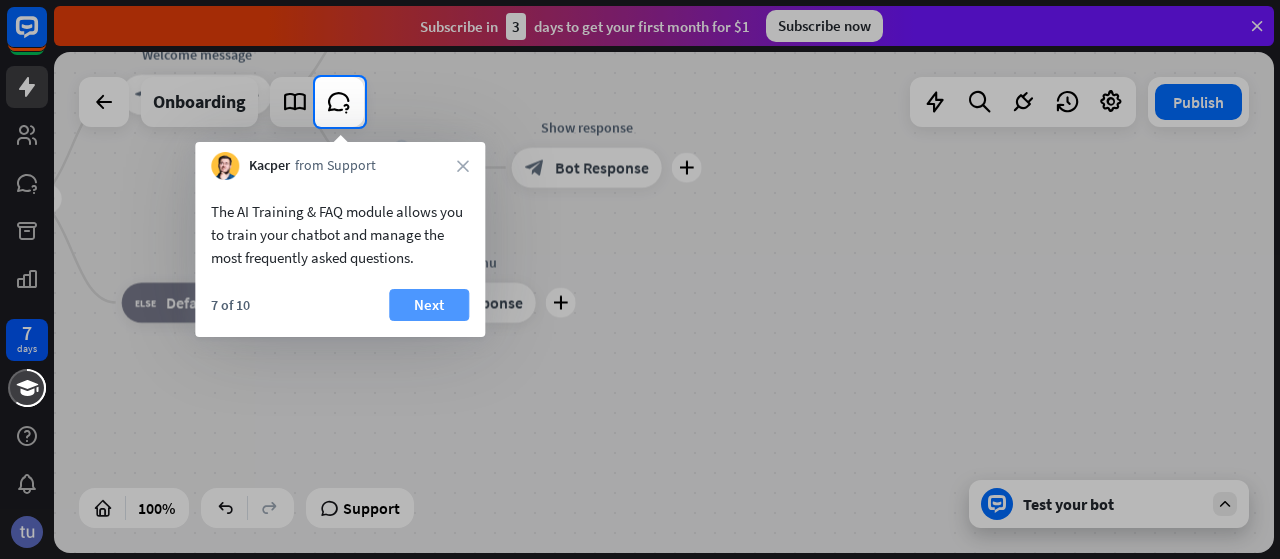 click on "Next" at bounding box center (429, 305) 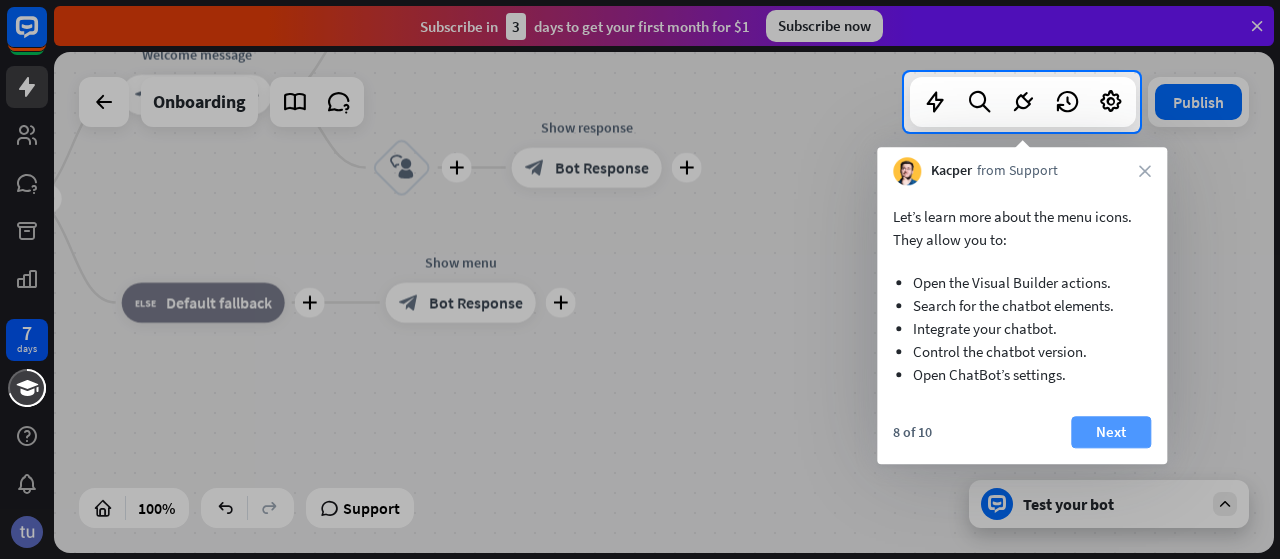 click on "Next" at bounding box center (1111, 432) 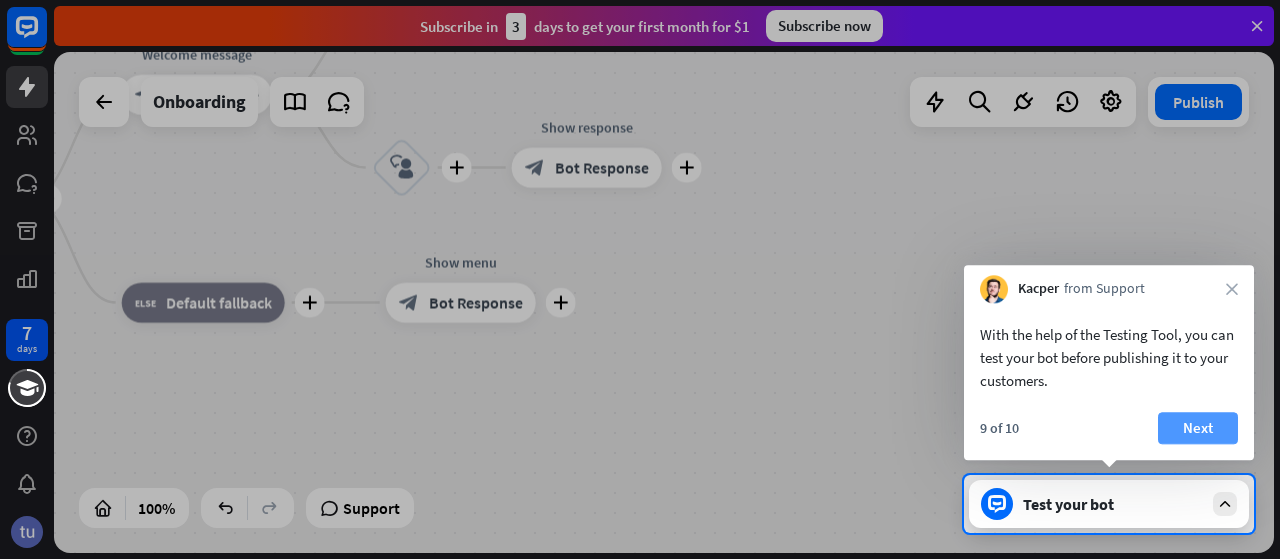 click on "Next" at bounding box center (1198, 428) 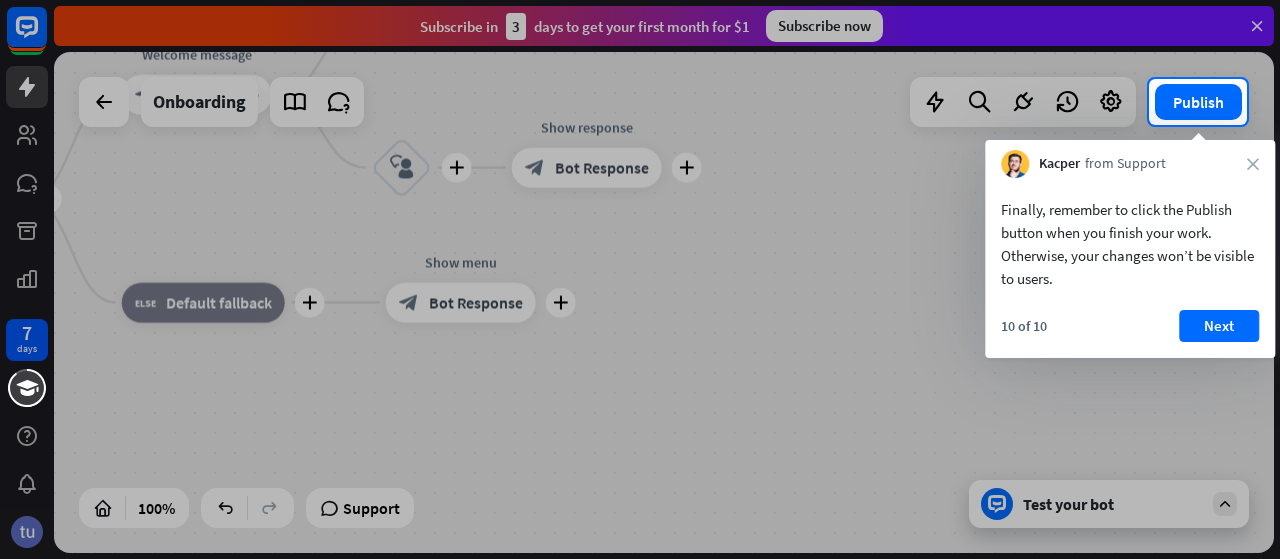 drag, startPoint x: 640, startPoint y: 328, endPoint x: 846, endPoint y: 301, distance: 207.76189 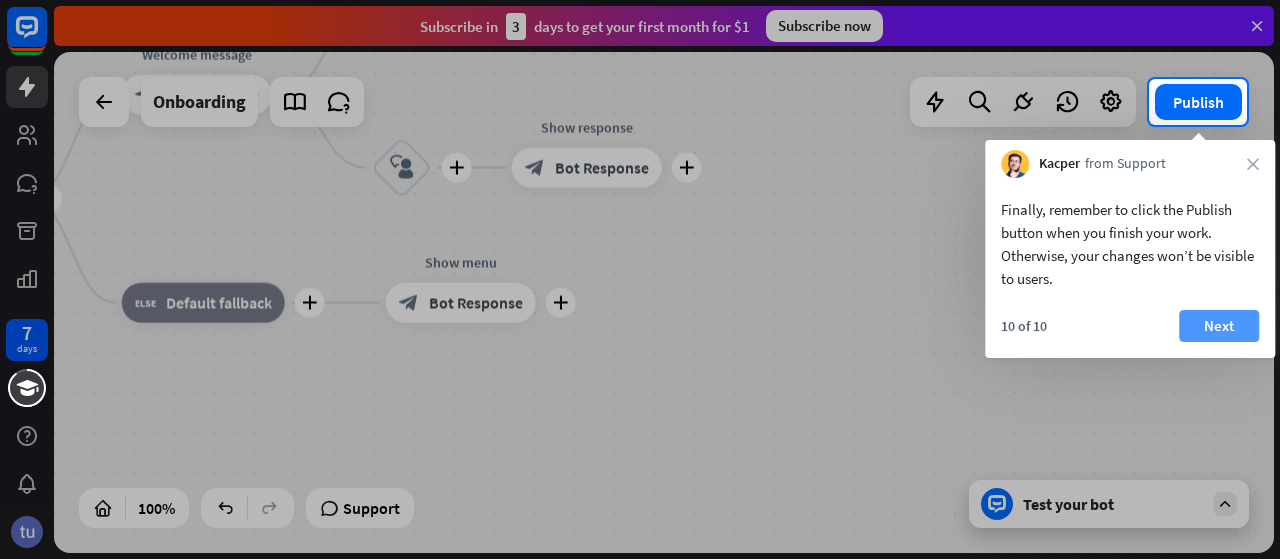 click on "Next" at bounding box center (1219, 326) 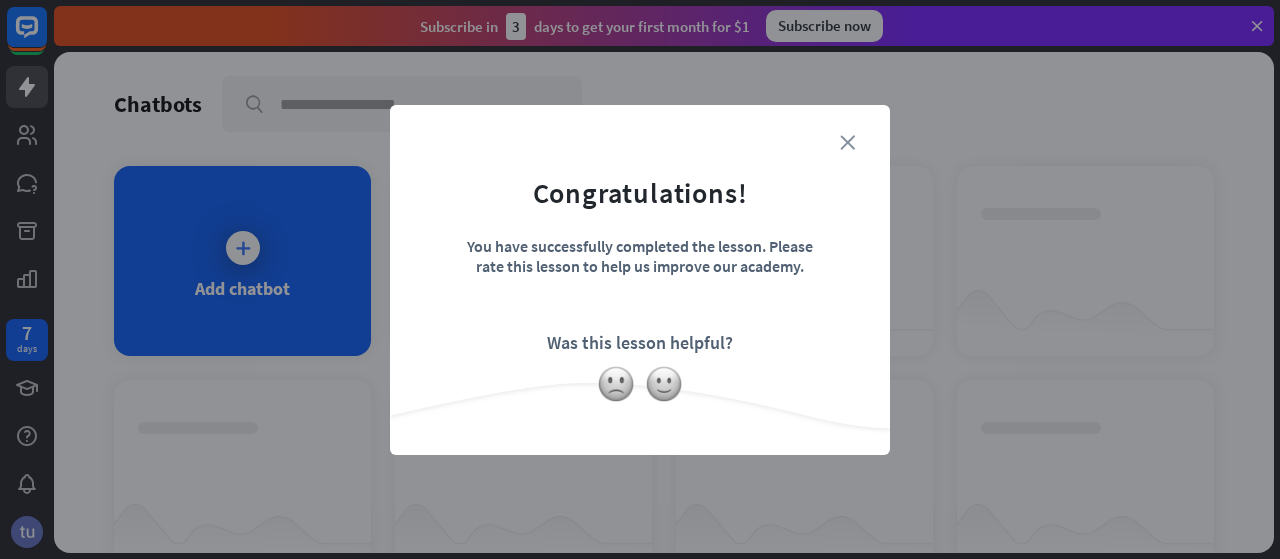 click on "close" at bounding box center (847, 142) 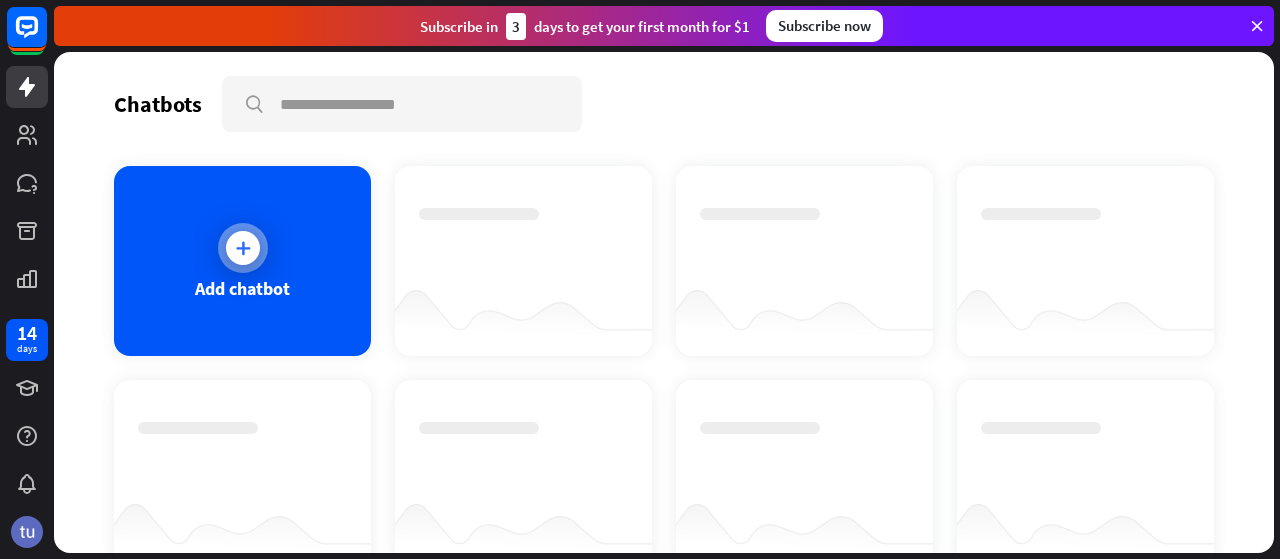 click at bounding box center [243, 248] 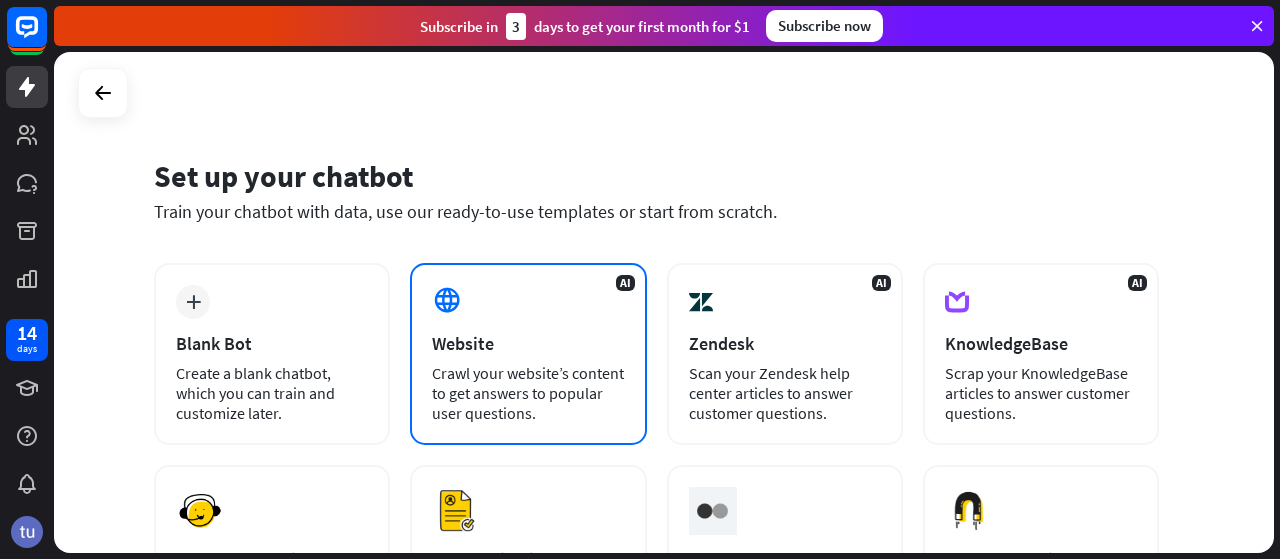 click on "AI     Website
Crawl your website’s content to get answers to
popular user questions." at bounding box center (528, 354) 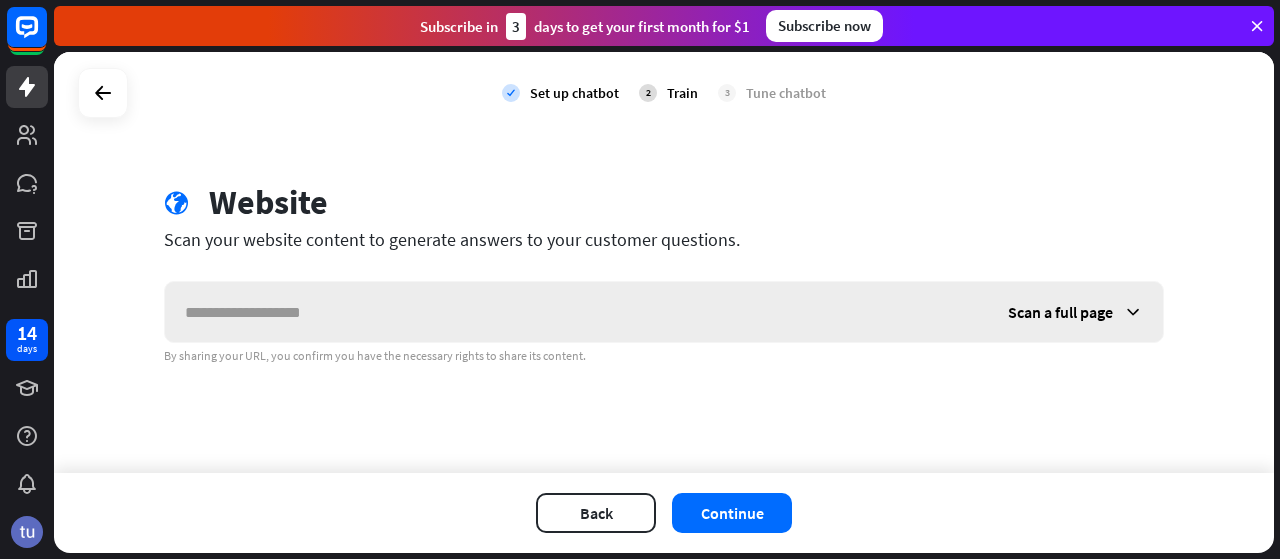 click at bounding box center [576, 312] 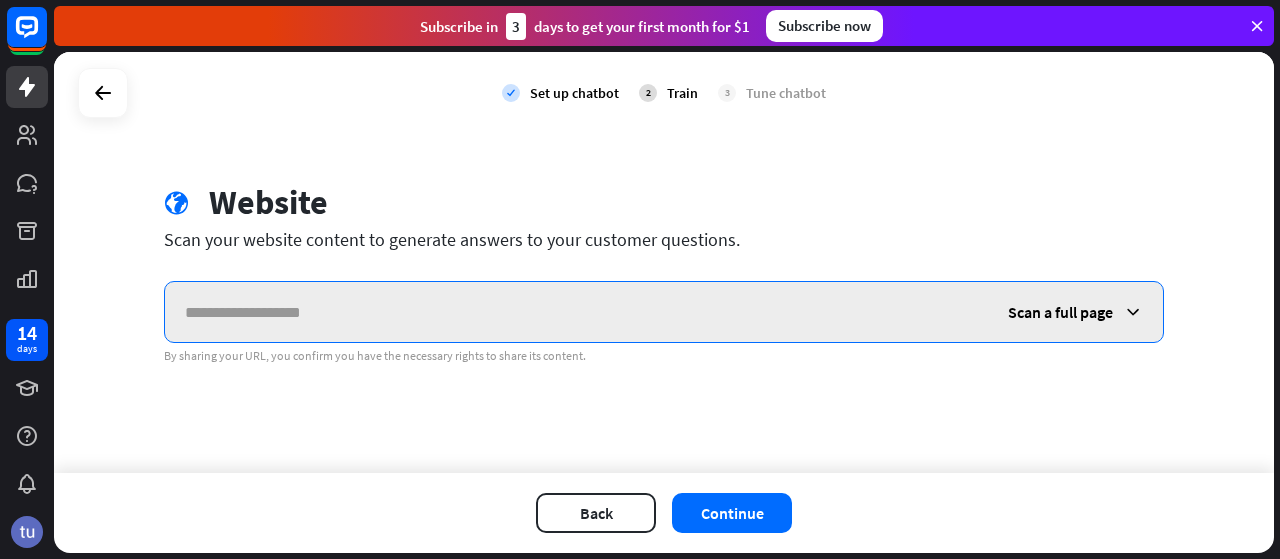 click at bounding box center [576, 312] 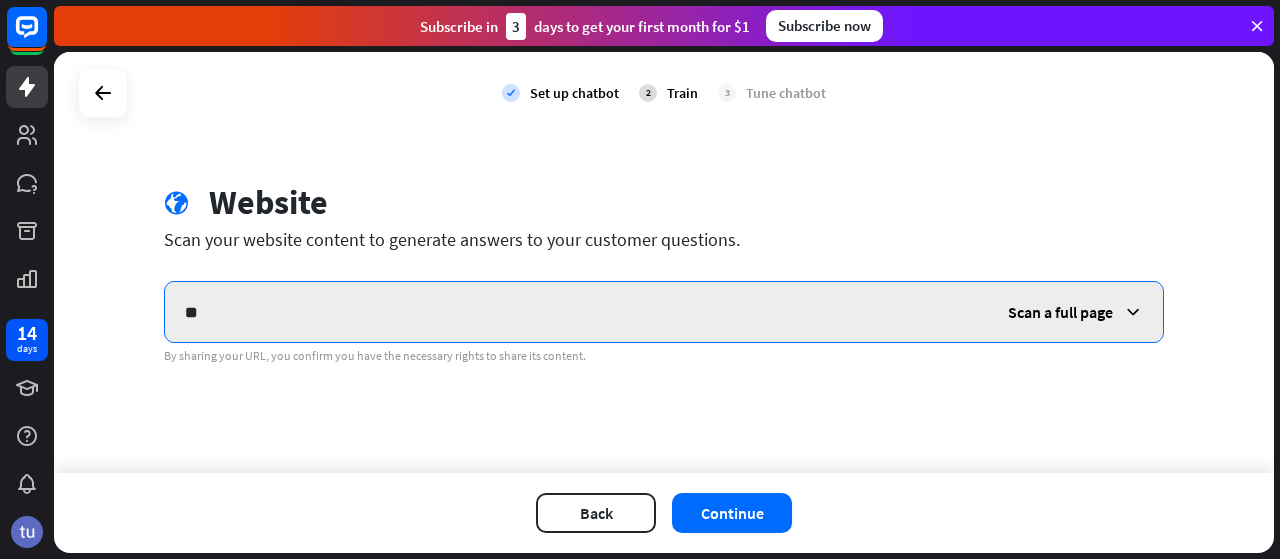 type on "*" 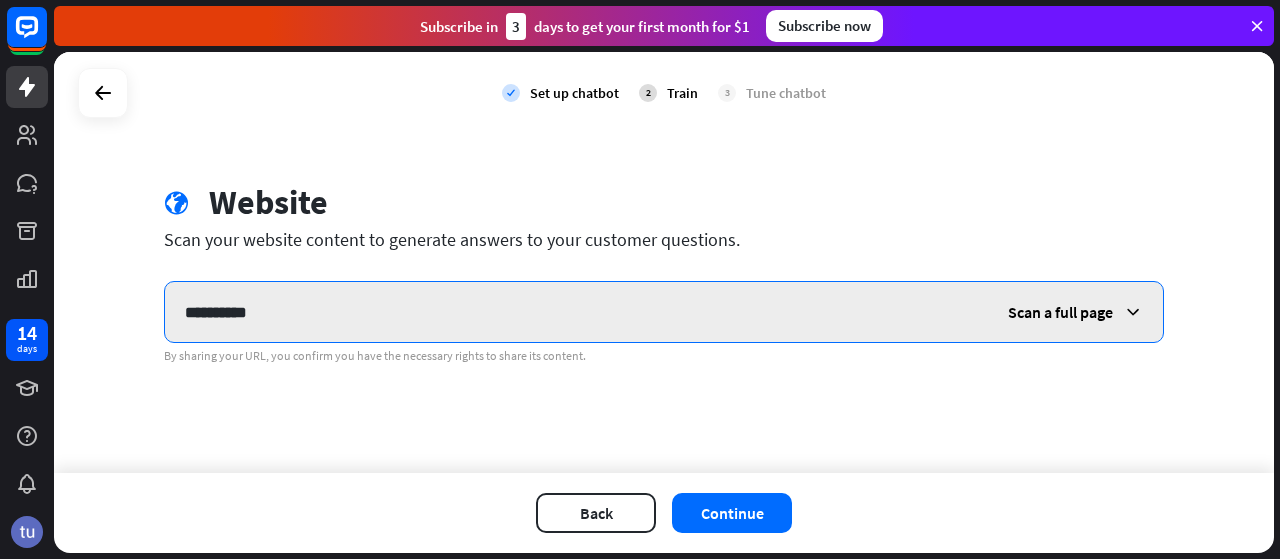 type on "**********" 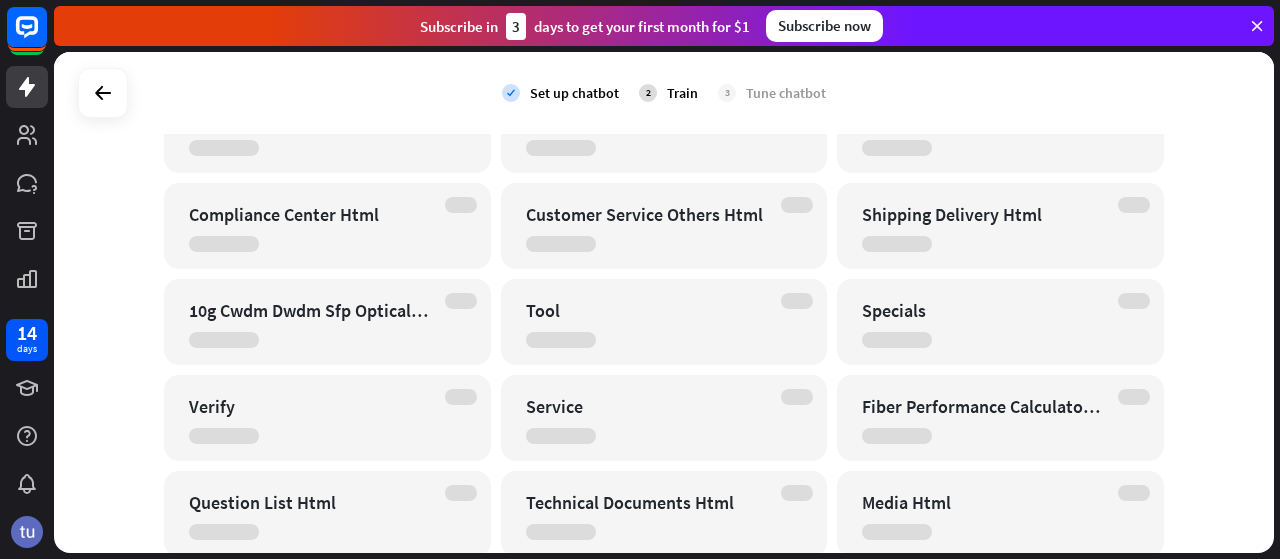 scroll, scrollTop: 0, scrollLeft: 0, axis: both 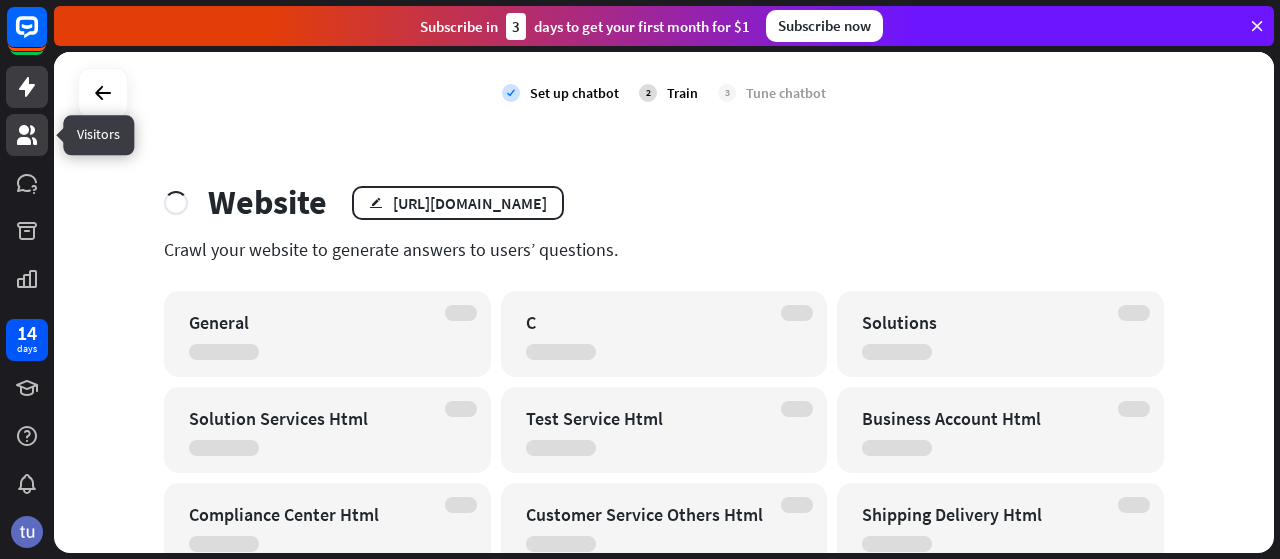 click 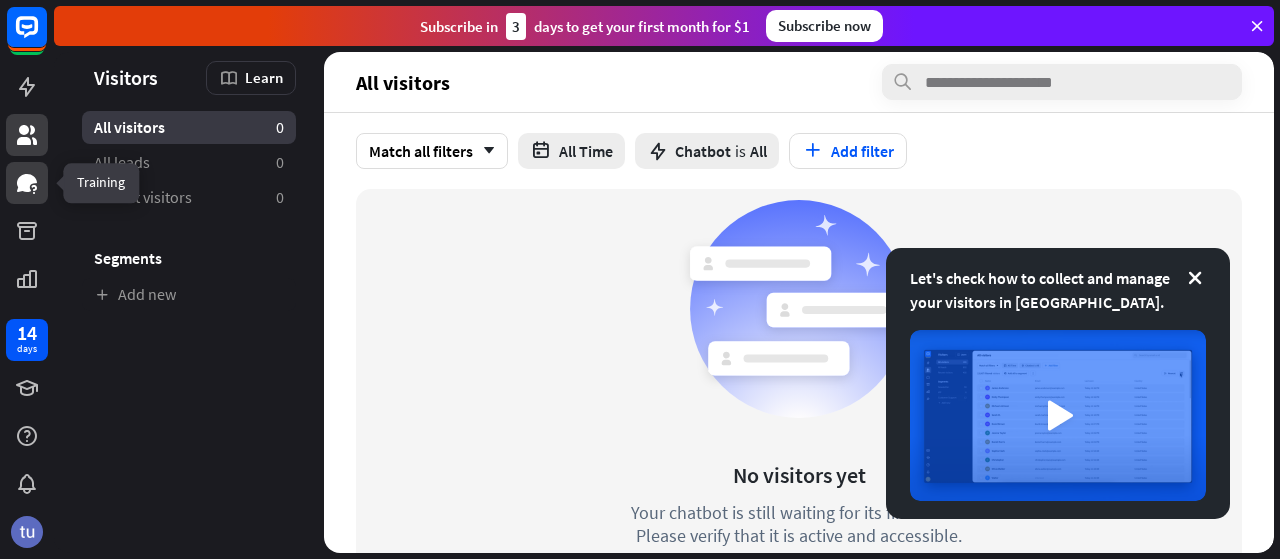 click 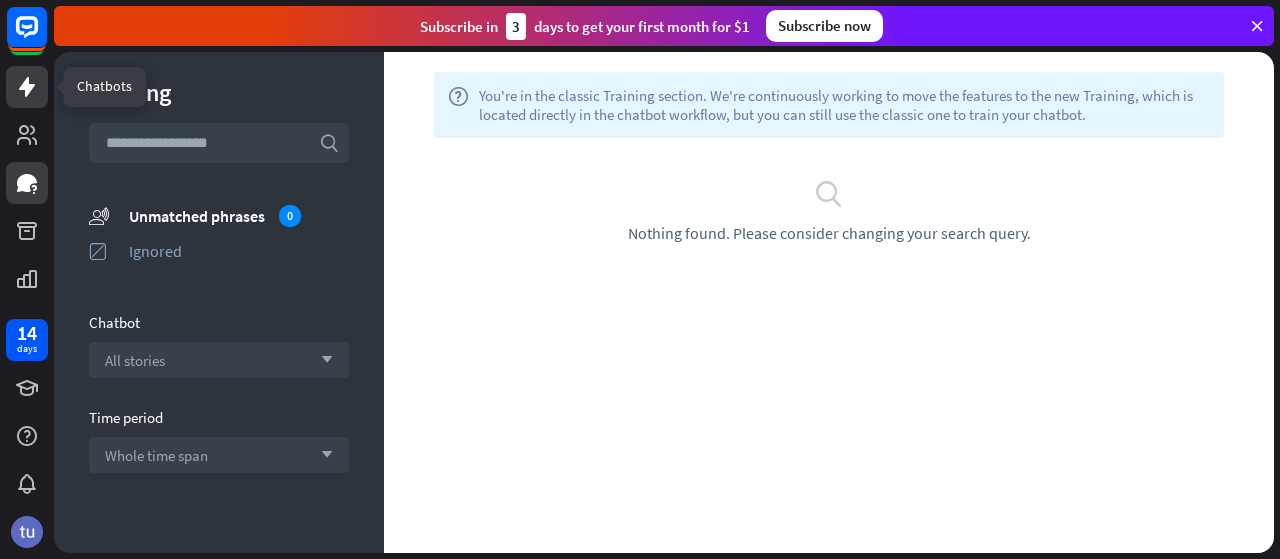 click 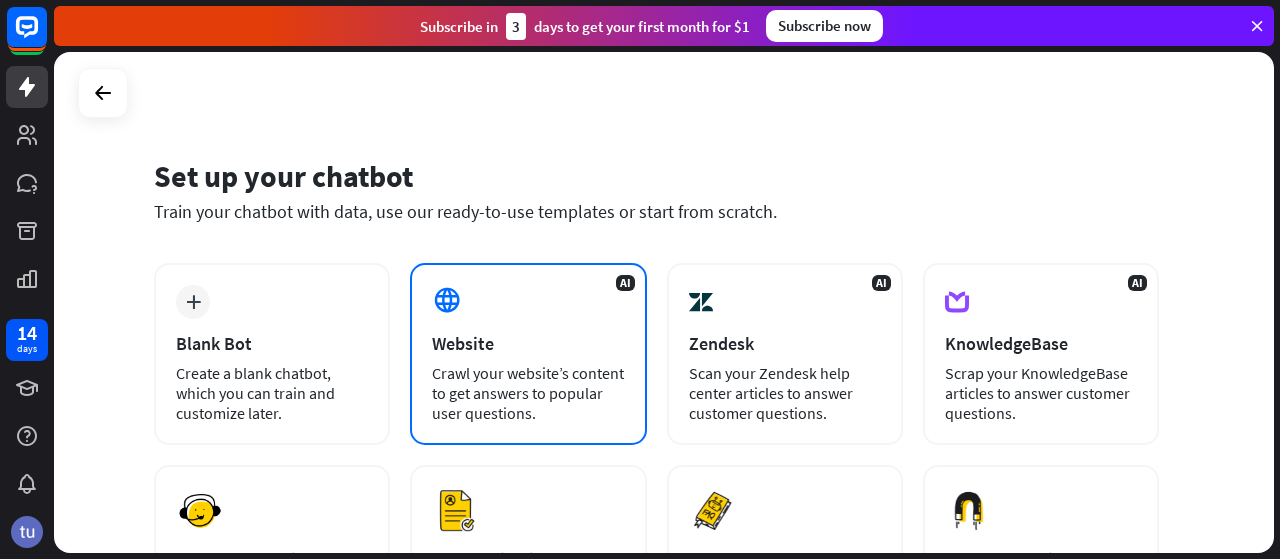 click on "Crawl your website’s content to get answers to
popular user questions." at bounding box center (528, 393) 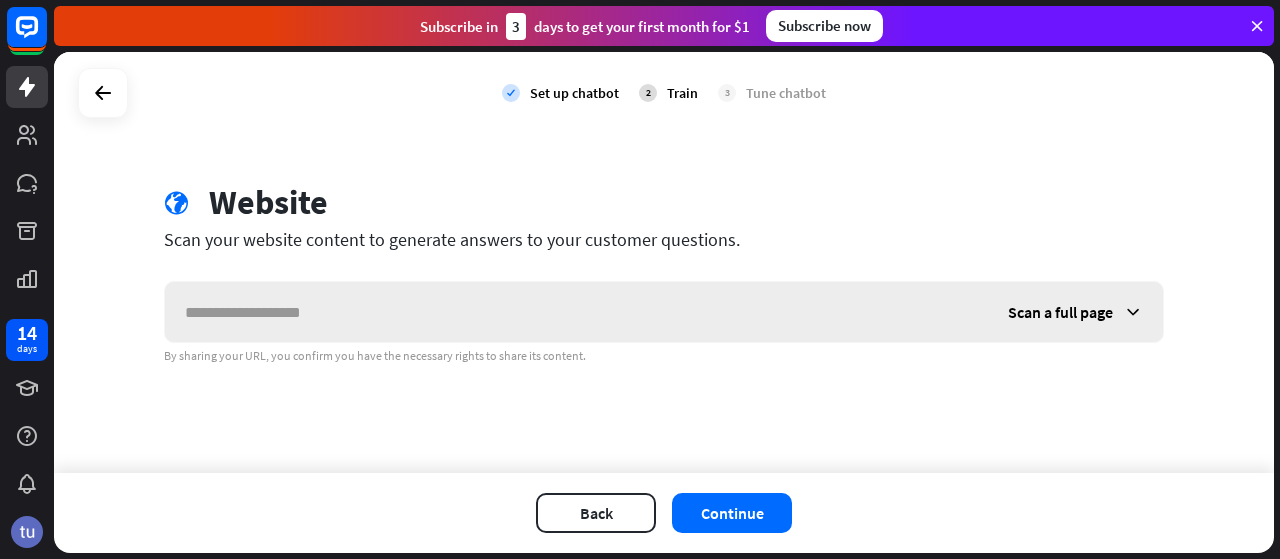 click at bounding box center [576, 312] 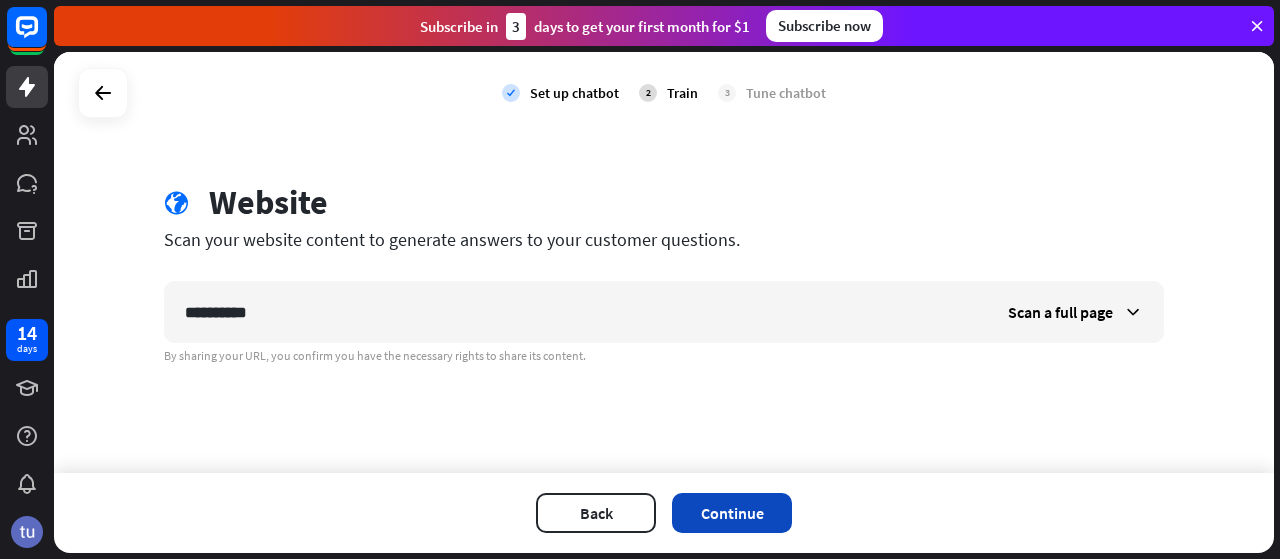 type on "**********" 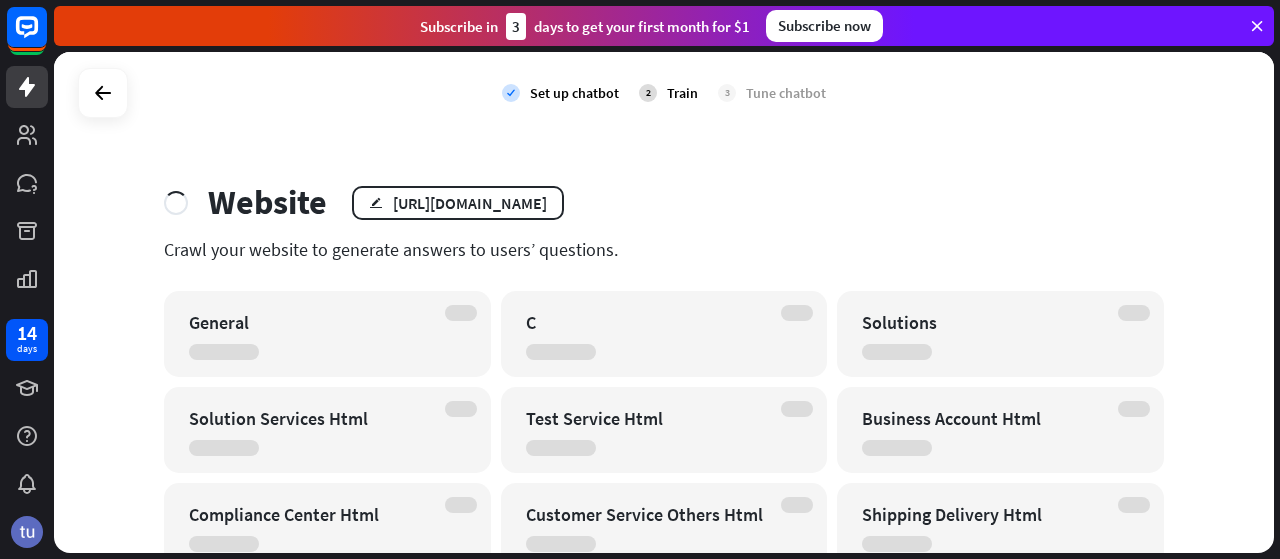 click on "check   Set up chatbot   2   Train   3   Tune chatbot
Website
edit   [URL][DOMAIN_NAME]
Crawl your website to generate answers to users’ questions.
General       C       Solutions       Solution Services Html       Test Service Html       Business Account Html       Compliance Center Html       Customer Service Others Html       Shipping Delivery Html       10g Cwdm Dwdm Sfp Optical Module Html       Tool       Specials       Verify       Service       Fiber Performance Calculator Html       Question List Html       Technical Documents Html       Media Html       Blog Html       Case Study Html       About Us Html       Global Warehouse Html       Why Fs Html       Contact Us Html       Advanced Research Development Center Html       Quality Control Html       Test Center Html       Register Html       Picos Software Customized Html       Support Html       Case Study       Product And Project Inquiry Html" at bounding box center [664, 302] 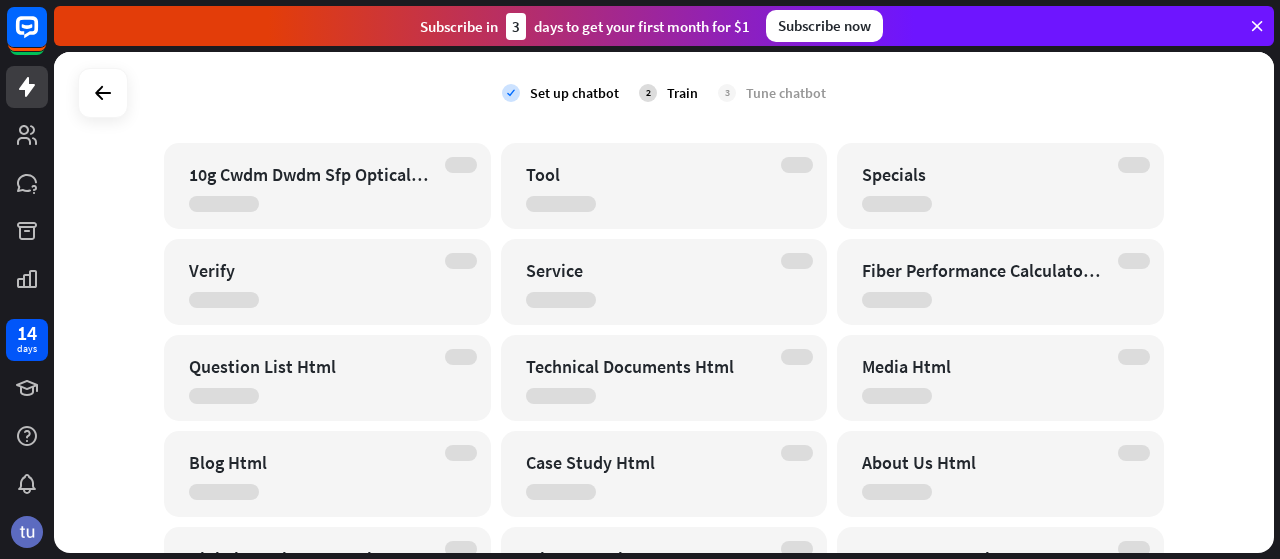 scroll, scrollTop: 0, scrollLeft: 0, axis: both 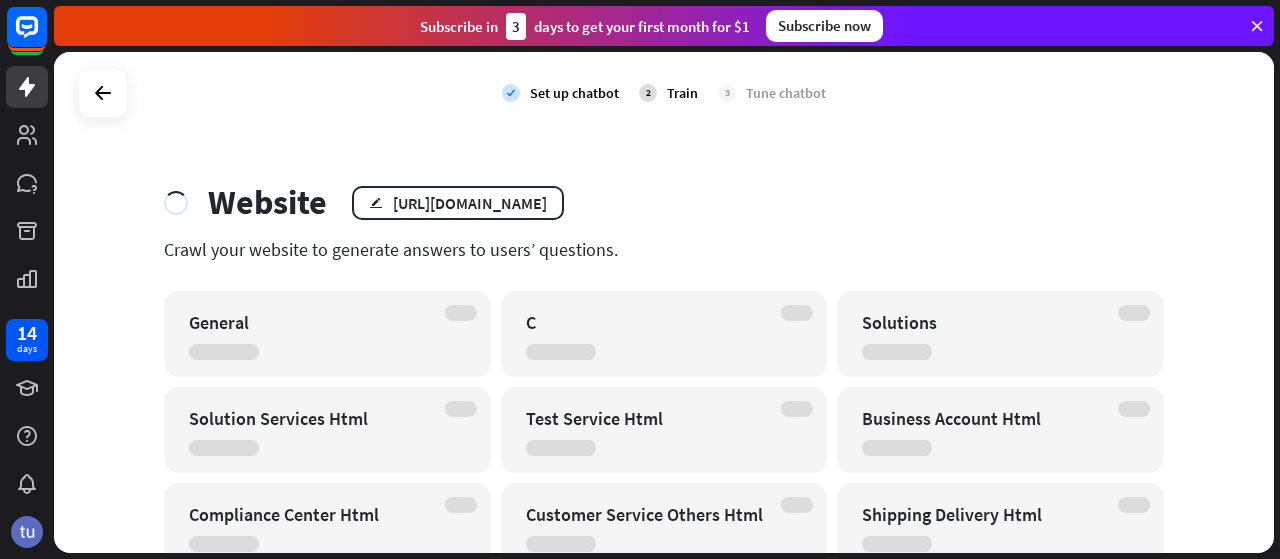 drag, startPoint x: 24, startPoint y: 37, endPoint x: 272, endPoint y: 23, distance: 248.39485 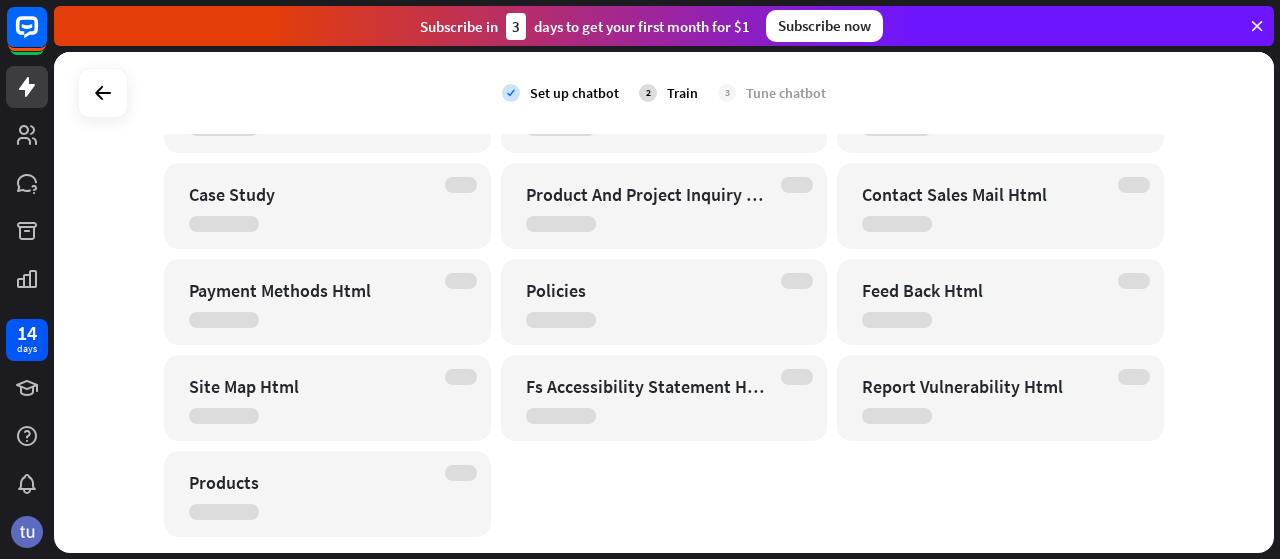 scroll, scrollTop: 1136, scrollLeft: 0, axis: vertical 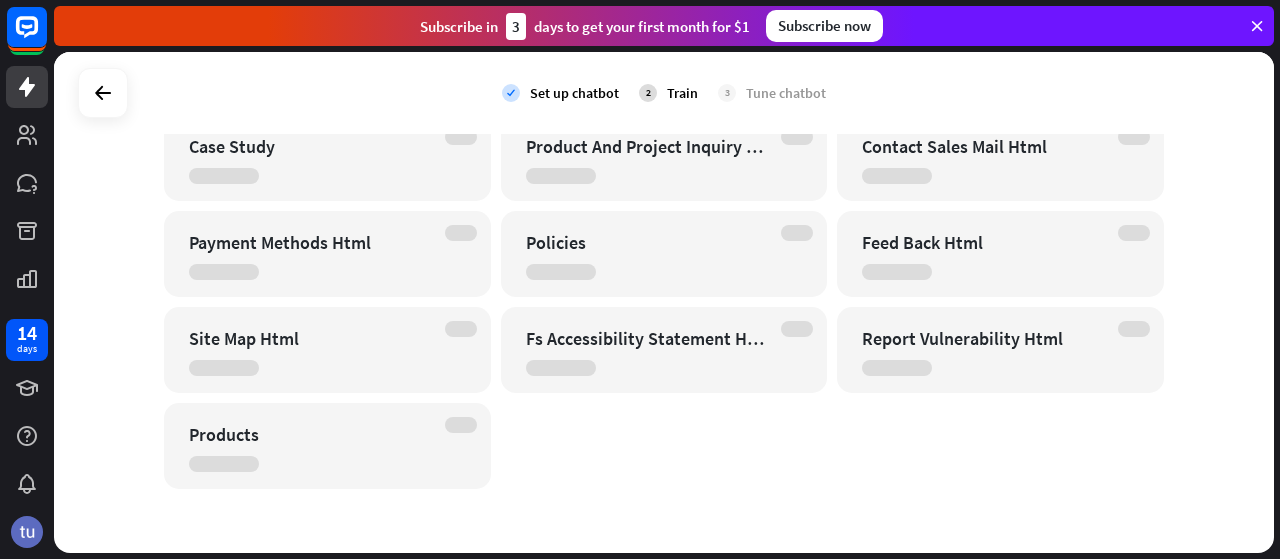 click on "check   Set up chatbot   2   Train   3   Tune chatbot" at bounding box center (664, 93) 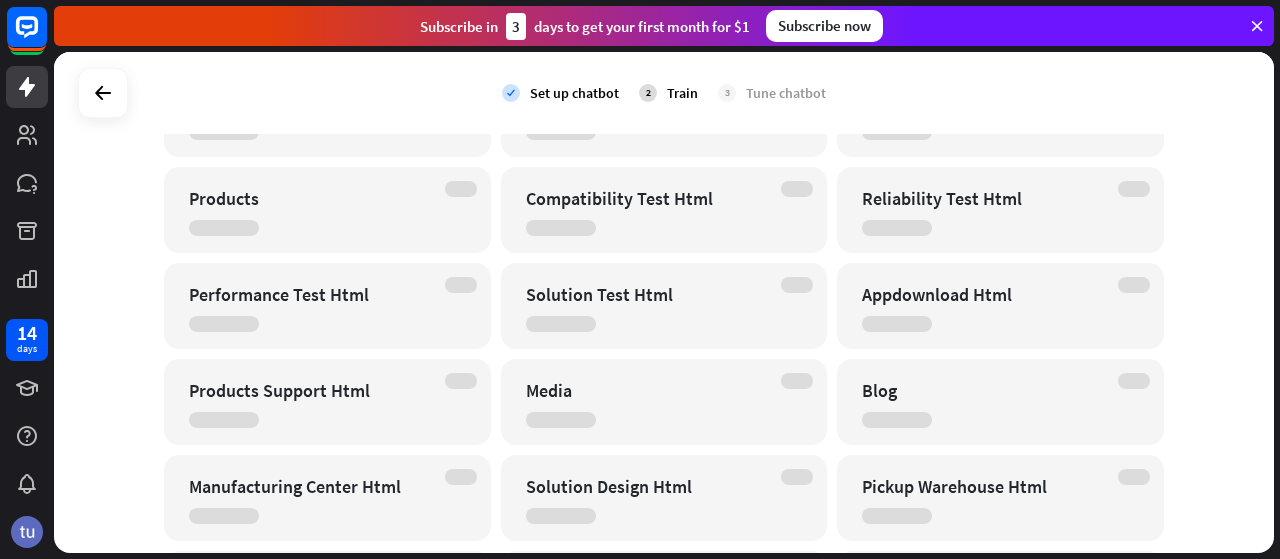 scroll, scrollTop: 1116, scrollLeft: 0, axis: vertical 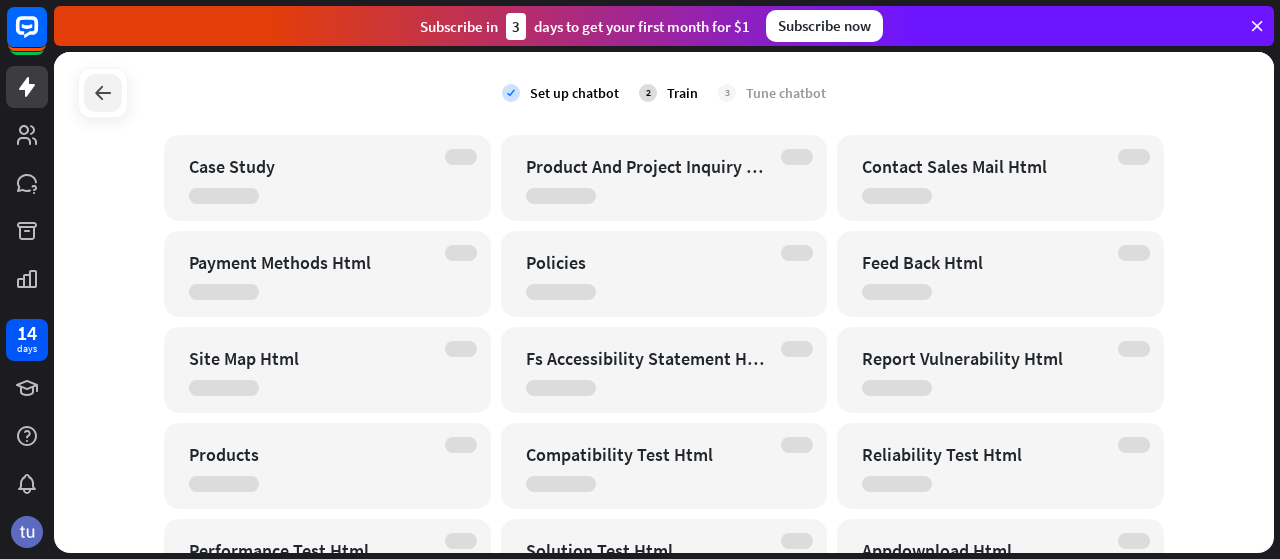 click at bounding box center (103, 93) 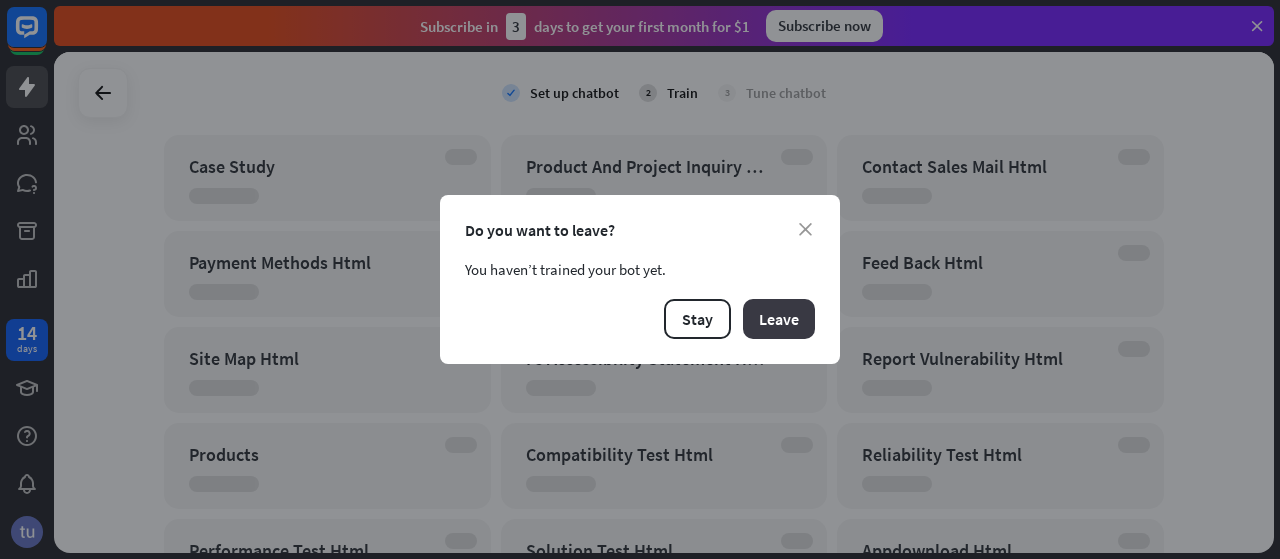 click on "Leave" at bounding box center [779, 319] 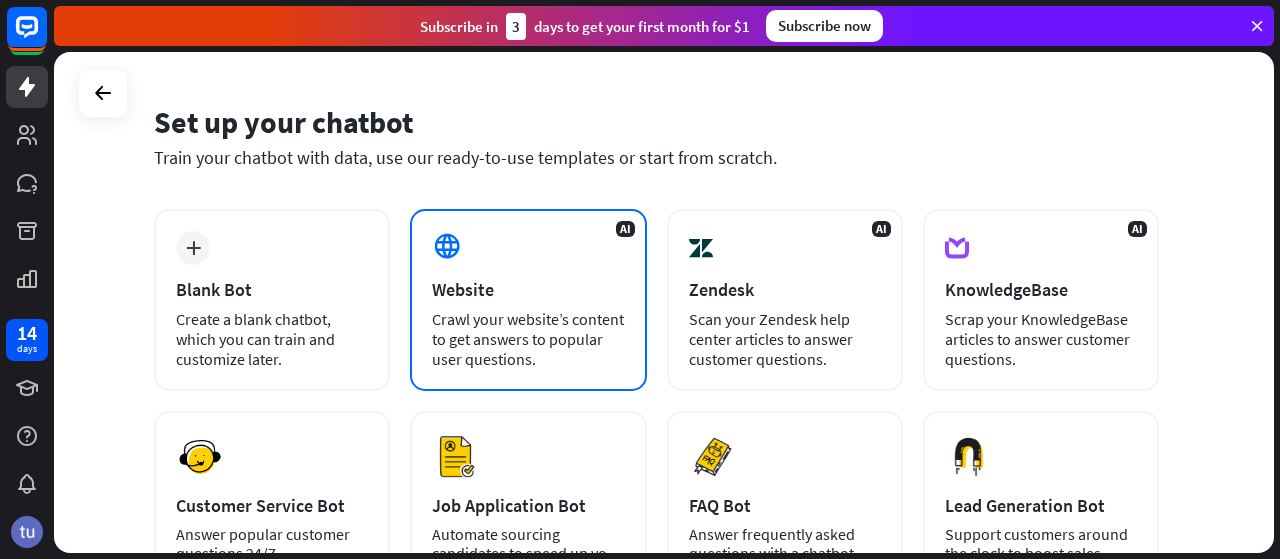 scroll, scrollTop: 100, scrollLeft: 0, axis: vertical 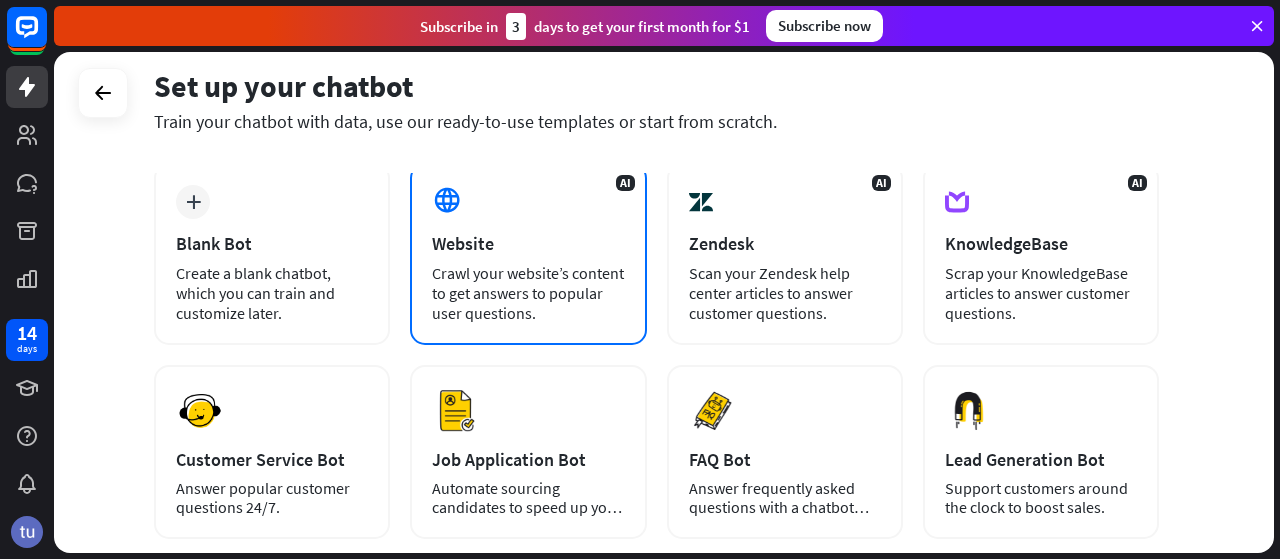 click on "Website" at bounding box center (528, 243) 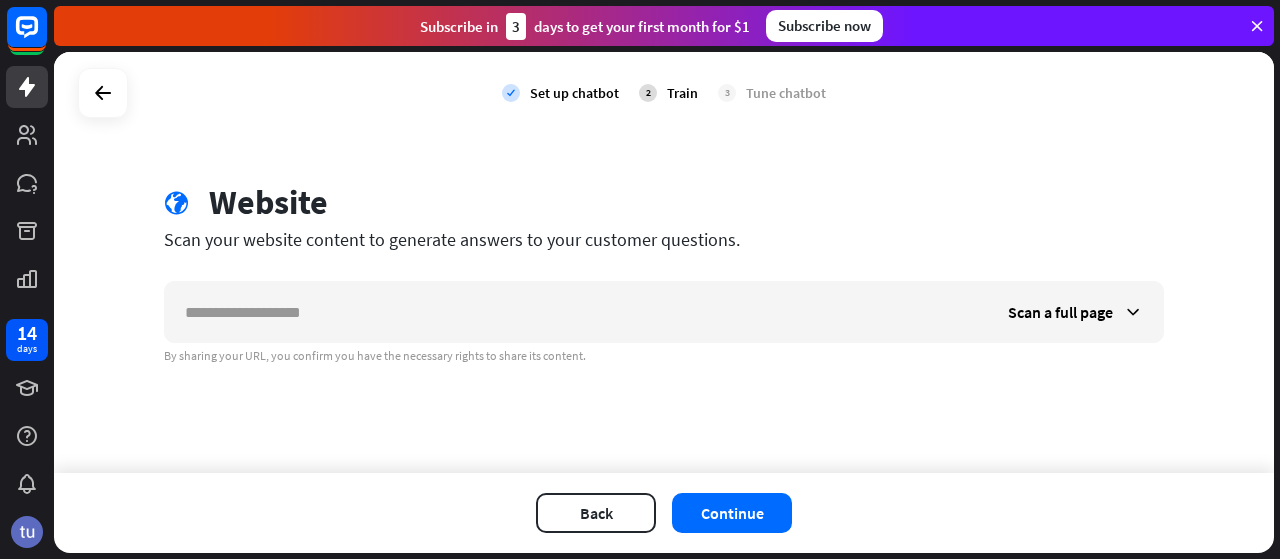 click on "Scan a full page
By sharing your URL, you confirm you have the necessary rights to
share its content." at bounding box center (664, 322) 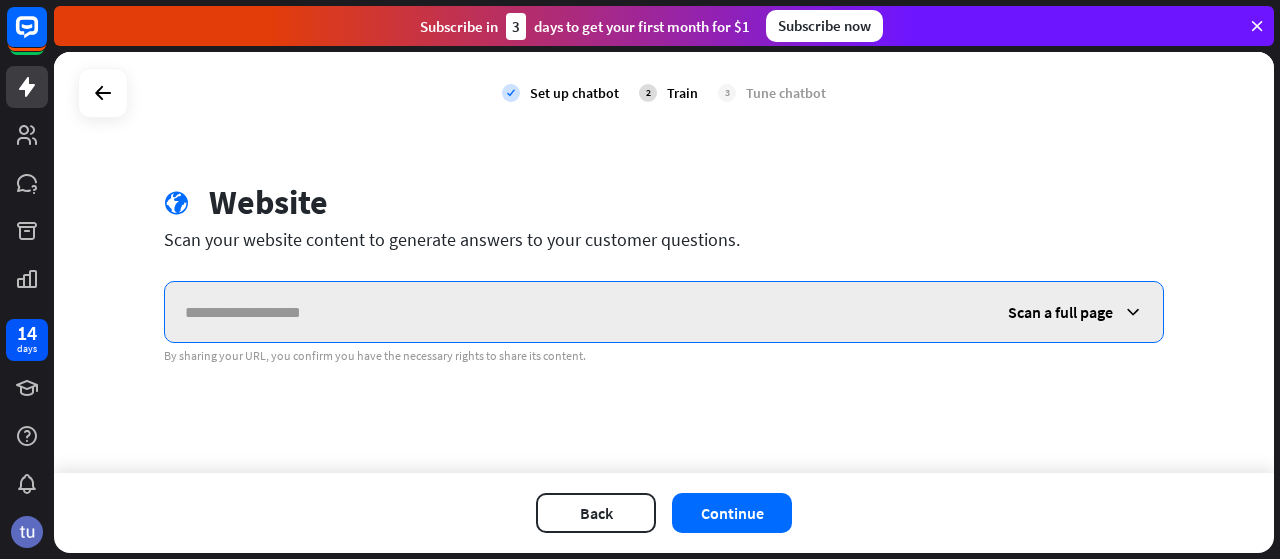 click at bounding box center [576, 312] 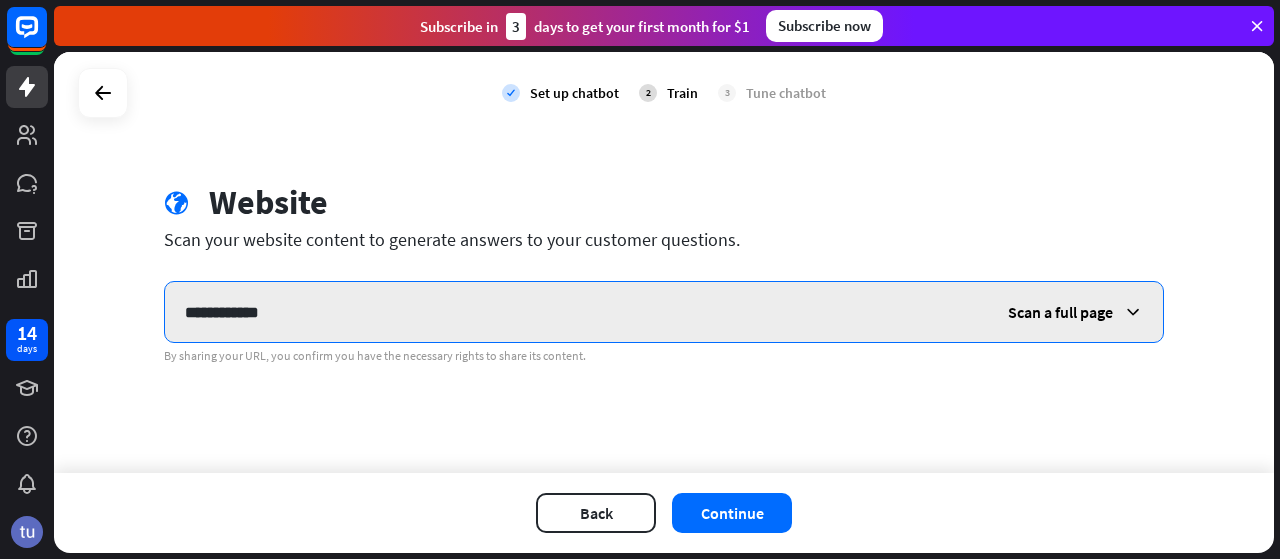 type on "**********" 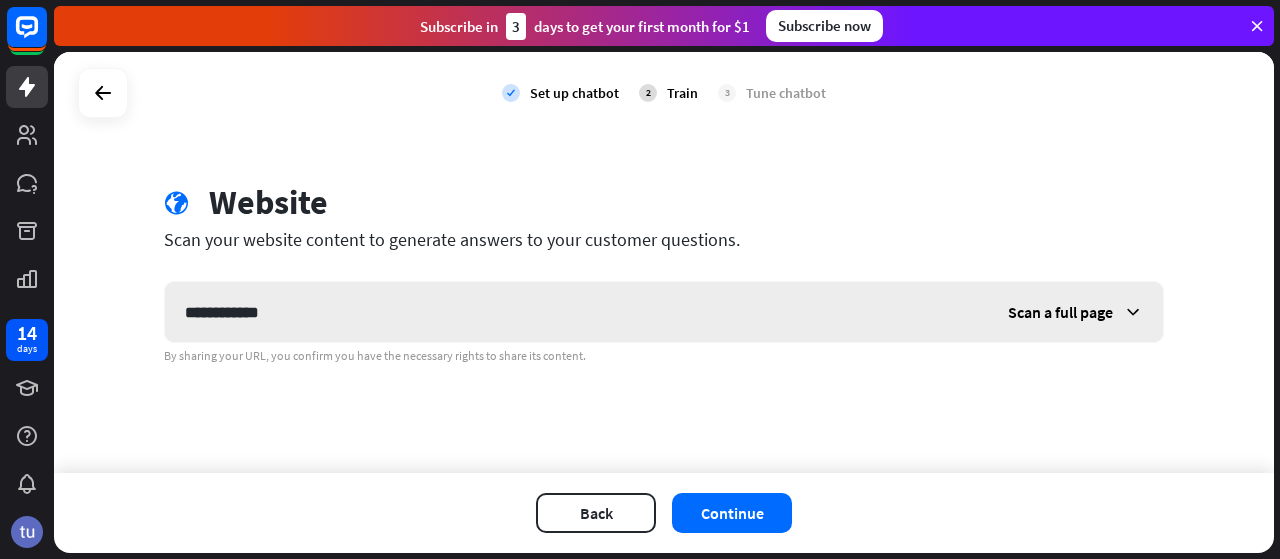 click on "Scan a full page" at bounding box center (1060, 312) 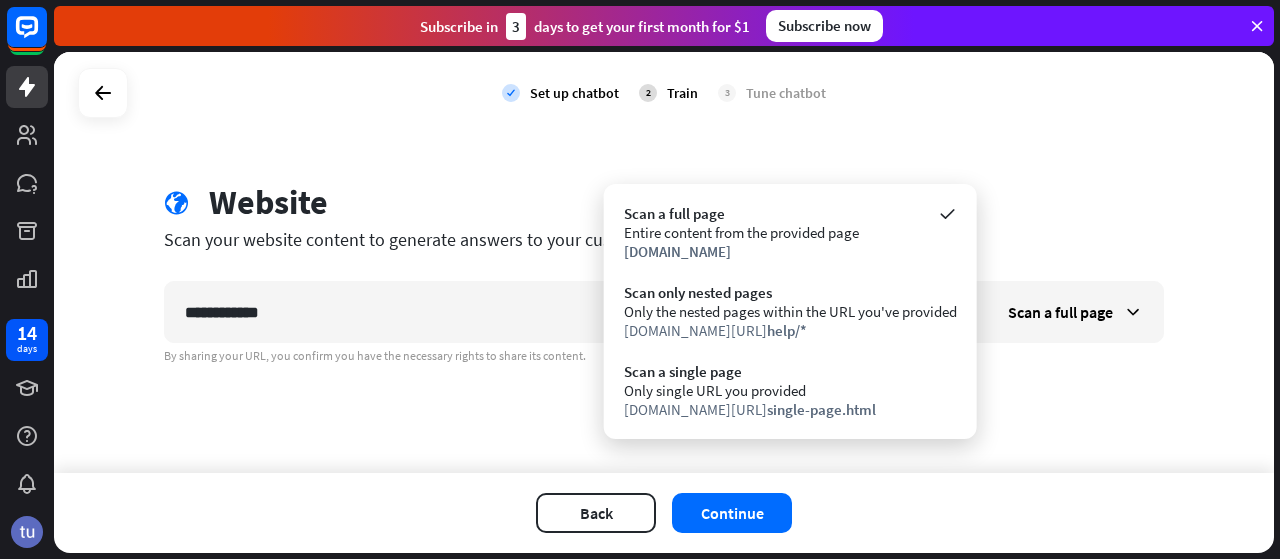 click on "**********" at bounding box center (664, 262) 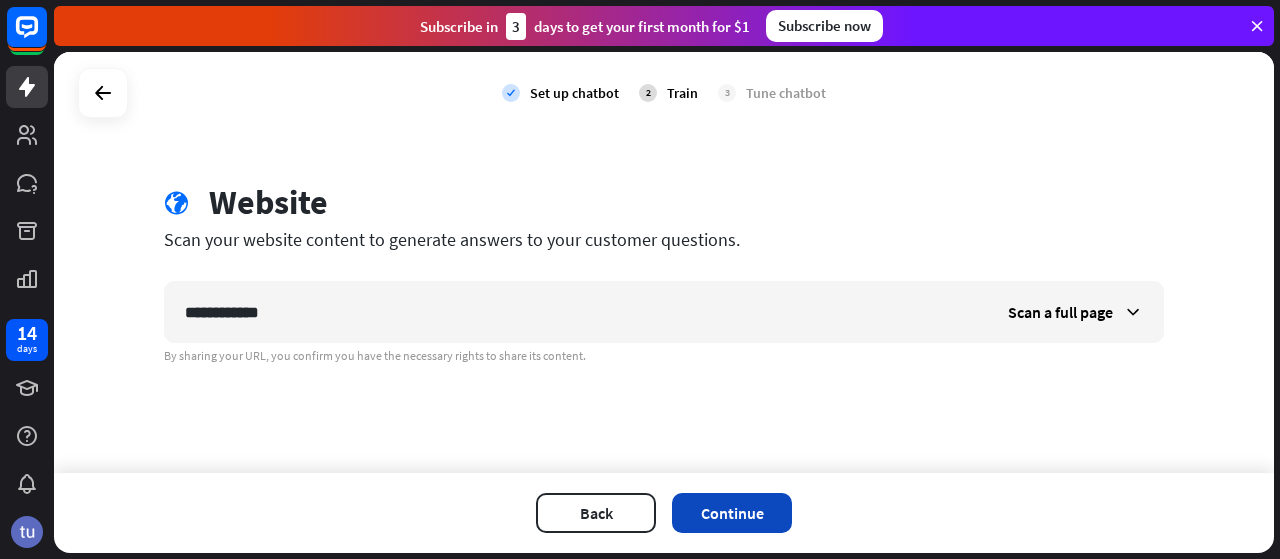 click on "Continue" at bounding box center (732, 513) 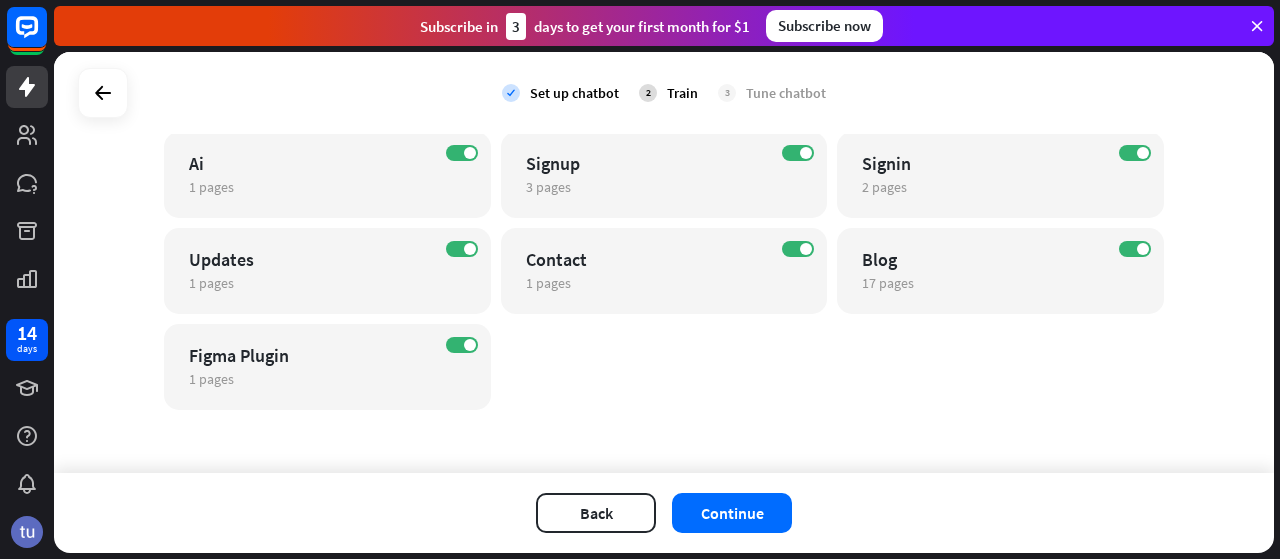 scroll, scrollTop: 178, scrollLeft: 0, axis: vertical 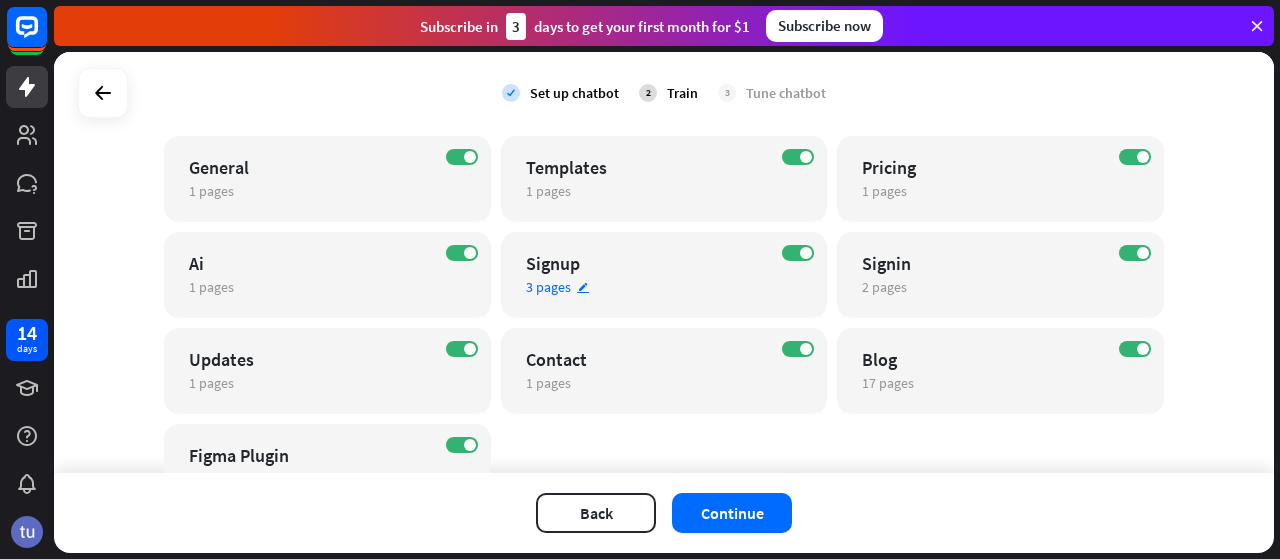 click on "edit" at bounding box center [583, 287] 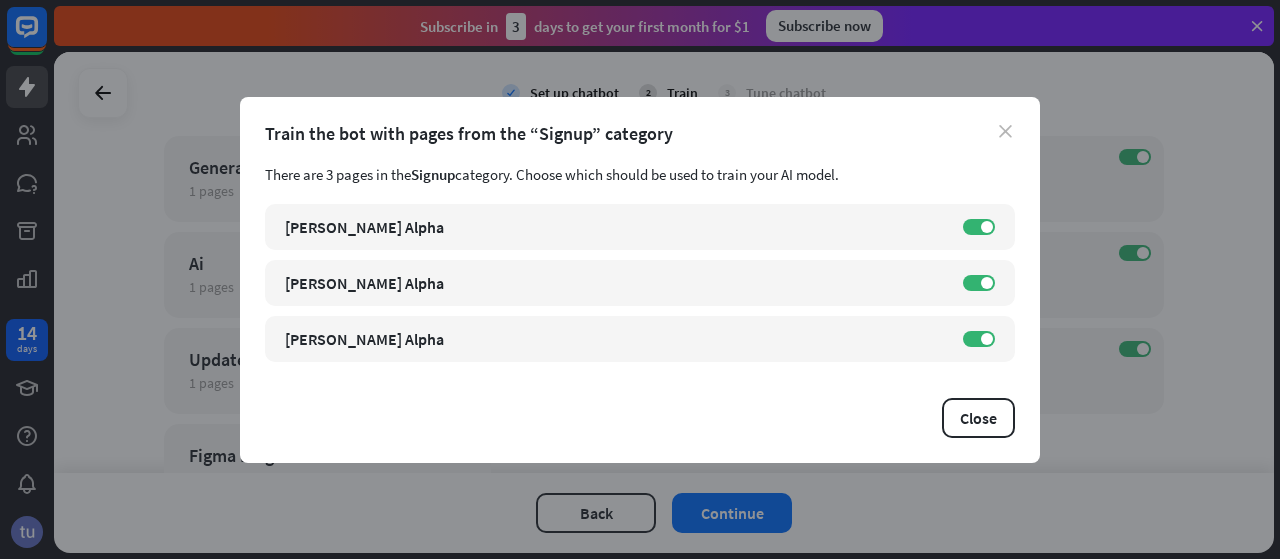 click on "close" at bounding box center [1005, 131] 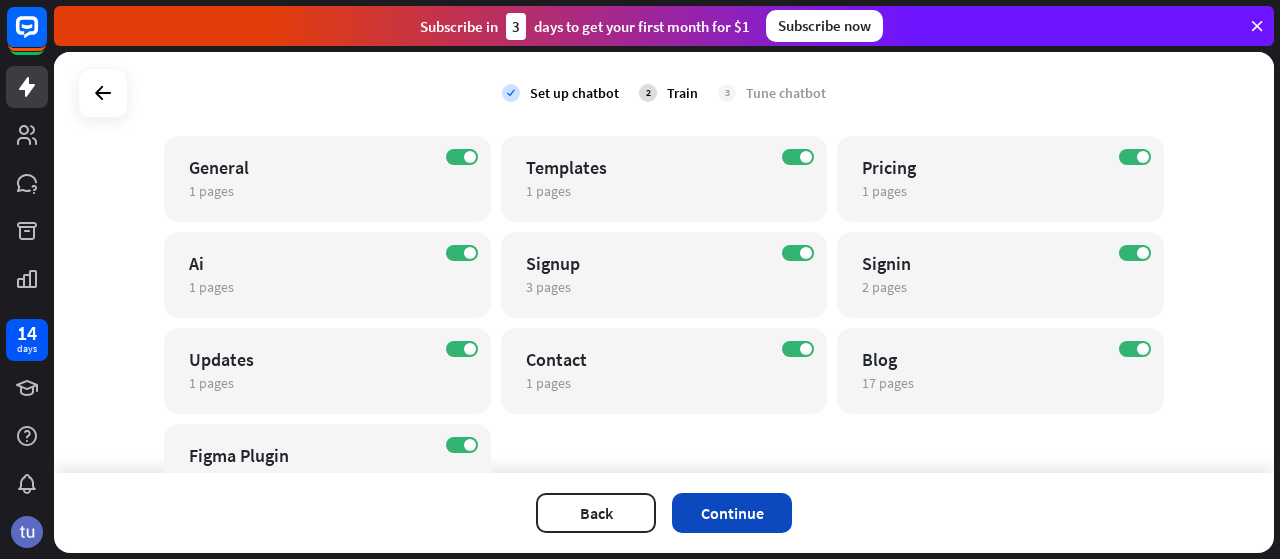 click on "Continue" at bounding box center (732, 513) 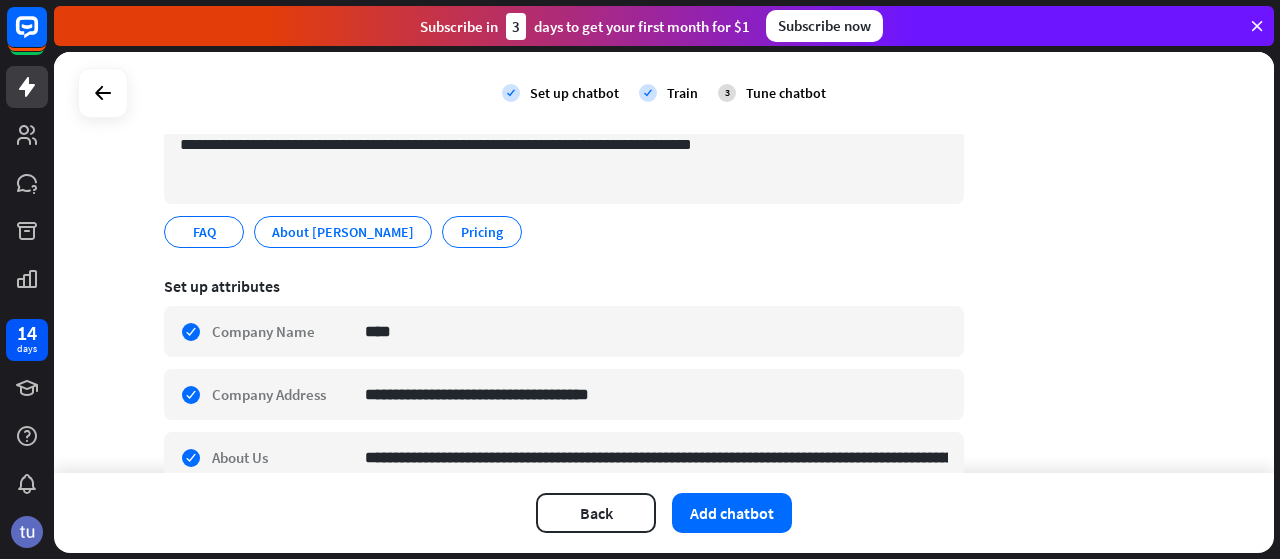 scroll, scrollTop: 200, scrollLeft: 0, axis: vertical 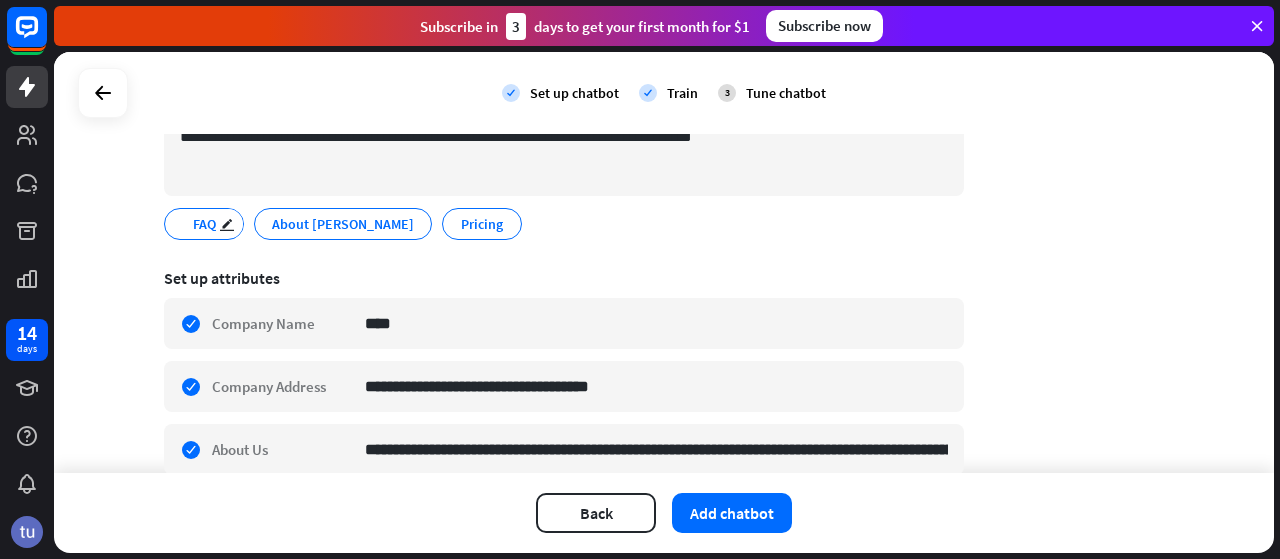 click on "FAQ" at bounding box center (204, 224) 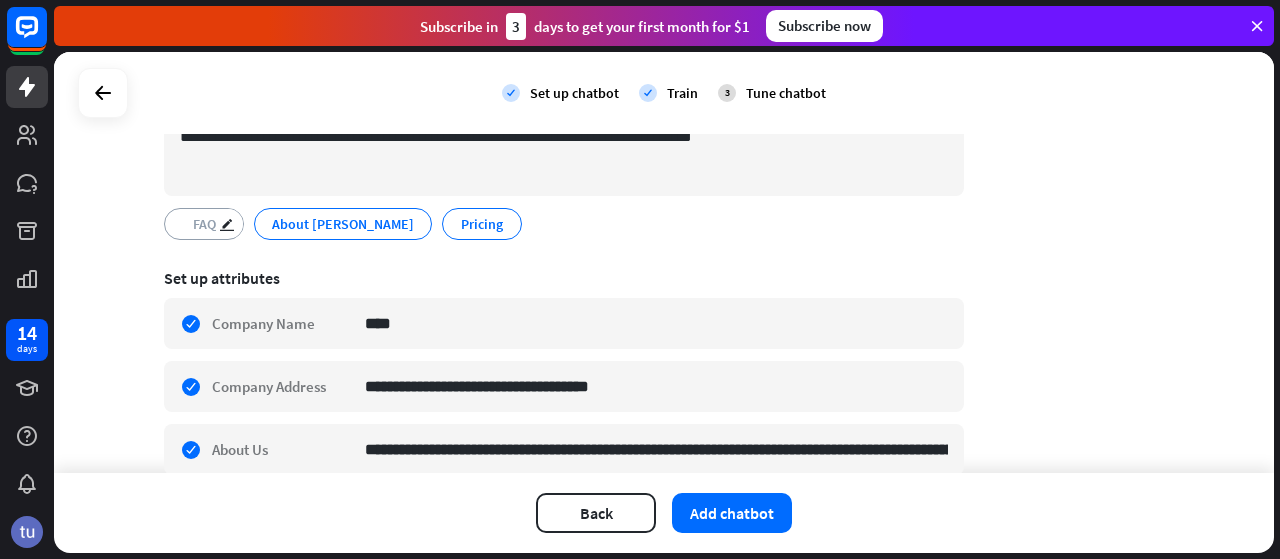click on "FAQ" at bounding box center [204, 224] 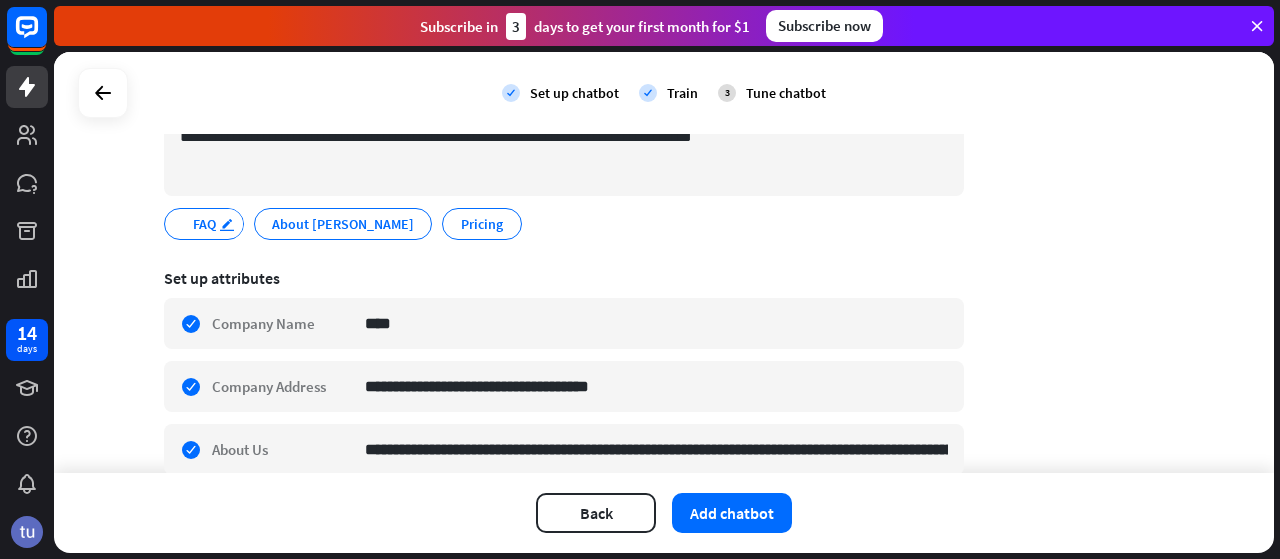 click on "edit" at bounding box center (227, 224) 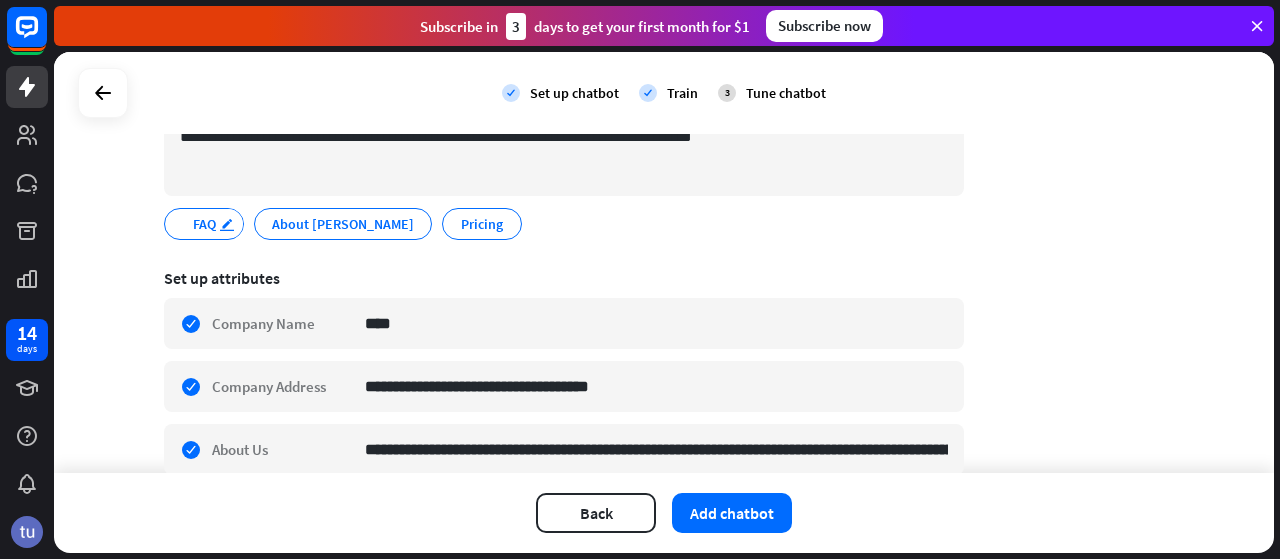 click on "edit" at bounding box center [227, 224] 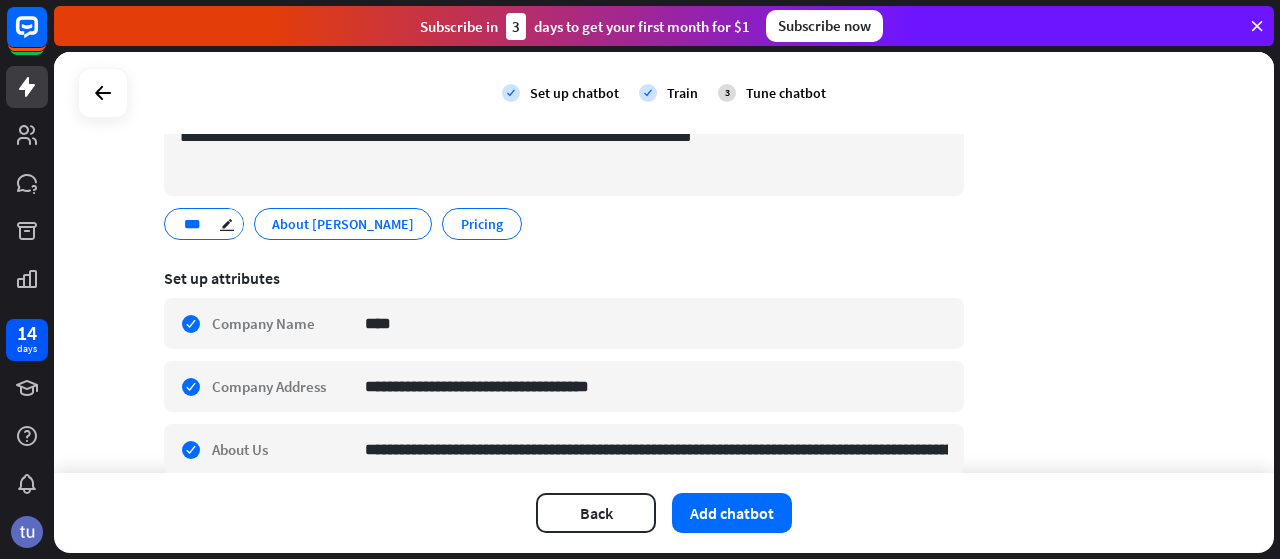 click on "Set up attributes" at bounding box center [564, 278] 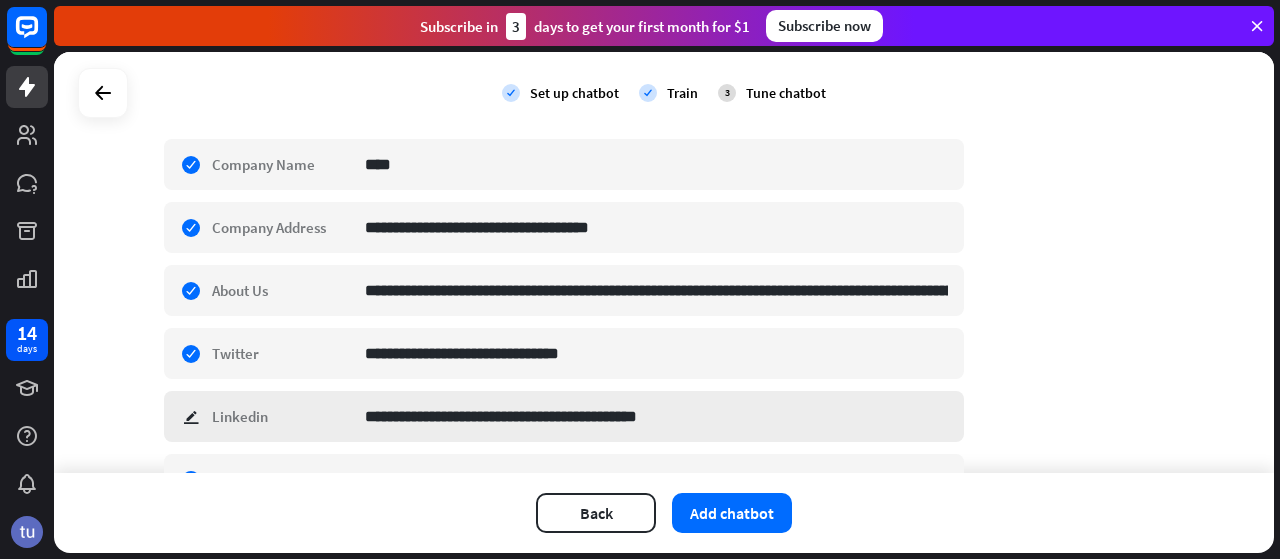 scroll, scrollTop: 298, scrollLeft: 0, axis: vertical 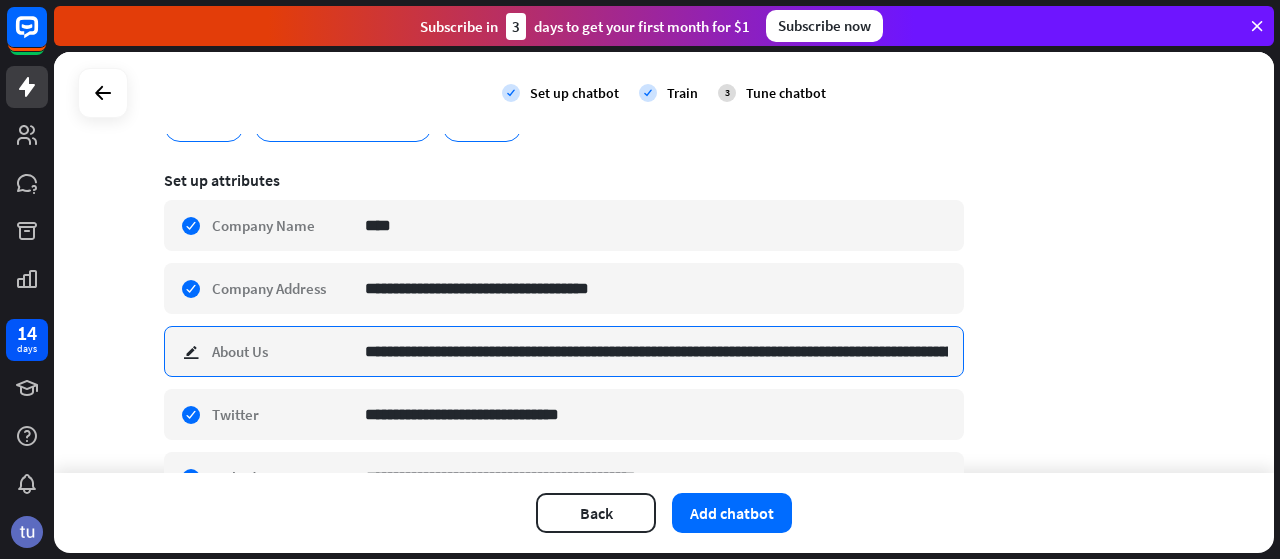 click on "**********" at bounding box center [656, 351] 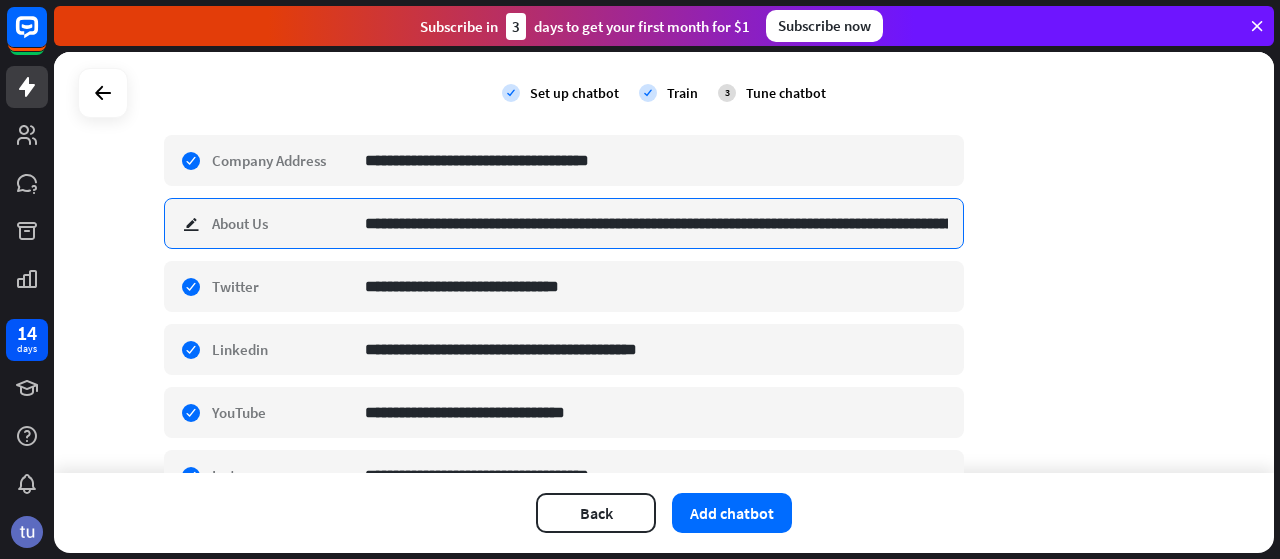 scroll, scrollTop: 598, scrollLeft: 0, axis: vertical 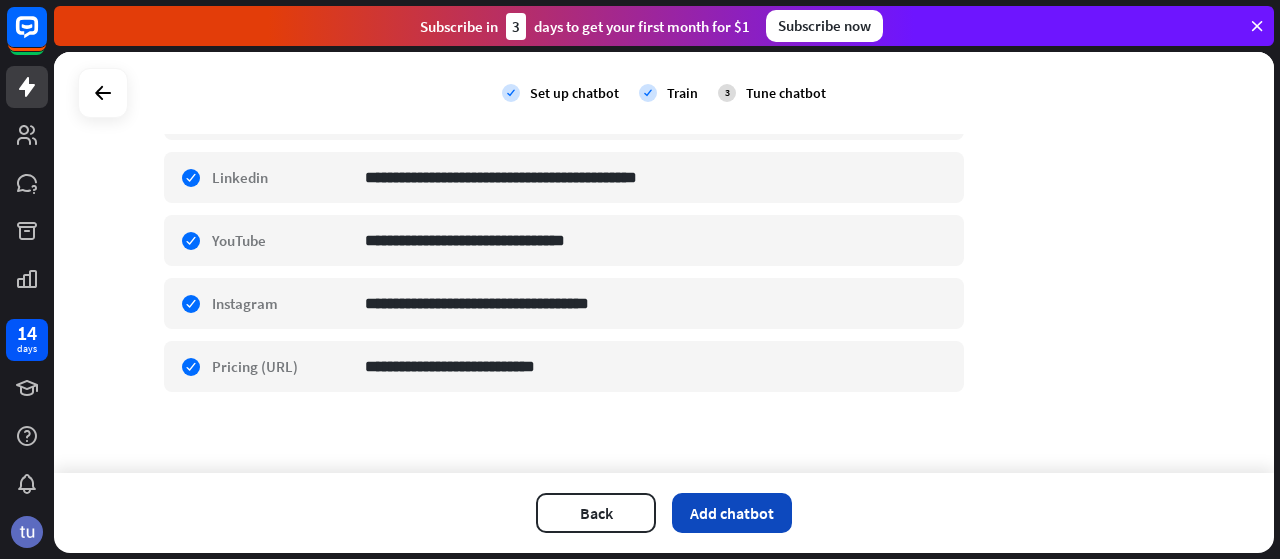 click on "Add chatbot" at bounding box center (732, 513) 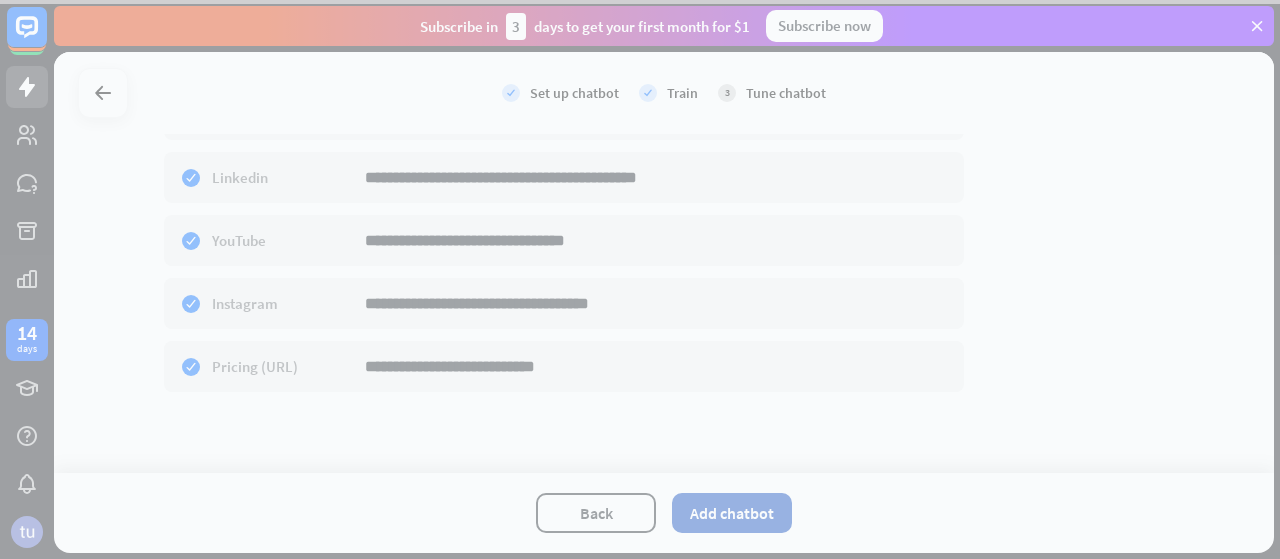 scroll, scrollTop: 597, scrollLeft: 0, axis: vertical 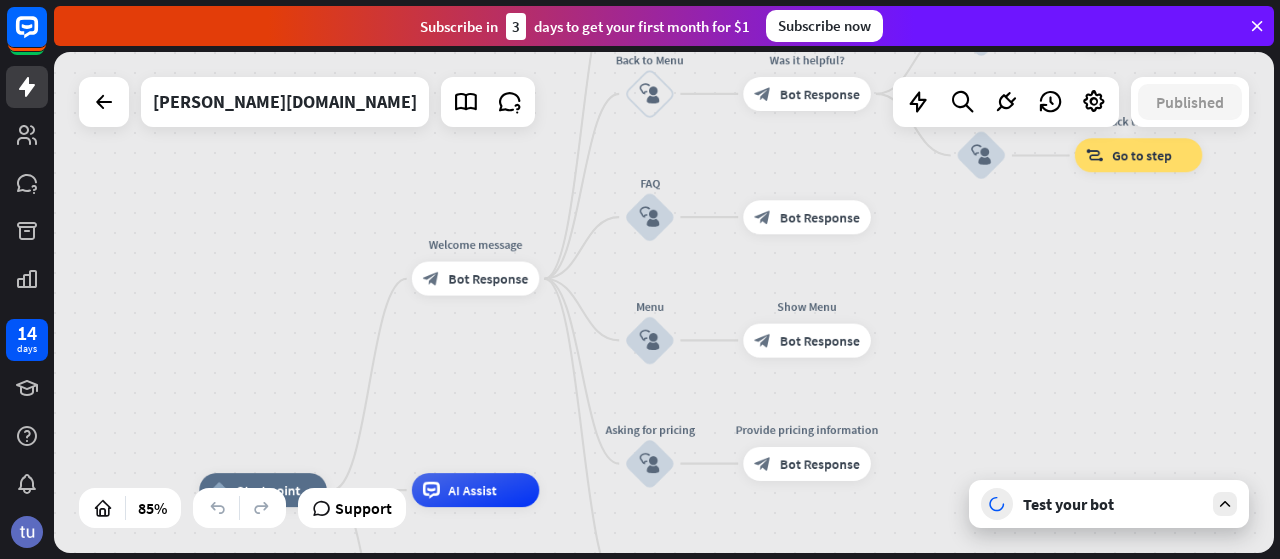 drag, startPoint x: 702, startPoint y: 203, endPoint x: 536, endPoint y: 412, distance: 266.90262 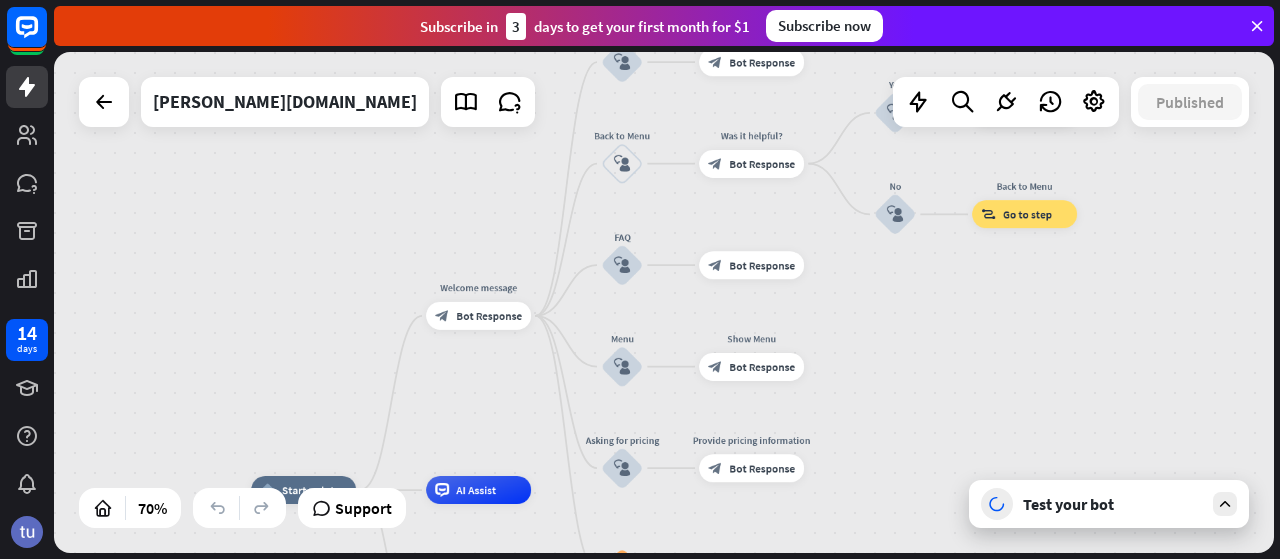 drag, startPoint x: 852, startPoint y: 338, endPoint x: 789, endPoint y: 343, distance: 63.1981 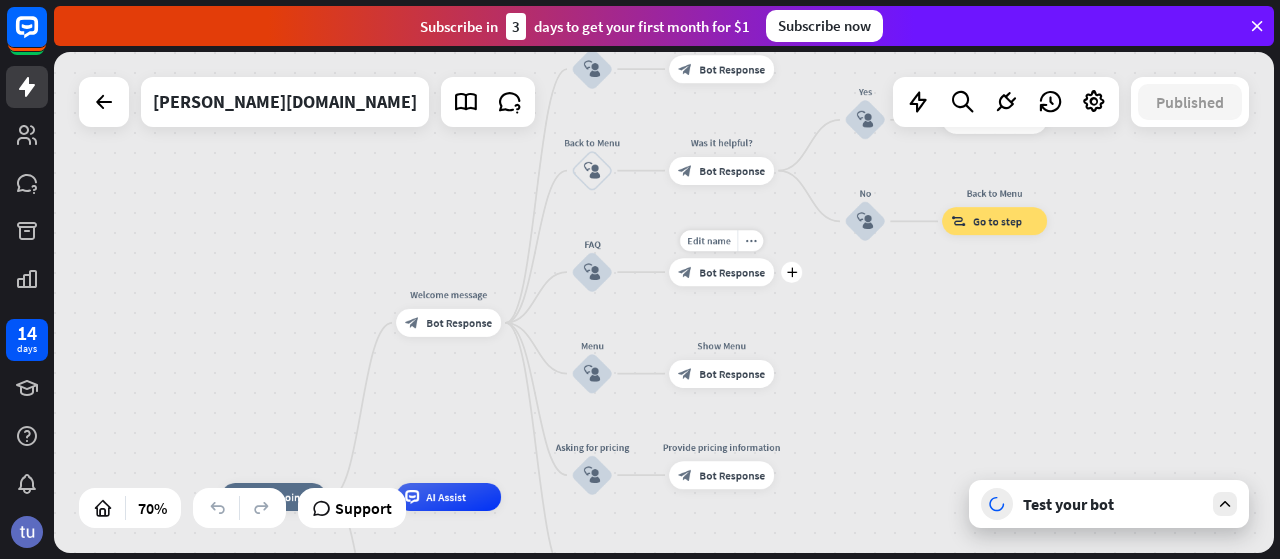 click on "Edit name   more_horiz         plus     block_bot_response   Bot Response" at bounding box center [721, 272] 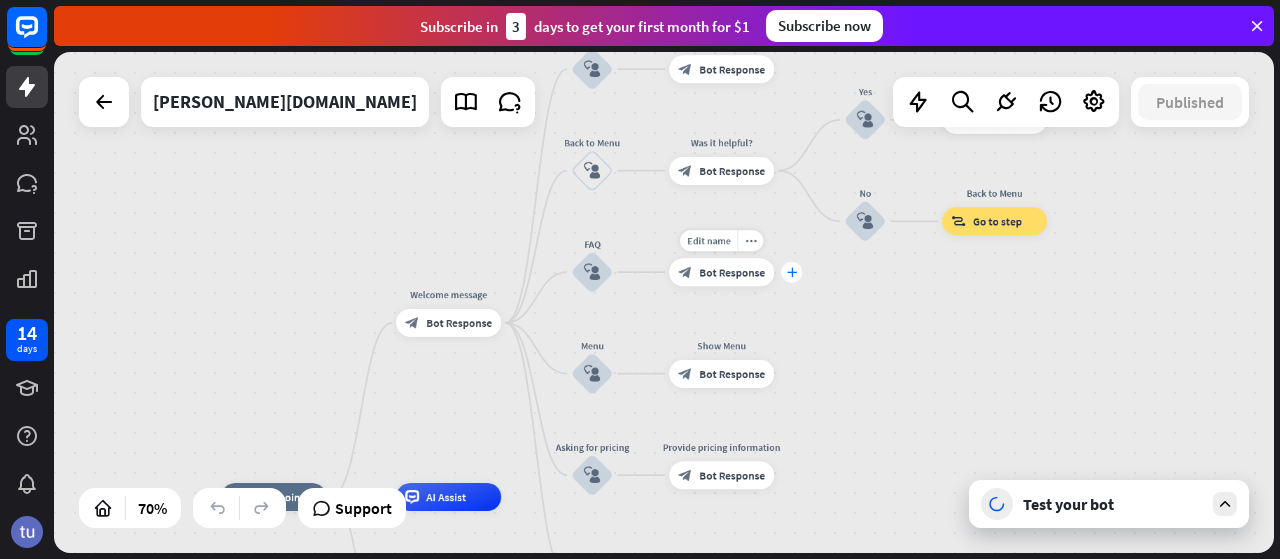 click on "plus" at bounding box center [791, 272] 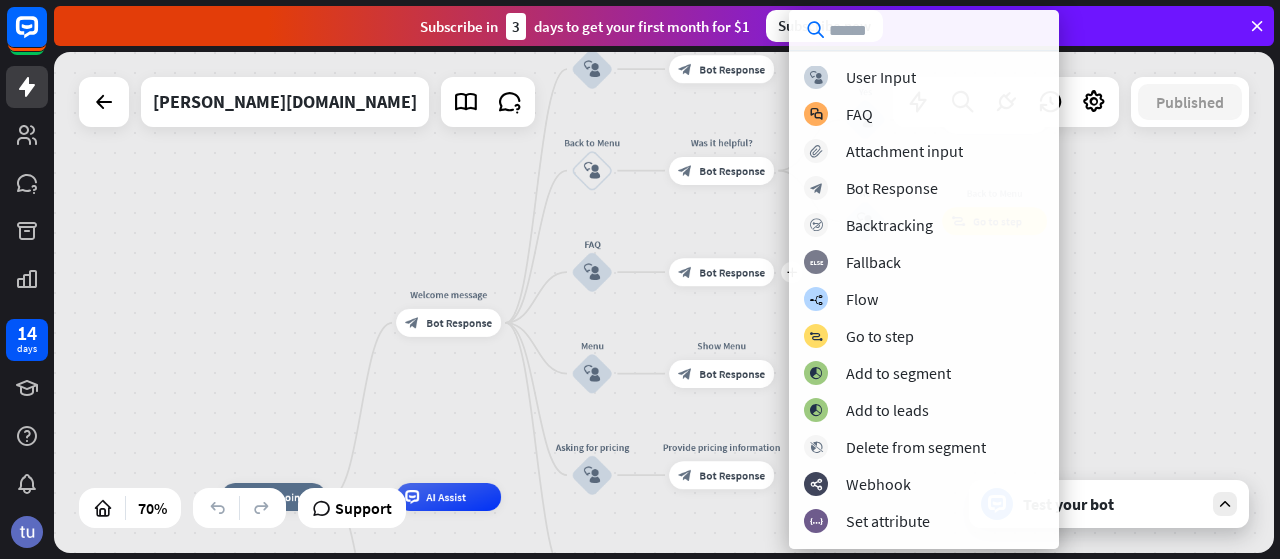 scroll, scrollTop: 0, scrollLeft: 0, axis: both 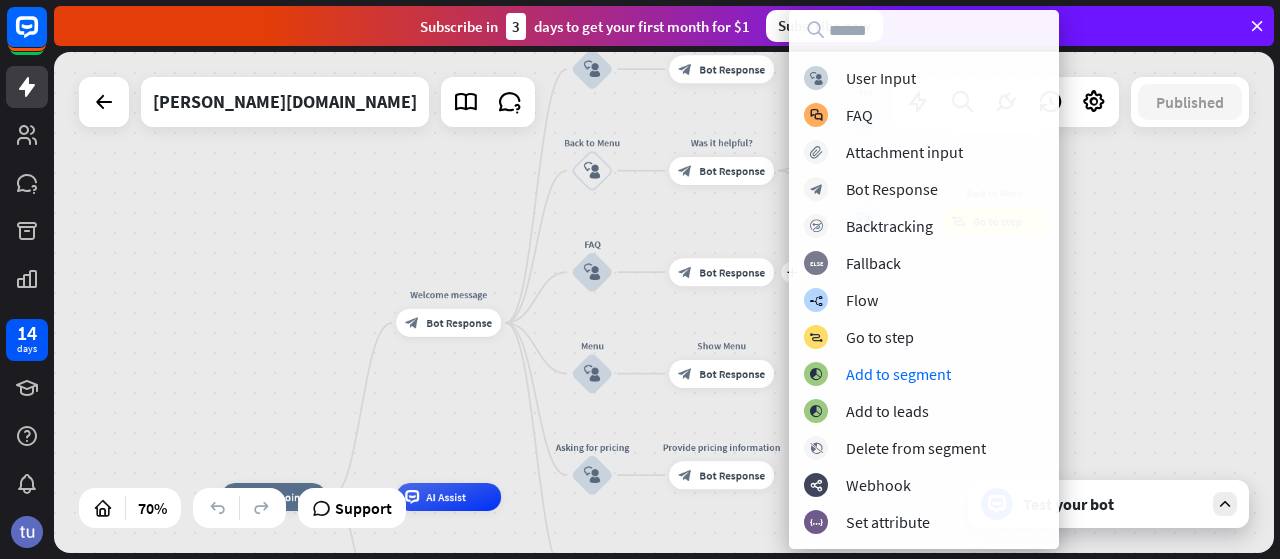 click on "home_2   Start point                 Welcome message   block_bot_response   Bot Response                 About us   block_user_input                 Provide company information   block_bot_response   Bot Response                 Back to Menu   block_user_input                 Was it helpful?   block_bot_response   Bot Response                 Yes   block_user_input                 Thank you!   block_bot_response   Bot Response                 No   block_user_input                 Back to Menu   block_goto   Go to step                 FAQ   block_user_input               plus     block_bot_response   Bot Response                 Menu   block_user_input                 Show Menu   block_bot_response   Bot Response                 Asking for pricing   block_user_input                 Provide pricing information   block_bot_response   Bot Response                   block_faq                     AI Assist                   block_fallback   Default fallback                 Fallback message" at bounding box center (664, 302) 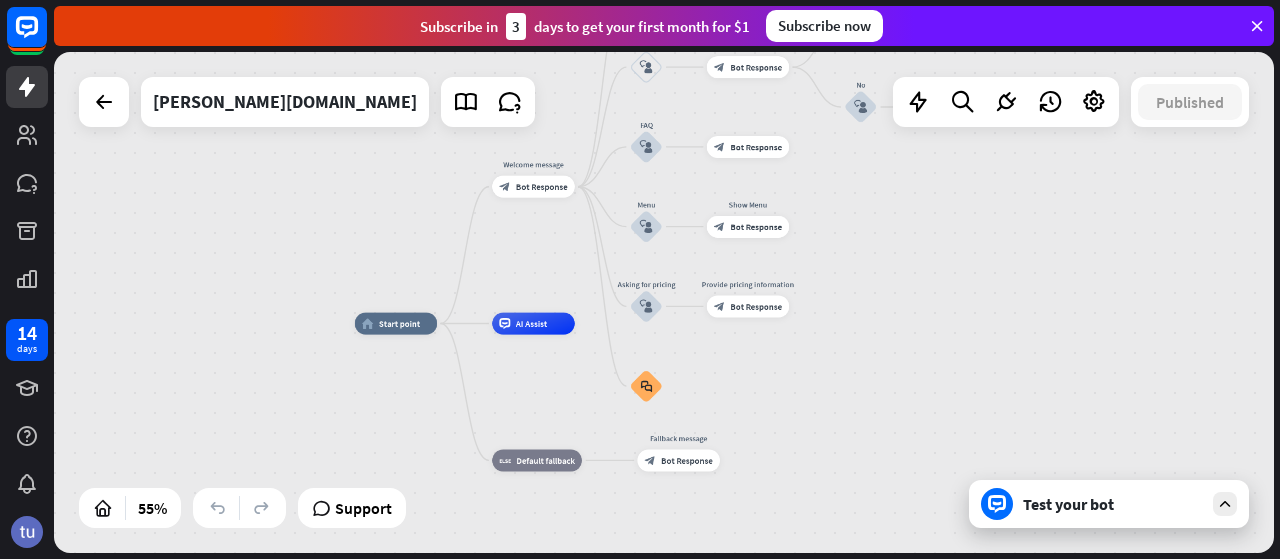 drag, startPoint x: 814, startPoint y: 376, endPoint x: 823, endPoint y: 199, distance: 177.22867 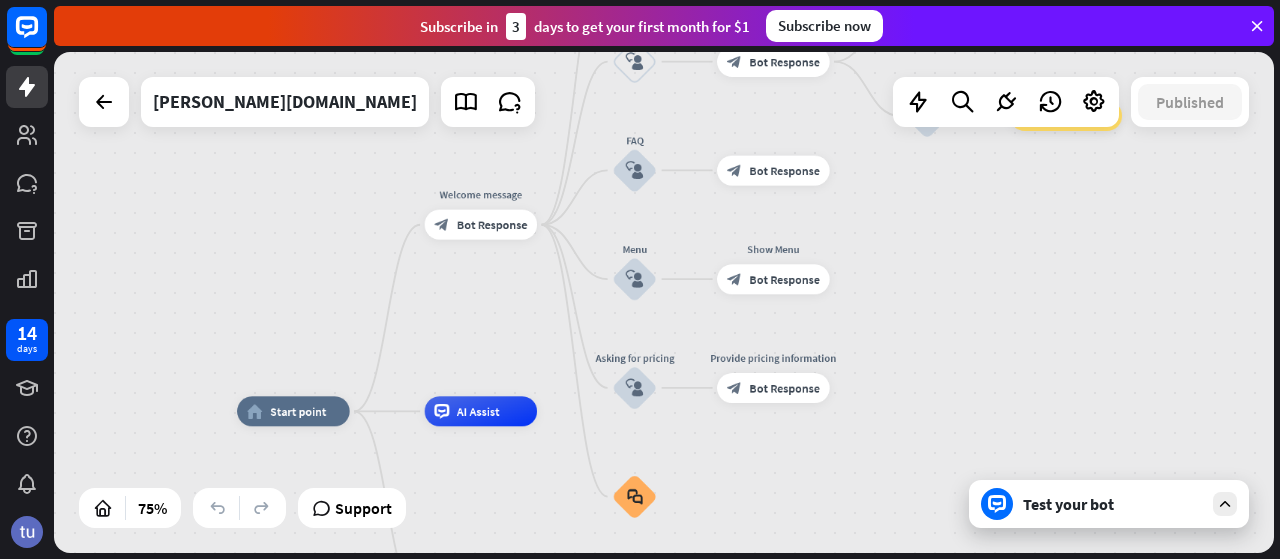 drag, startPoint x: 904, startPoint y: 211, endPoint x: 905, endPoint y: 353, distance: 142.00352 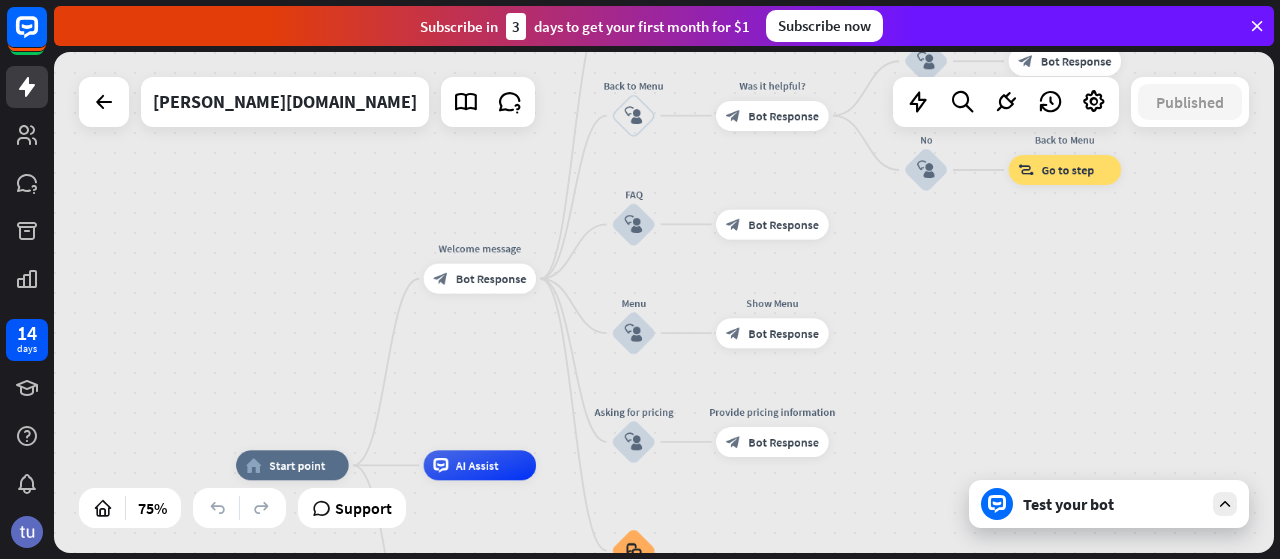 click on "home_2   Start point                 Welcome message   block_bot_response   Bot Response                 About us   block_user_input                 Provide company information   block_bot_response   Bot Response                 Back to Menu   block_user_input                 Was it helpful?   block_bot_response   Bot Response                 Yes   block_user_input                 Thank you!   block_bot_response   Bot Response                 No   block_user_input                 Back to Menu   block_goto   Go to step                 FAQ   block_user_input                   block_bot_response   Bot Response                 Menu   block_user_input                 Show Menu   block_bot_response   Bot Response                 Asking for pricing   block_user_input                 Provide pricing information   block_bot_response   Bot Response                   block_faq                     AI Assist                   block_fallback   Default fallback                 Fallback message" at bounding box center (664, 302) 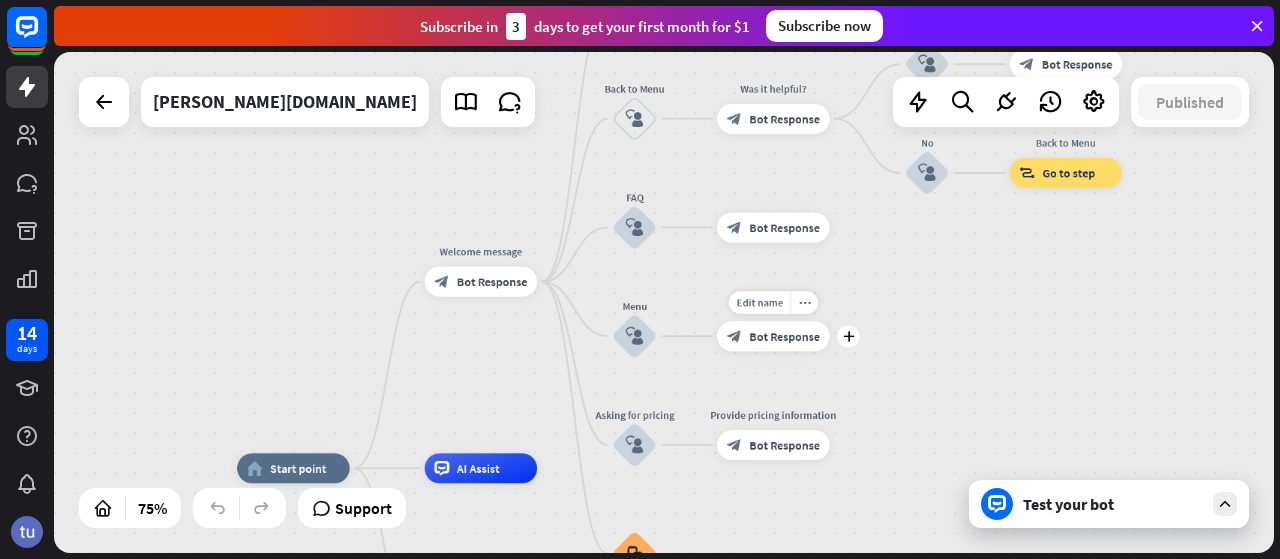 click on "Bot Response" at bounding box center (784, 336) 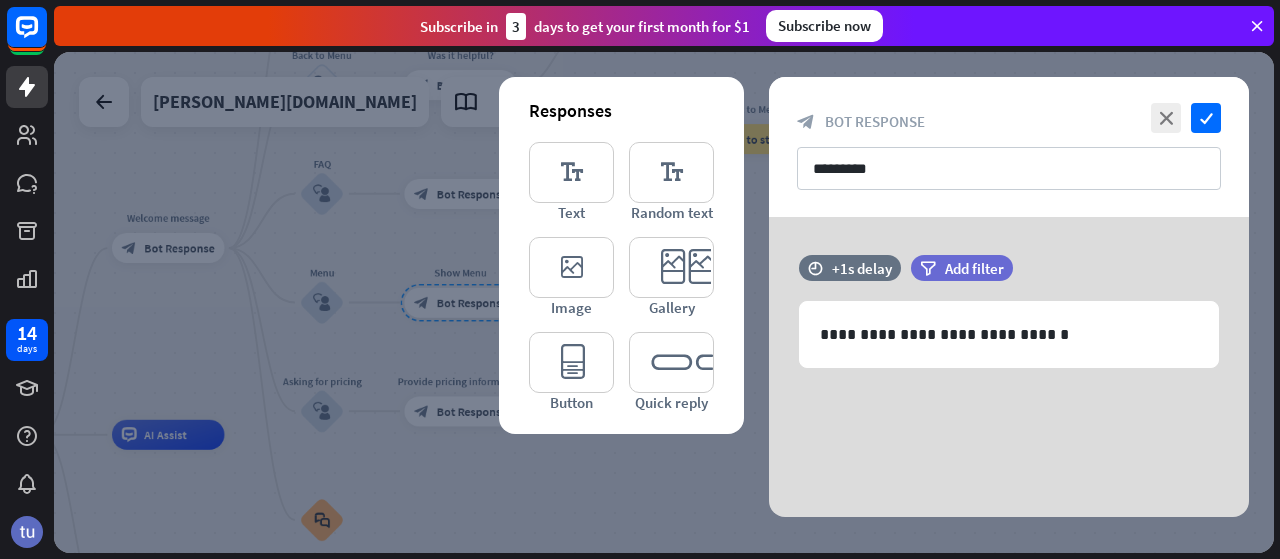 drag, startPoint x: 1174, startPoint y: 44, endPoint x: 1174, endPoint y: 65, distance: 21 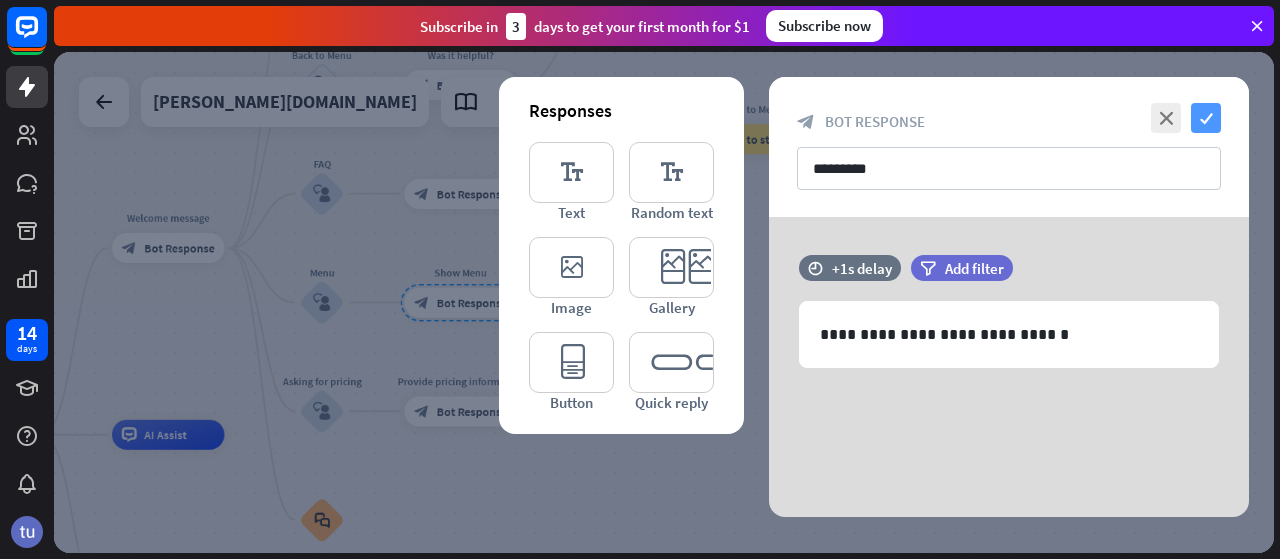click on "check" at bounding box center (1206, 118) 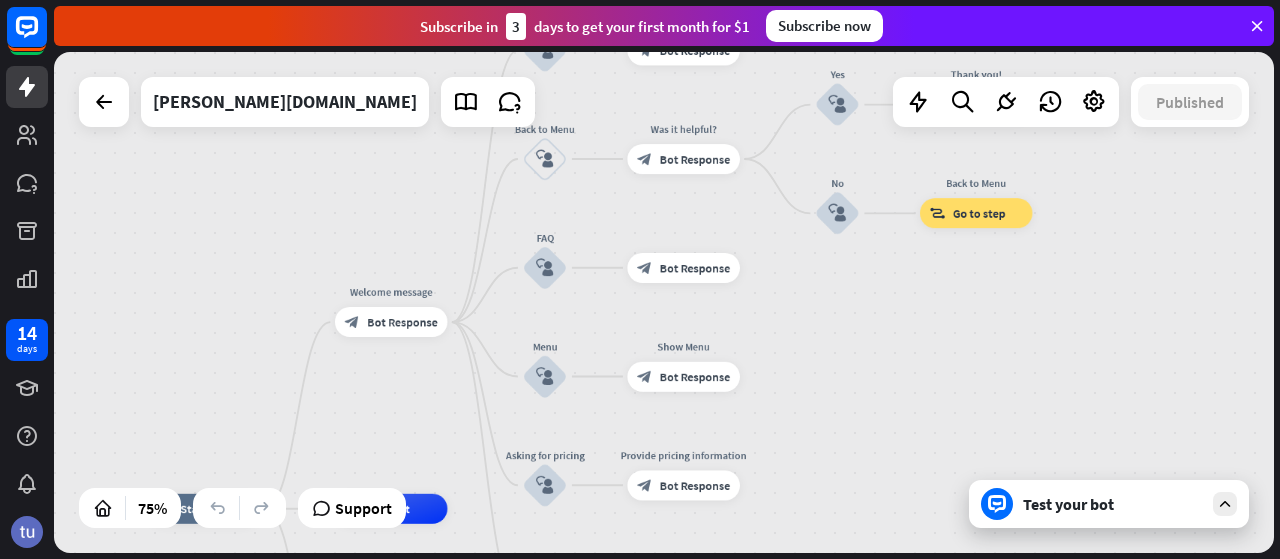 drag, startPoint x: 567, startPoint y: 263, endPoint x: 774, endPoint y: 330, distance: 217.57298 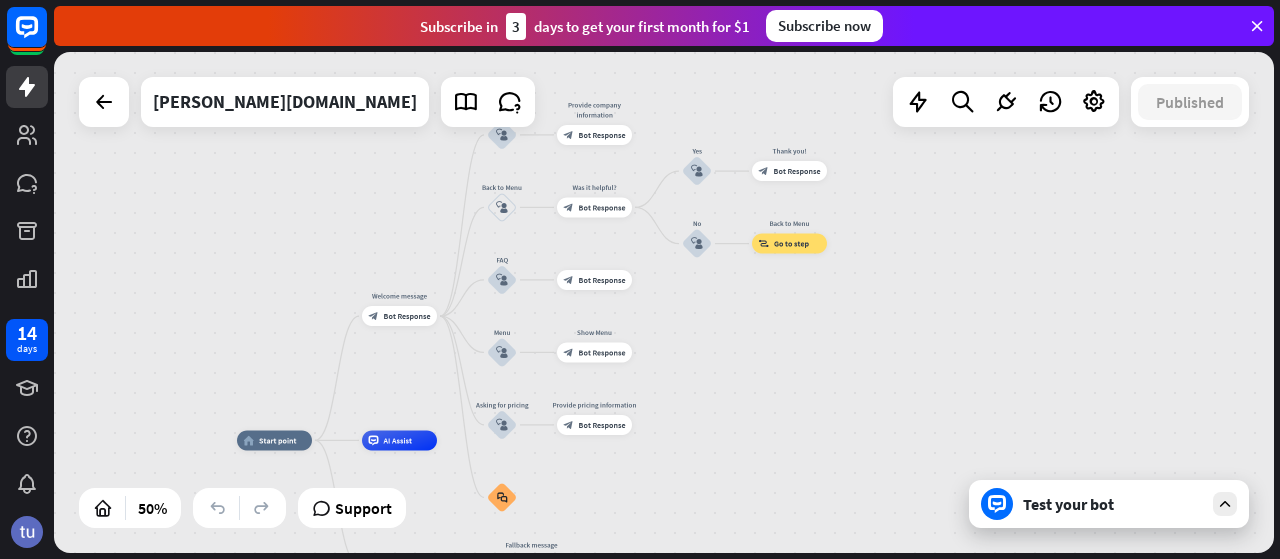 drag, startPoint x: 414, startPoint y: 367, endPoint x: 422, endPoint y: 280, distance: 87.36704 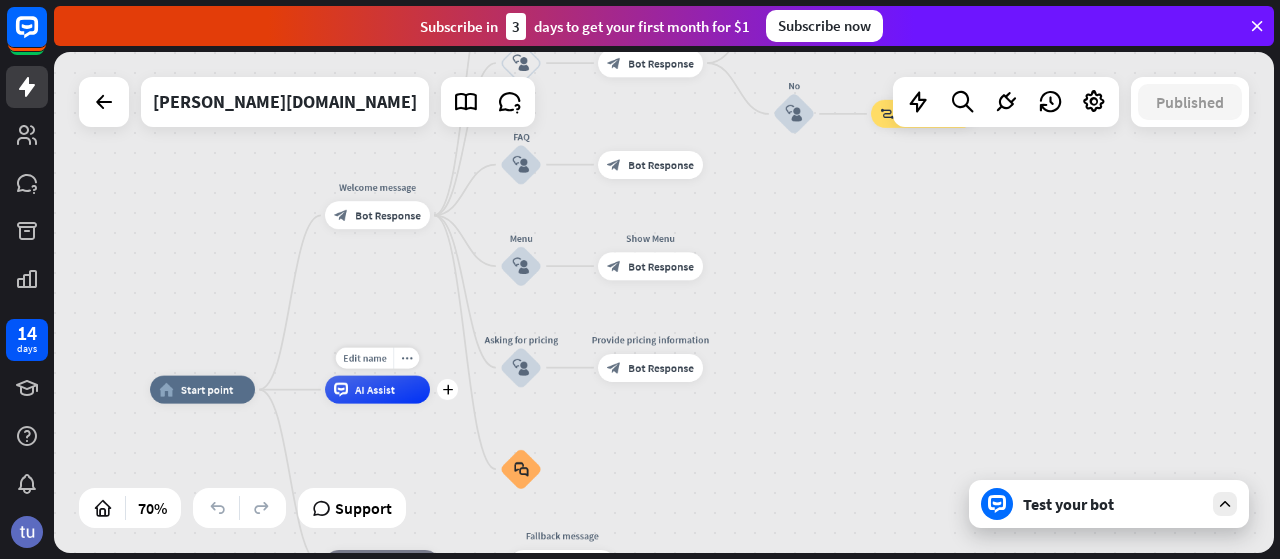 drag, startPoint x: 410, startPoint y: 412, endPoint x: 416, endPoint y: 443, distance: 31.575306 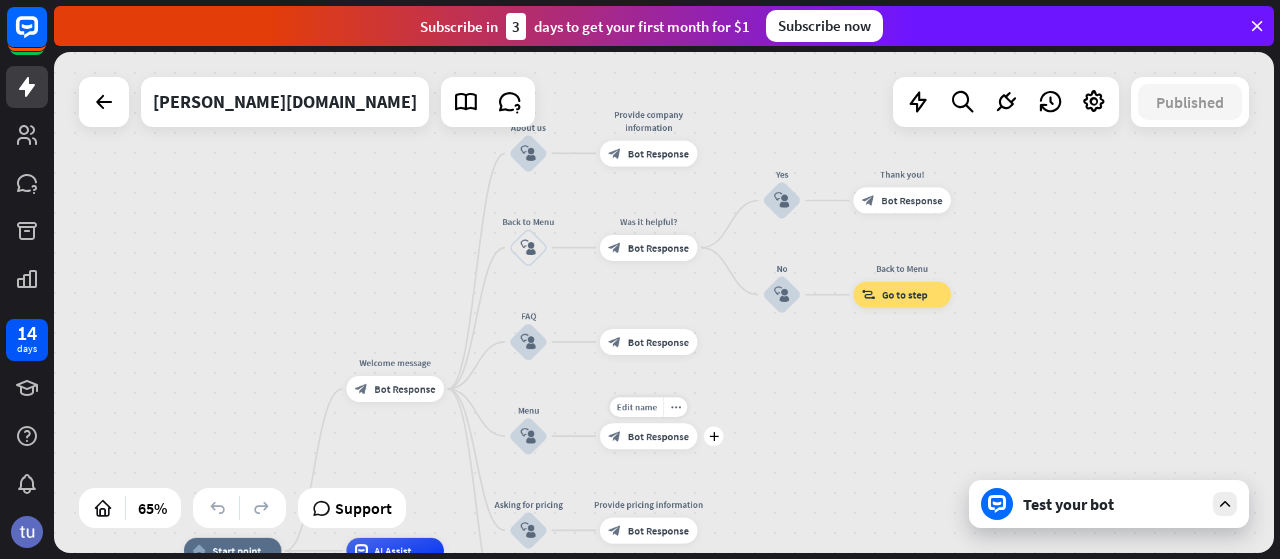 drag, startPoint x: 622, startPoint y: 275, endPoint x: 609, endPoint y: 381, distance: 106.7942 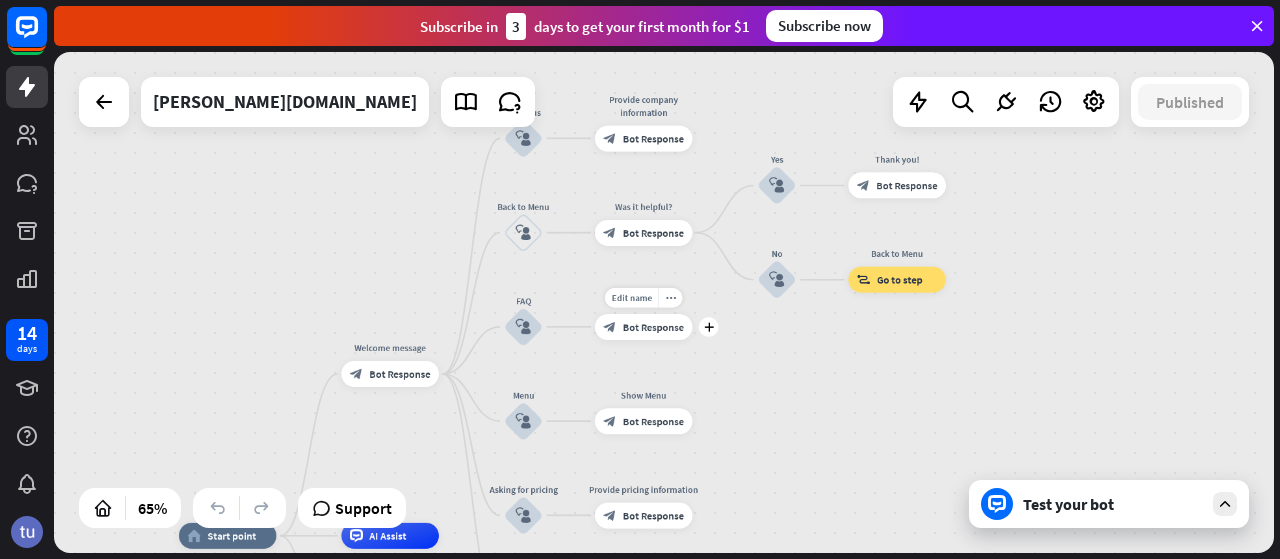 click on "Edit name   more_horiz         plus     block_bot_response   Bot Response" at bounding box center (644, 327) 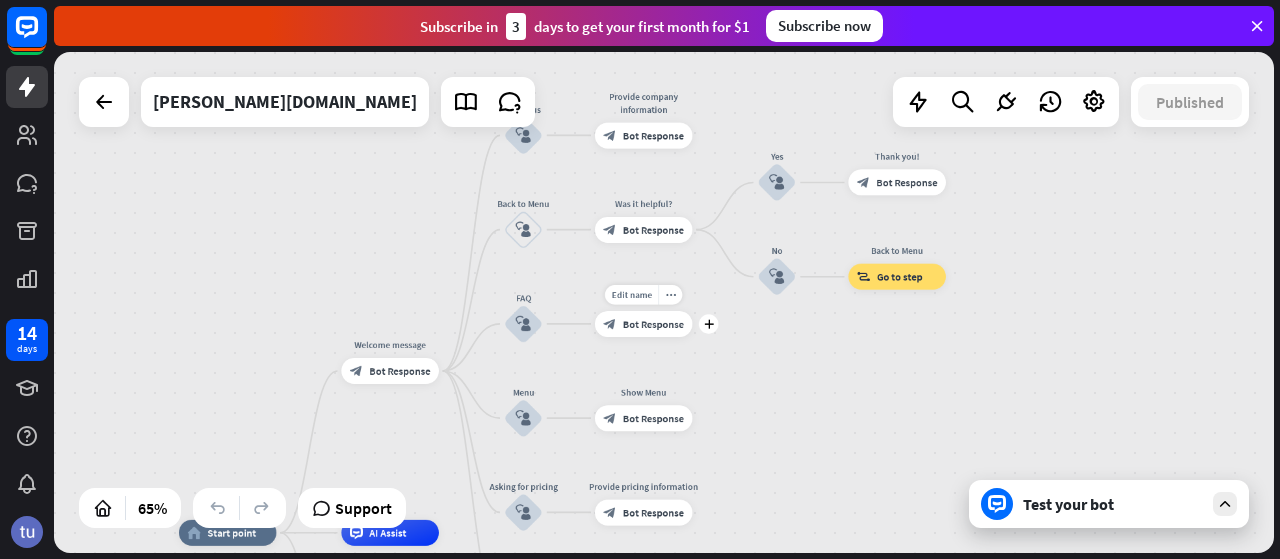 click on "Edit name   more_horiz         plus     block_bot_response   Bot Response" at bounding box center [644, 324] 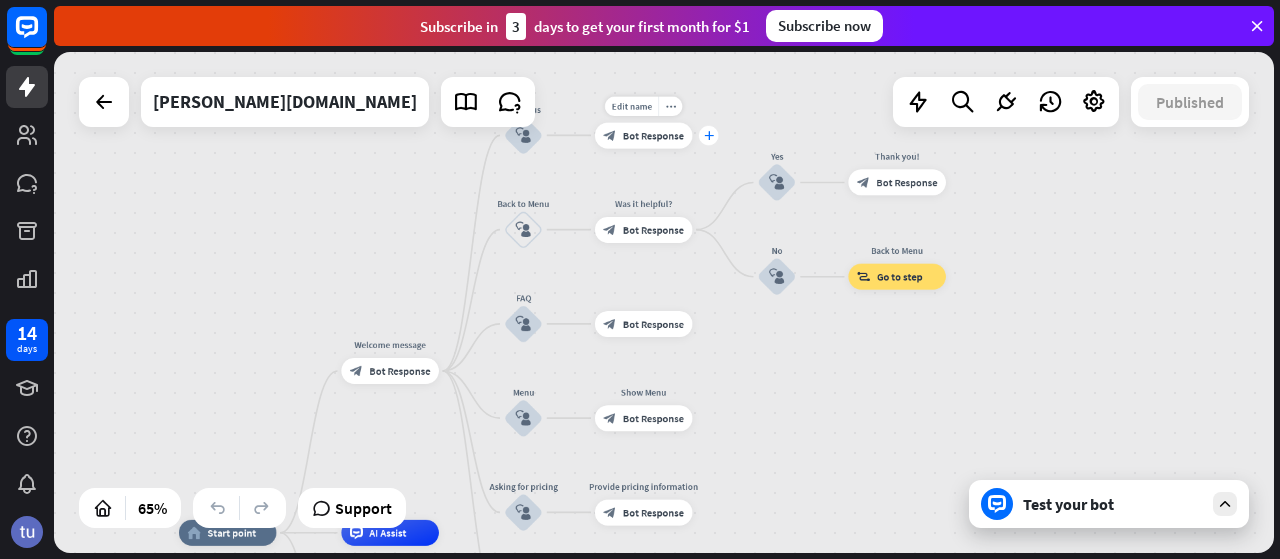 click on "plus" at bounding box center (709, 136) 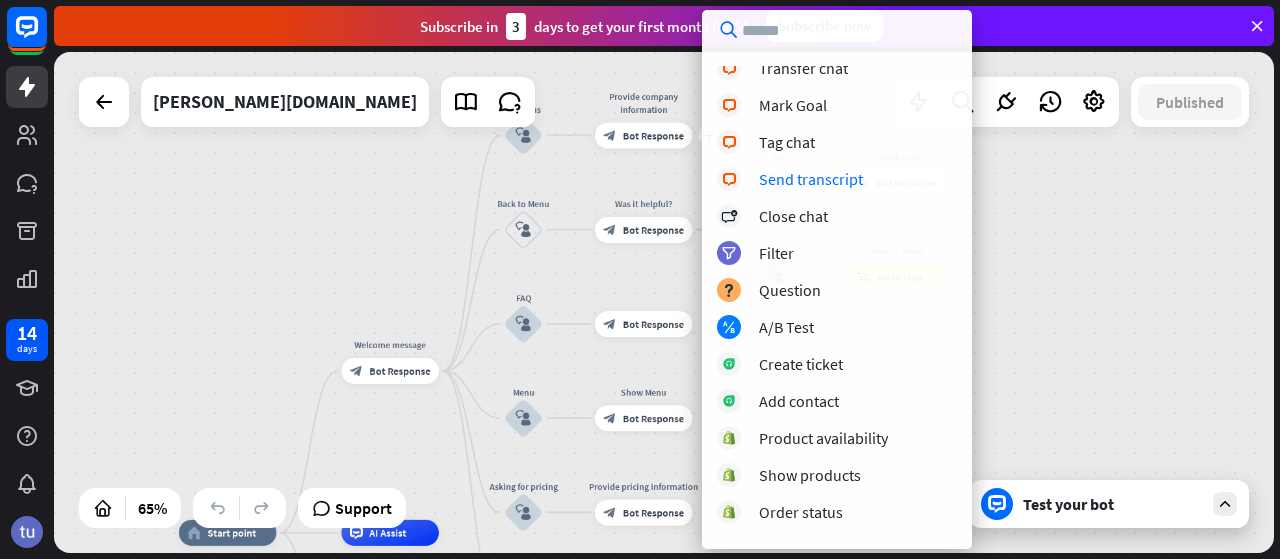 scroll, scrollTop: 500, scrollLeft: 0, axis: vertical 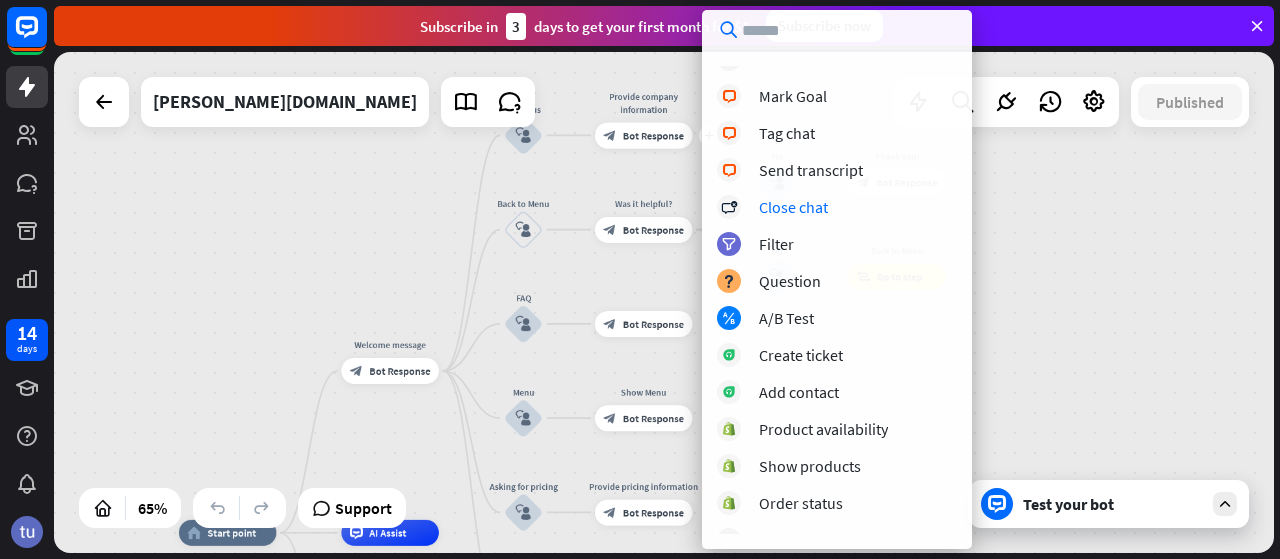 click on "home_2   Start point                 Welcome message   block_bot_response   Bot Response                 About us   block_user_input               plus   Provide company information   block_bot_response   Bot Response                 Back to Menu   block_user_input                 Was it helpful?   block_bot_response   Bot Response                 Yes   block_user_input                 Thank you!   block_bot_response   Bot Response                 No   block_user_input                 Back to Menu   block_goto   Go to step                 FAQ   block_user_input                   block_bot_response   Bot Response                 Menu   block_user_input                 Show Menu   block_bot_response   Bot Response                 Asking for pricing   block_user_input                 Provide pricing information   block_bot_response   Bot Response                   block_faq                     AI Assist                   block_fallback   Default fallback                 Fallback message" at bounding box center [664, 302] 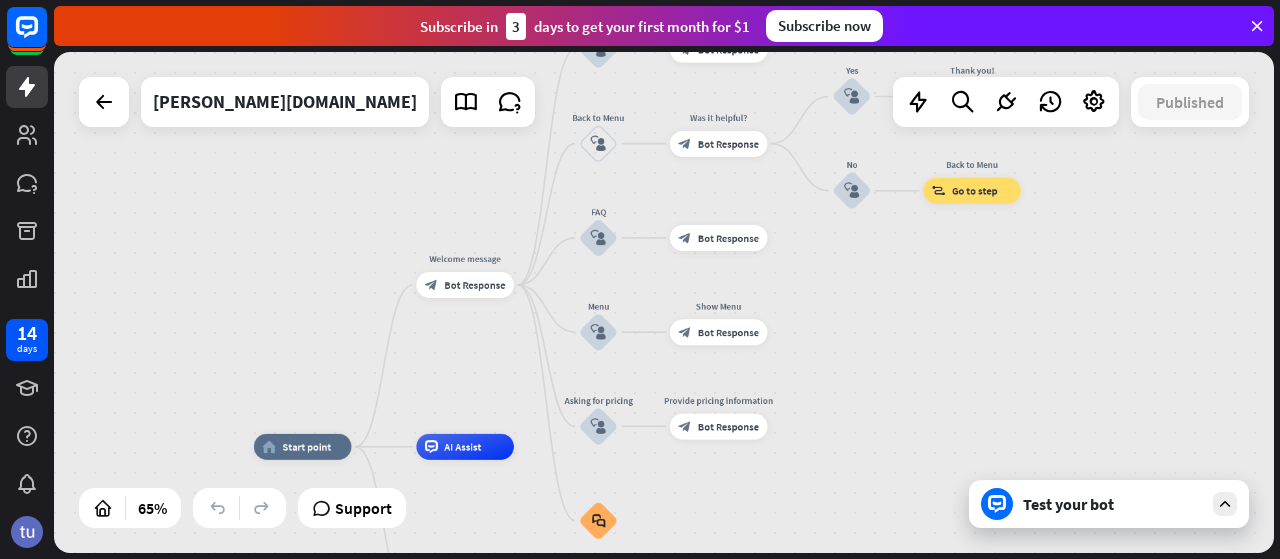 drag, startPoint x: 767, startPoint y: 345, endPoint x: 843, endPoint y: 253, distance: 119.331474 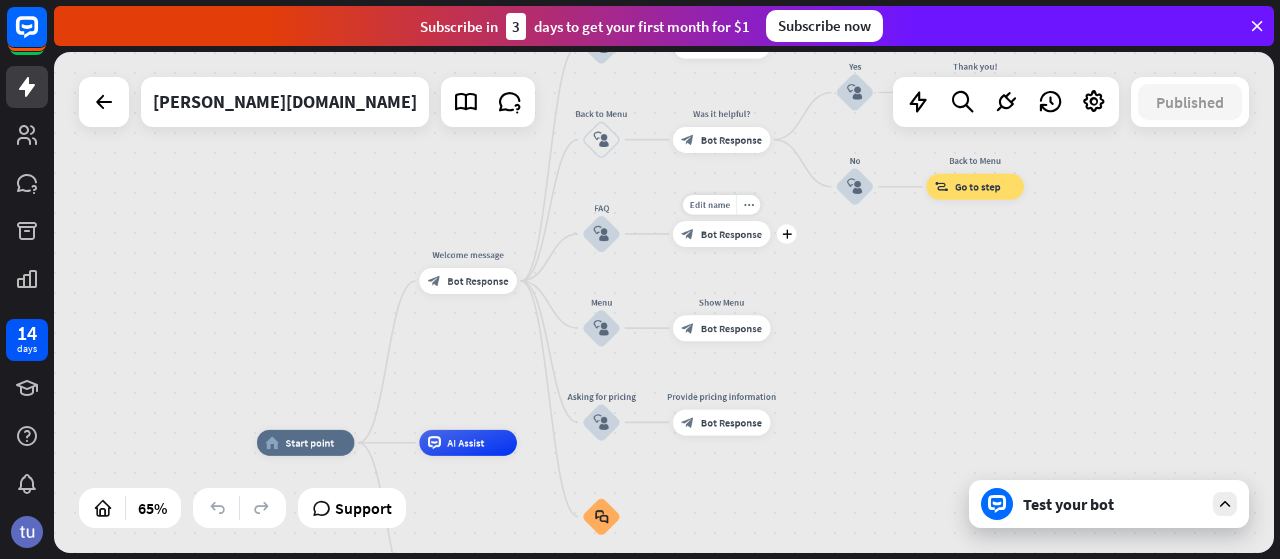 click on "Bot Response" at bounding box center [731, 233] 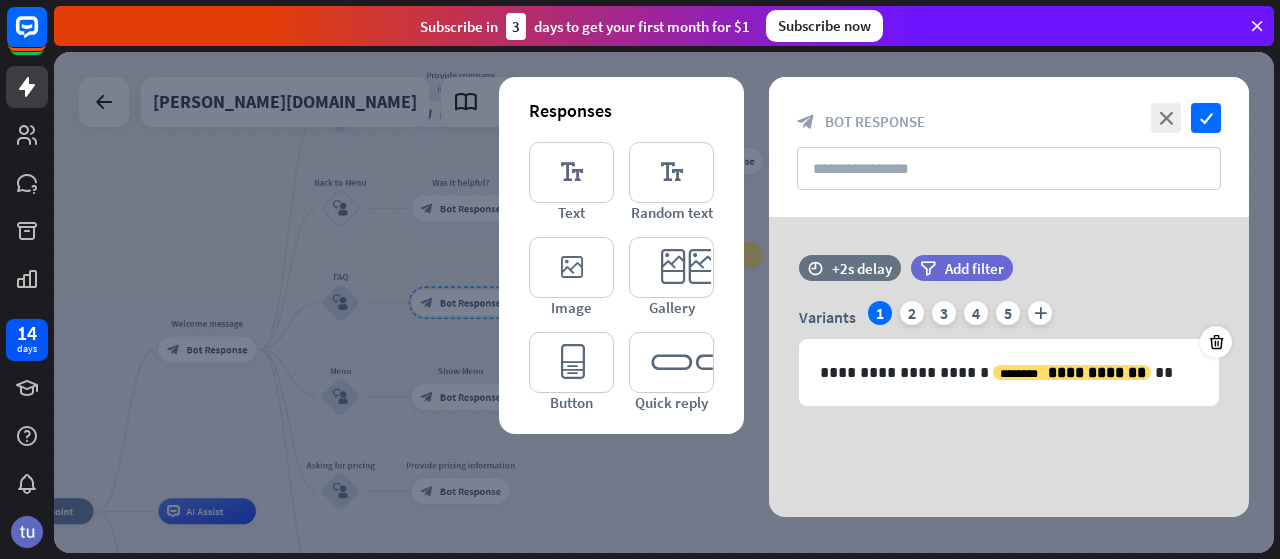 click at bounding box center (664, 302) 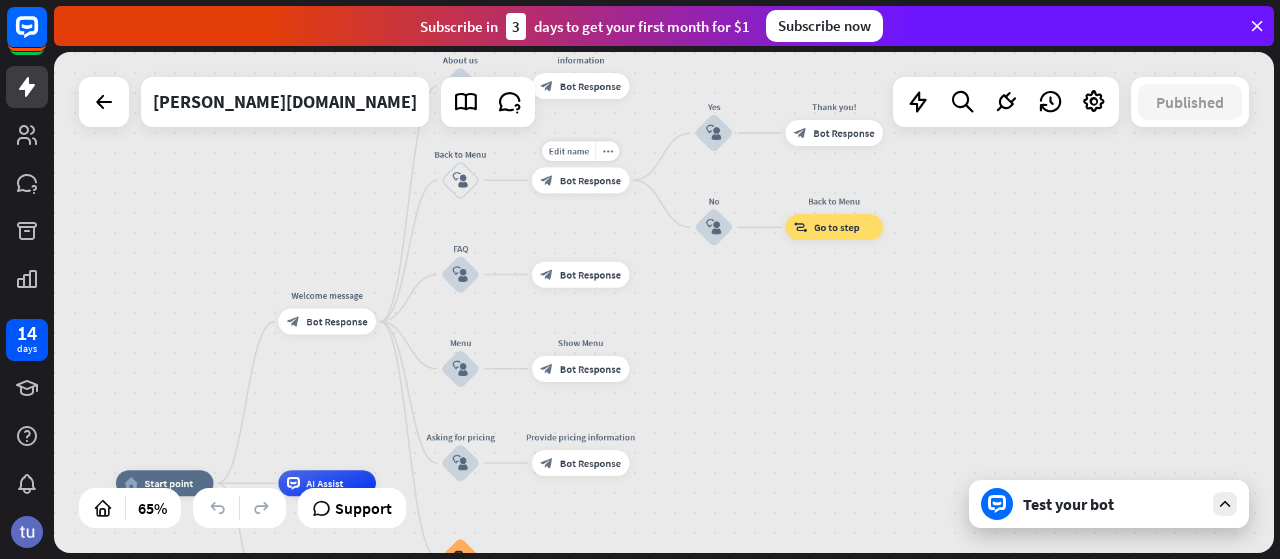 drag, startPoint x: 478, startPoint y: 255, endPoint x: 621, endPoint y: 221, distance: 146.98639 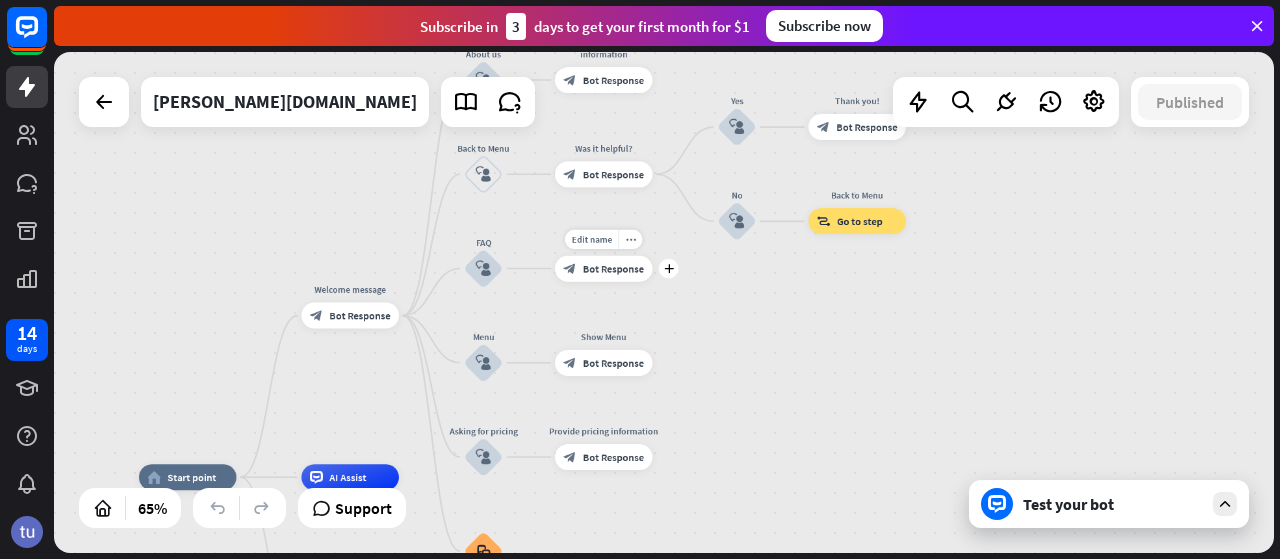 click on "Bot Response" at bounding box center (613, 268) 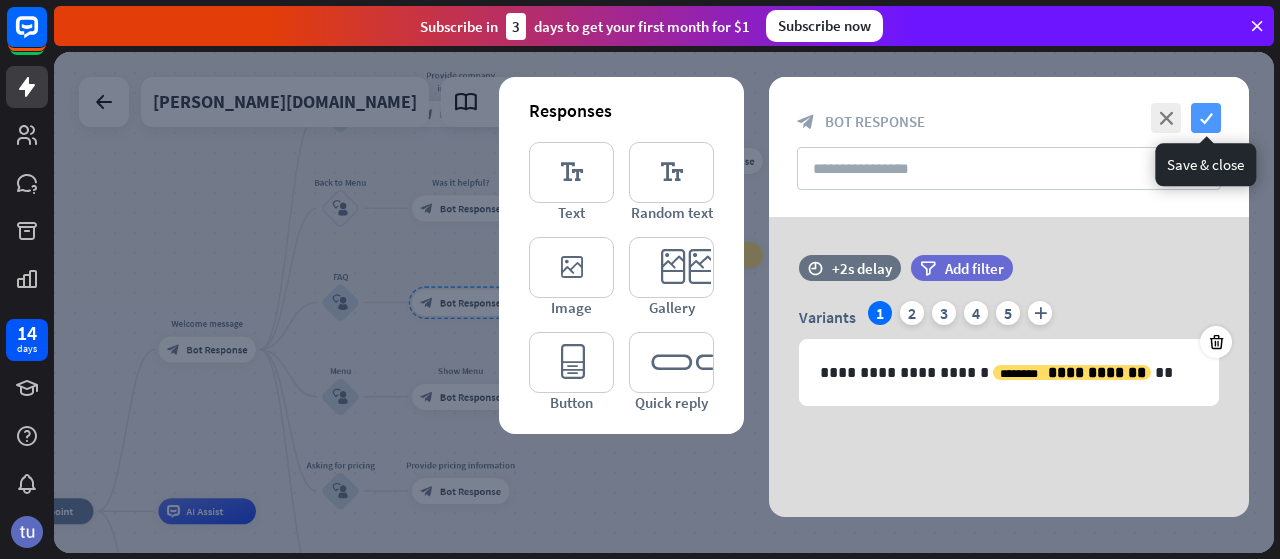 click on "check" at bounding box center [1206, 118] 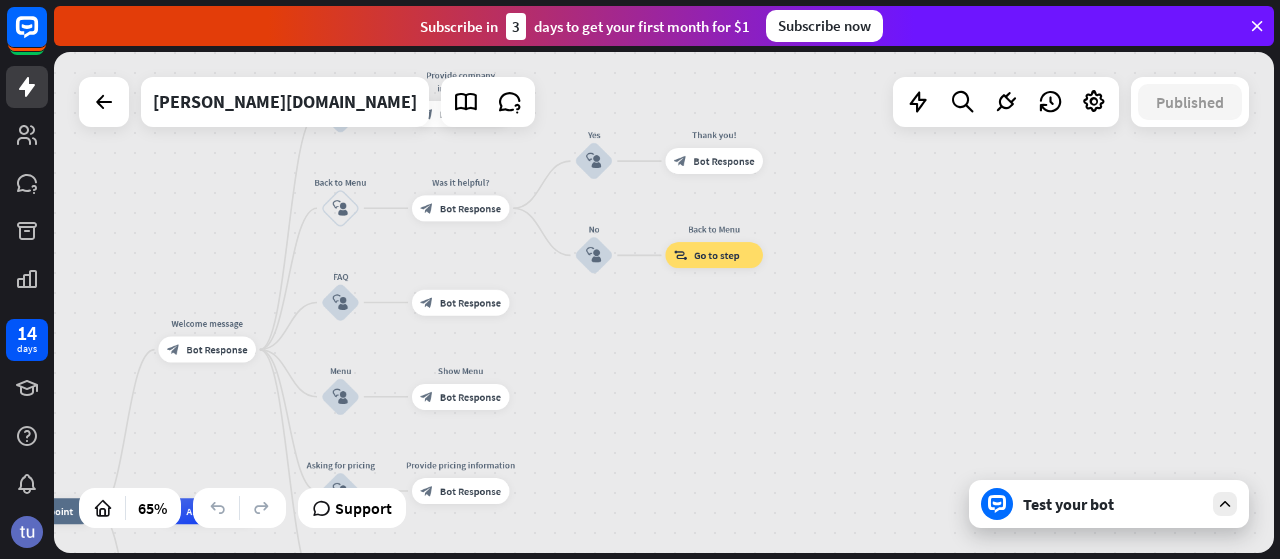 click on "Test your bot" at bounding box center [1113, 504] 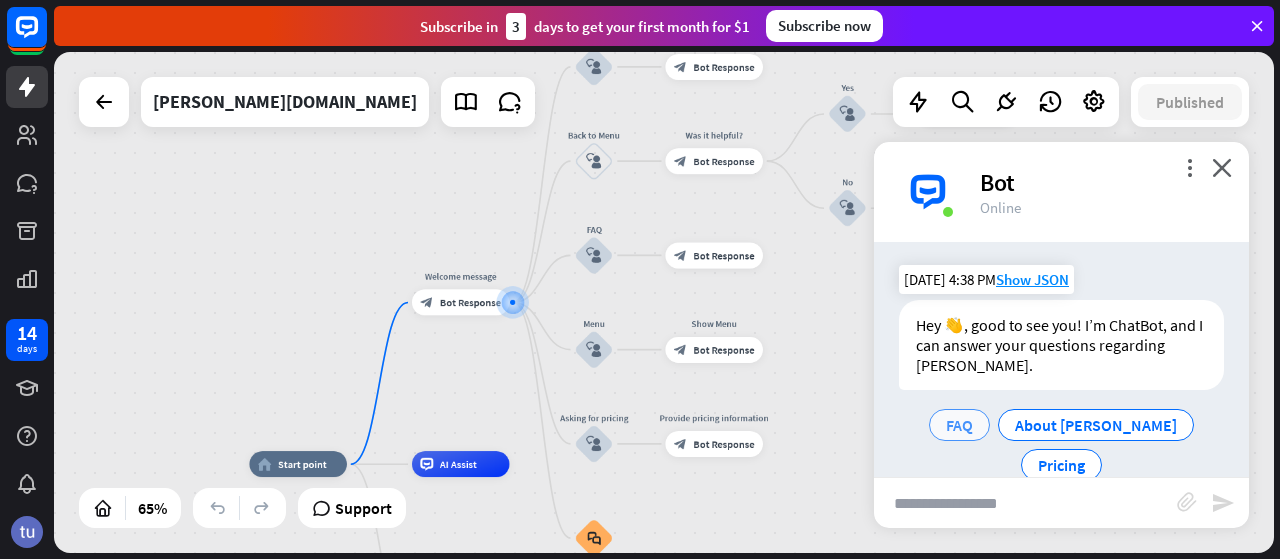 click on "FAQ" at bounding box center (959, 425) 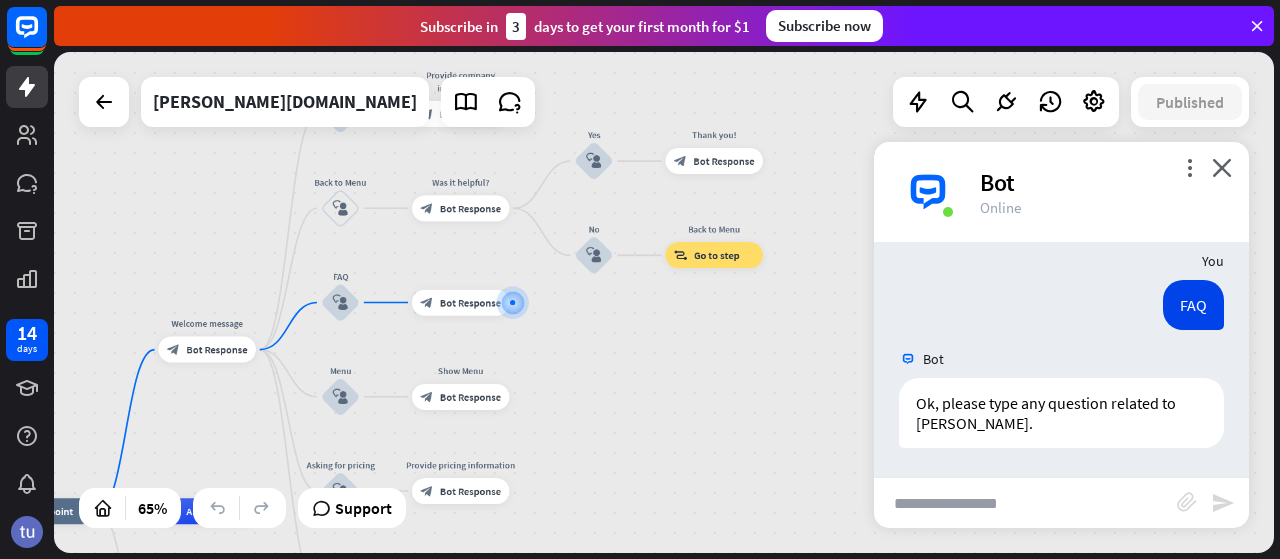 scroll, scrollTop: 158, scrollLeft: 0, axis: vertical 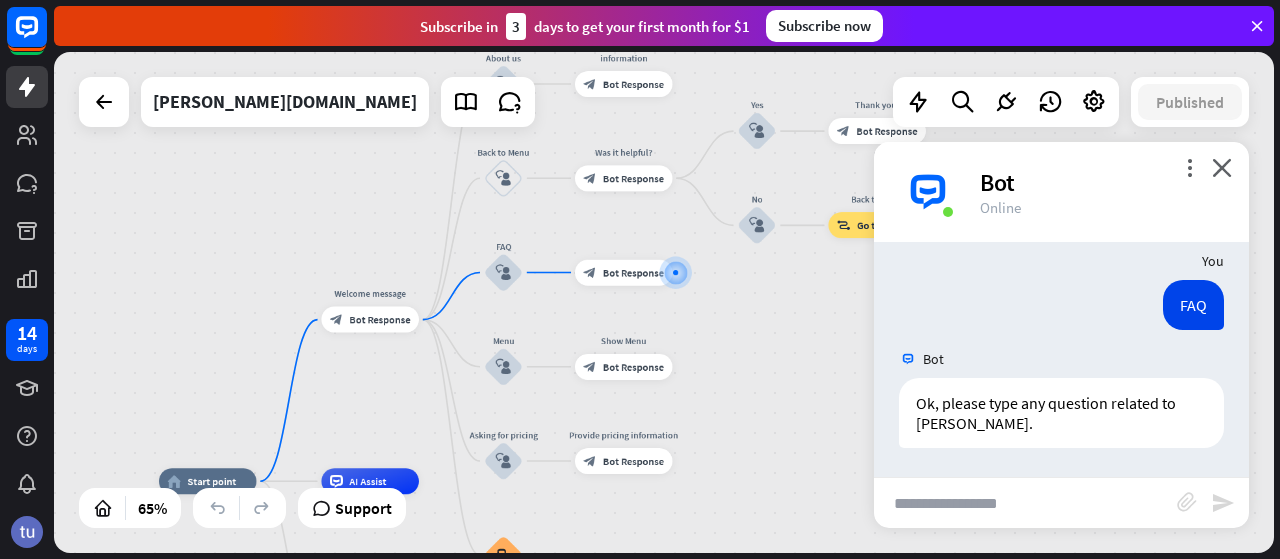 drag, startPoint x: 590, startPoint y: 357, endPoint x: 753, endPoint y: 327, distance: 165.73775 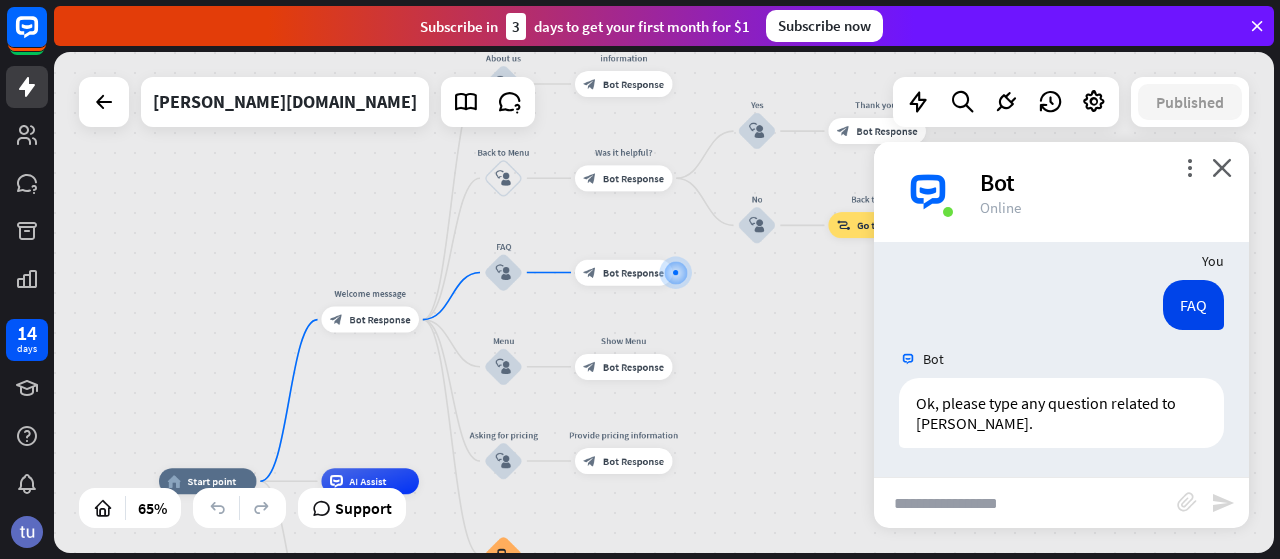 click on "home_2   Start point                 Welcome message   block_bot_response   Bot Response                 About us   block_user_input                 Provide company information   block_bot_response   Bot Response                 Back to Menu   block_user_input                 Was it helpful?   block_bot_response   Bot Response                 Yes   block_user_input                 Thank you!   block_bot_response   Bot Response                 No   block_user_input                 Back to Menu   block_goto   Go to step                 FAQ   block_user_input                   block_bot_response   Bot Response                     Menu   block_user_input                 Show Menu   block_bot_response   Bot Response                 Asking for pricing   block_user_input                 Provide pricing information   block_bot_response   Bot Response                   block_faq                     AI Assist                   block_fallback   Default fallback                 Fallback message" at bounding box center [664, 302] 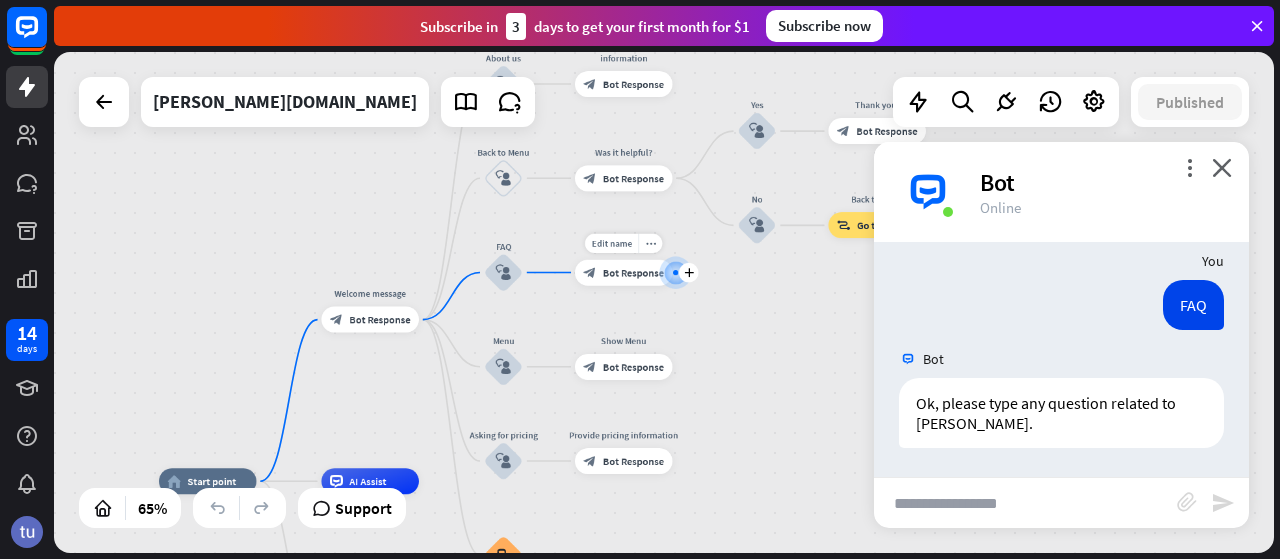 click at bounding box center [676, 272] 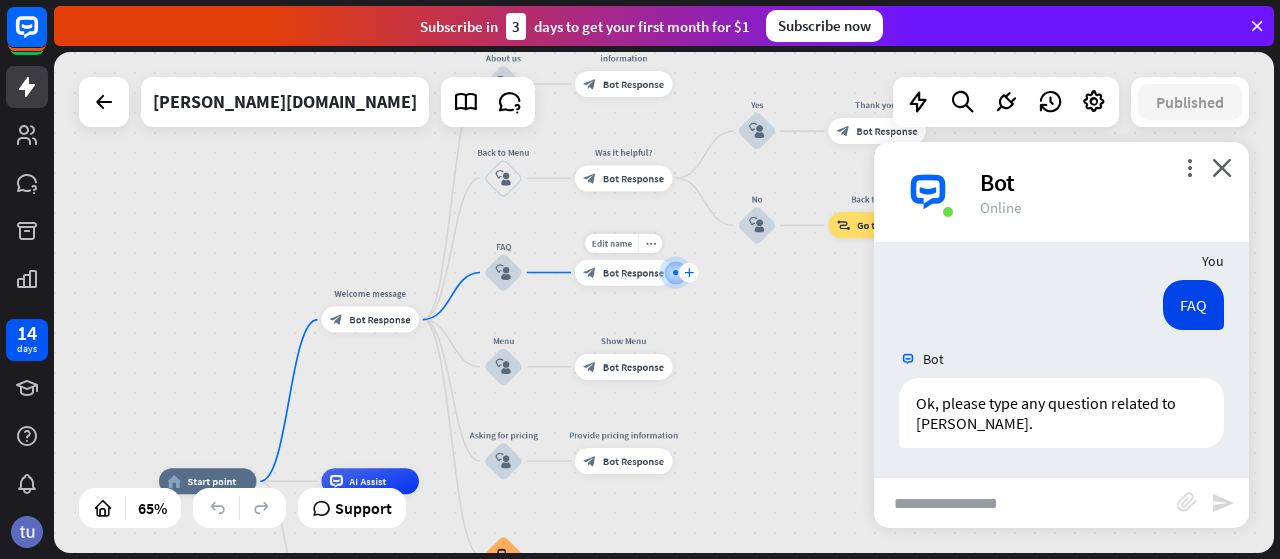 click on "plus" at bounding box center (689, 272) 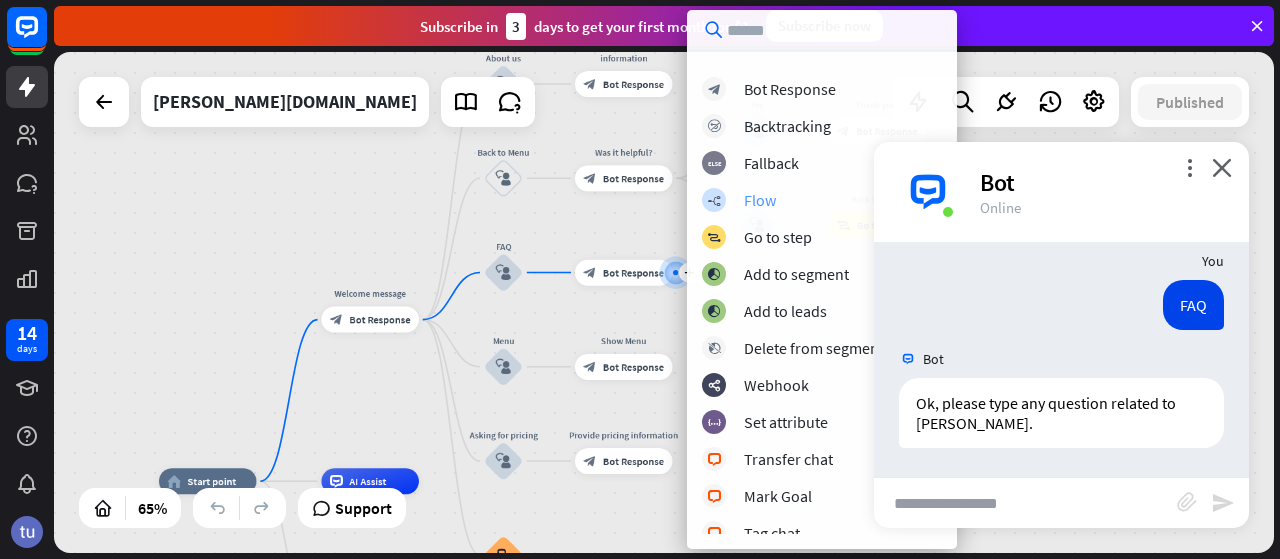 scroll, scrollTop: 0, scrollLeft: 0, axis: both 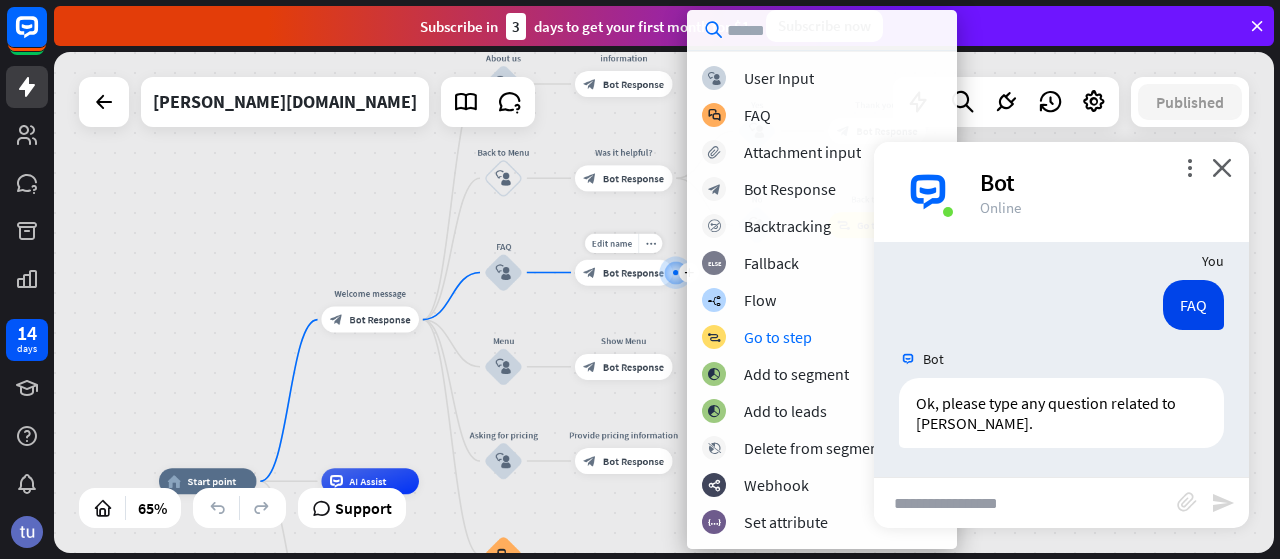 click on "Edit name   more_horiz         plus     block_bot_response   Bot Response" at bounding box center (624, 272) 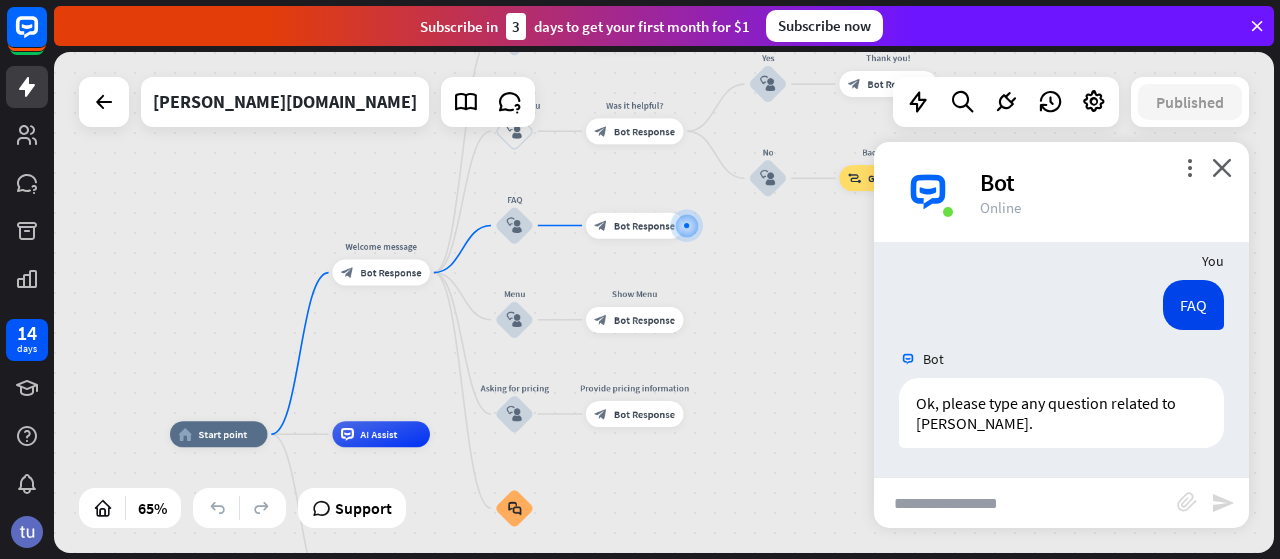 drag, startPoint x: 766, startPoint y: 381, endPoint x: 963, endPoint y: 237, distance: 244.01845 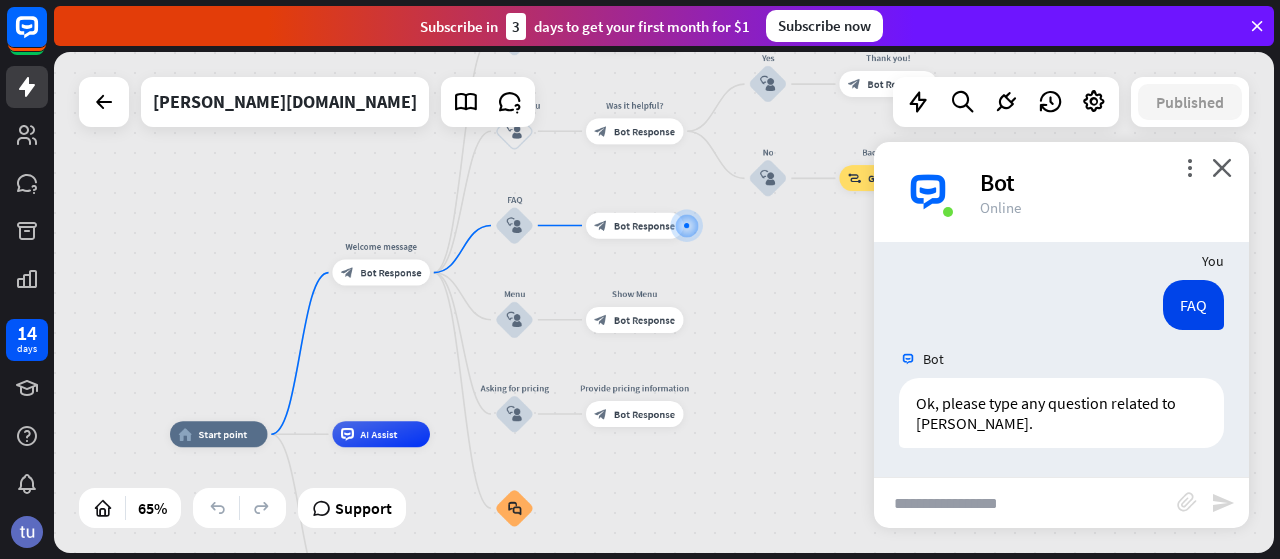 click on "home_2   Start point                 Welcome message   block_bot_response   Bot Response                 About us   block_user_input                 Provide company information   block_bot_response   Bot Response                 Back to Menu   block_user_input                 Was it helpful?   block_bot_response   Bot Response                 Yes   block_user_input                 Thank you!   block_bot_response   Bot Response                 No   block_user_input                 Back to Menu   block_goto   Go to step                 FAQ   block_user_input                   block_bot_response   Bot Response                     Menu   block_user_input                 Show Menu   block_bot_response   Bot Response                 Asking for pricing   block_user_input                 Provide pricing information   block_bot_response   Bot Response                   block_faq                     AI Assist                   block_fallback   Default fallback                 Fallback message" at bounding box center [664, 302] 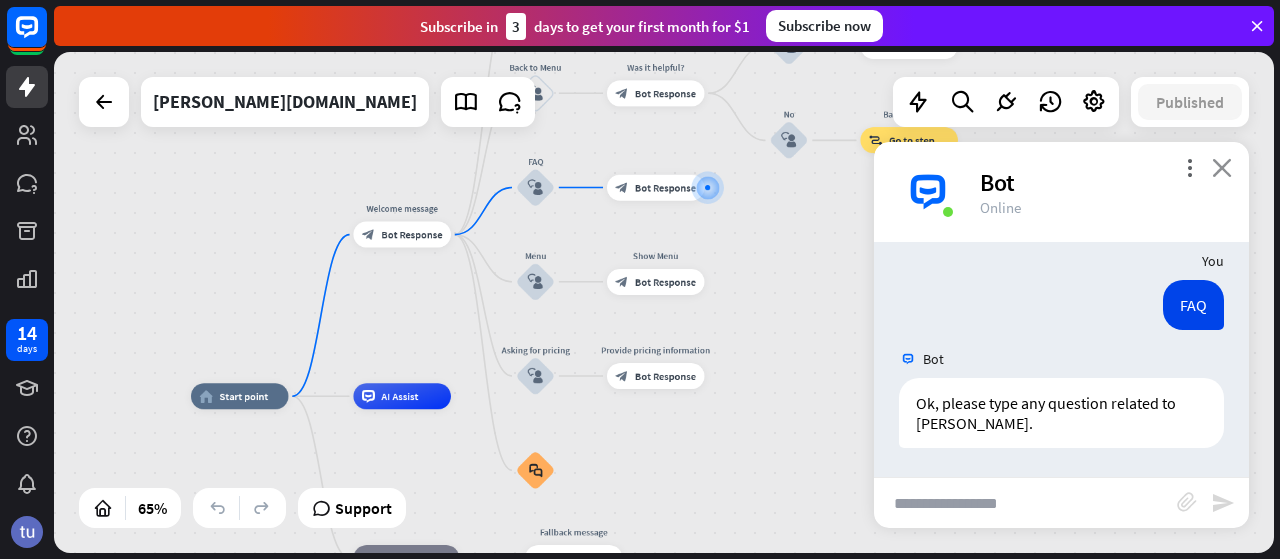 click on "close" at bounding box center (1222, 167) 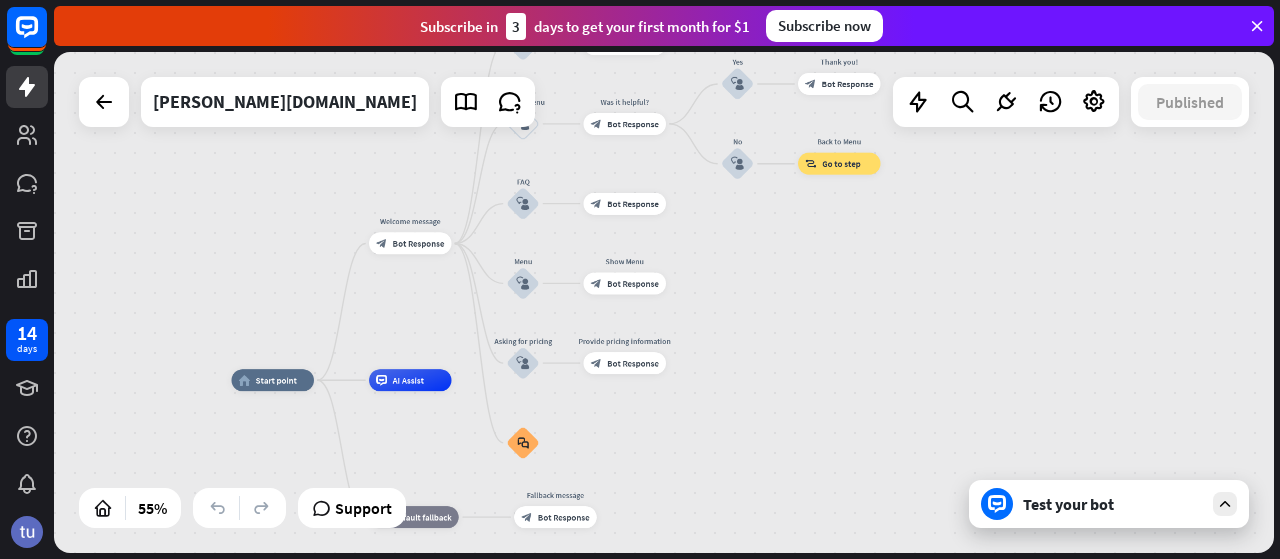 drag, startPoint x: 469, startPoint y: 345, endPoint x: 484, endPoint y: 322, distance: 27.45906 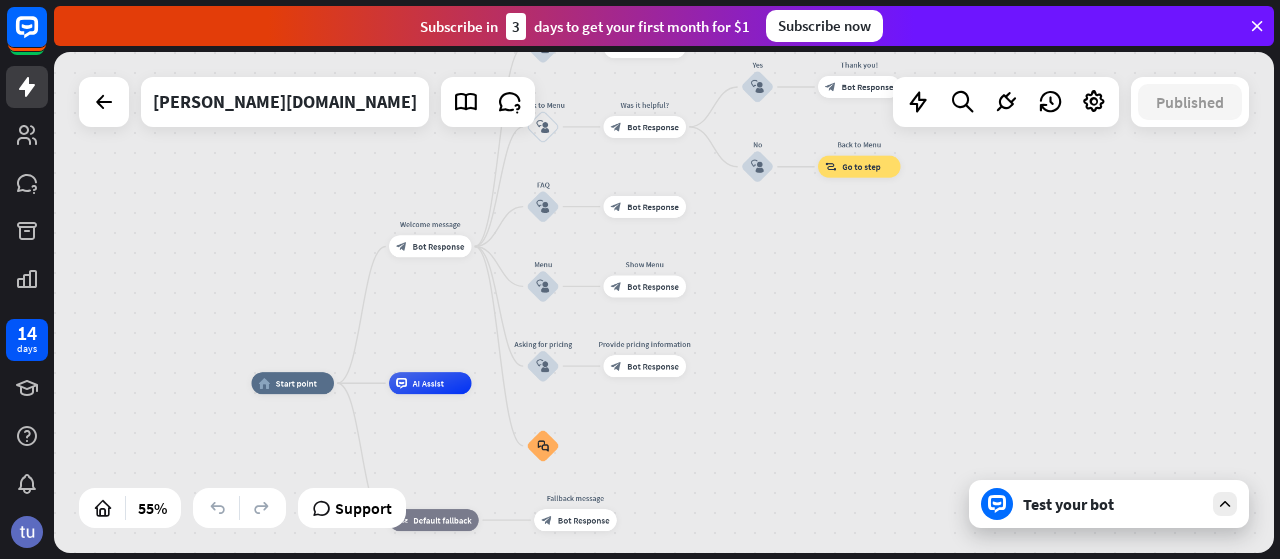 drag, startPoint x: 494, startPoint y: 357, endPoint x: 496, endPoint y: 392, distance: 35.057095 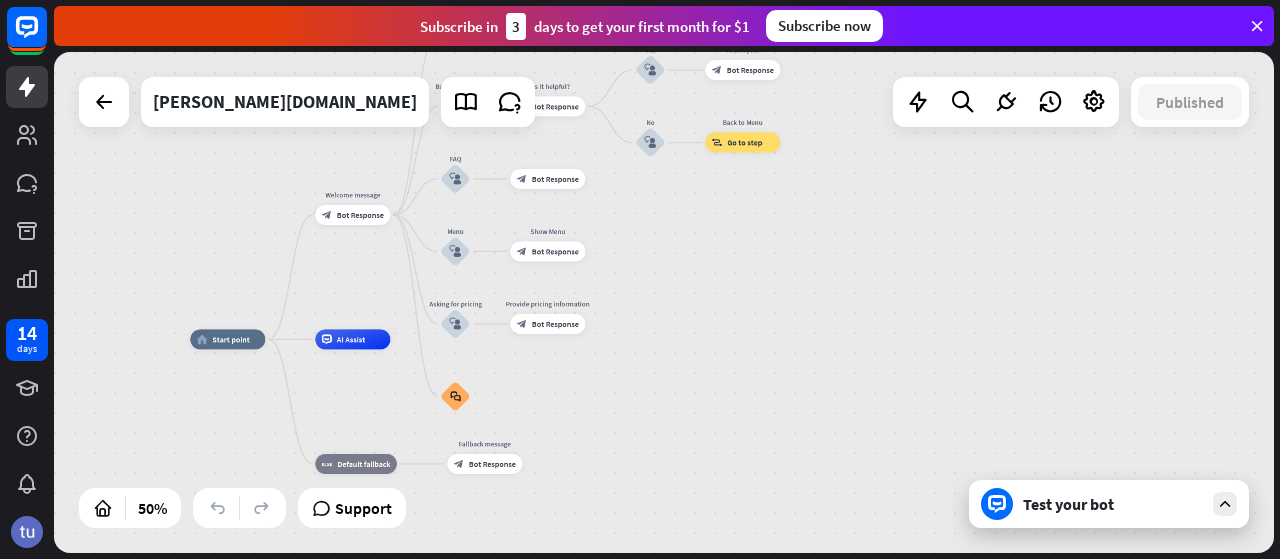 drag, startPoint x: 347, startPoint y: 261, endPoint x: 280, endPoint y: 218, distance: 79.61156 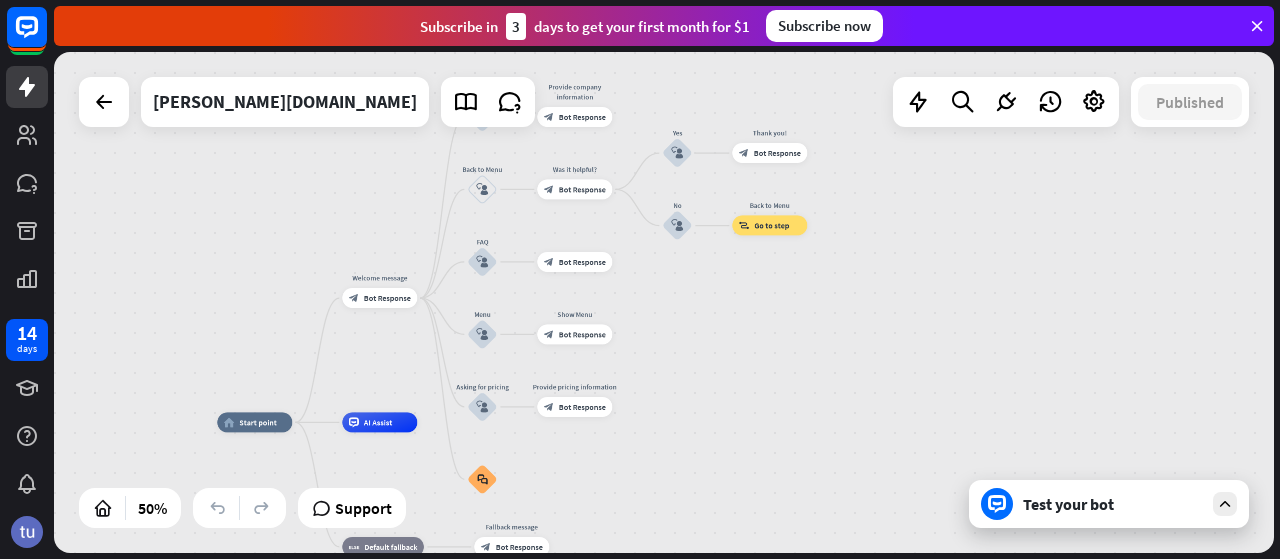drag, startPoint x: 658, startPoint y: 381, endPoint x: 697, endPoint y: 509, distance: 133.80957 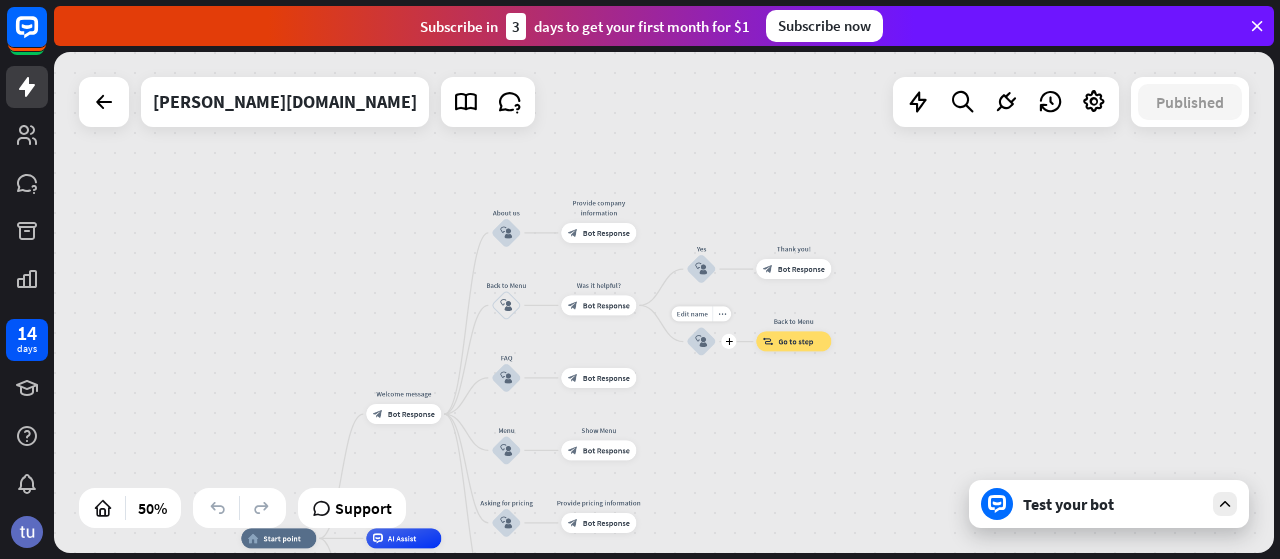 drag, startPoint x: 720, startPoint y: 293, endPoint x: 732, endPoint y: 367, distance: 74.96666 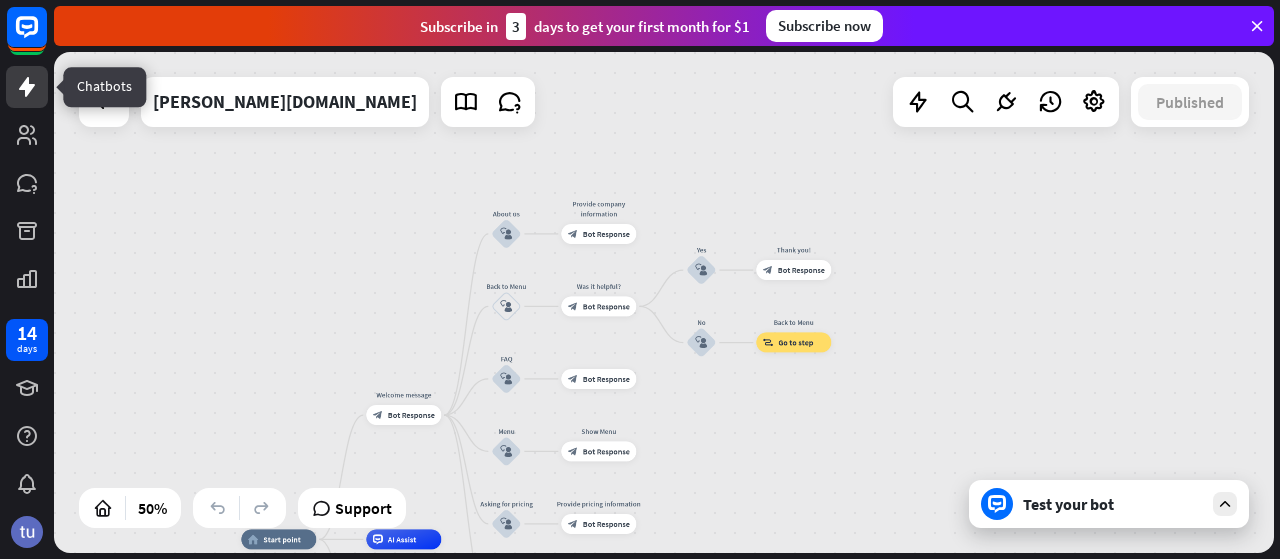 click at bounding box center (27, 87) 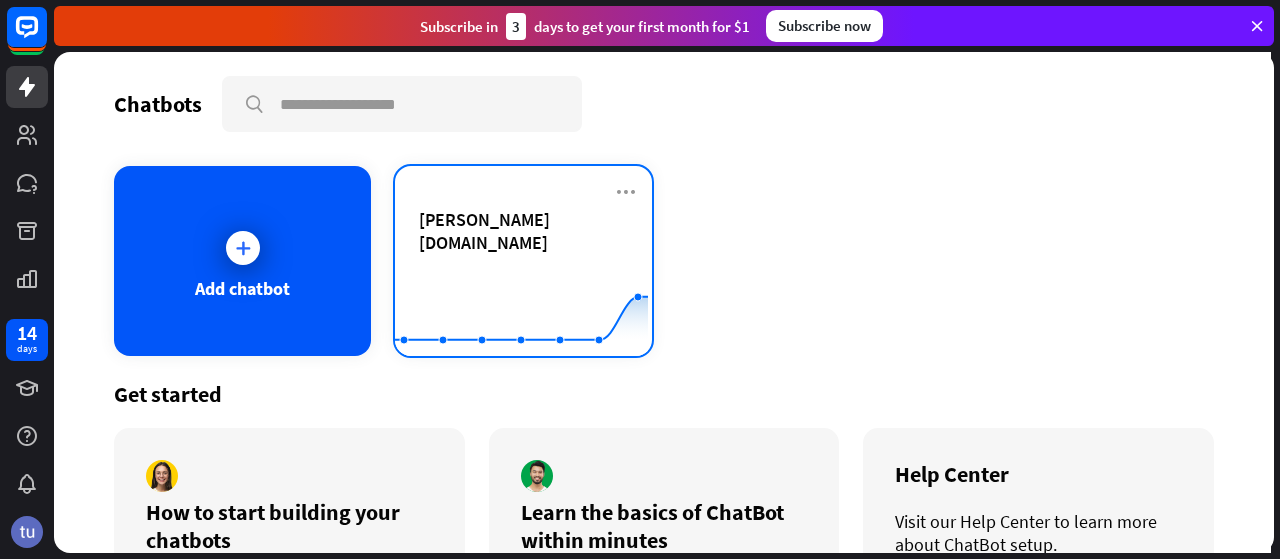click on "[PERSON_NAME][DOMAIN_NAME]" at bounding box center [523, 243] 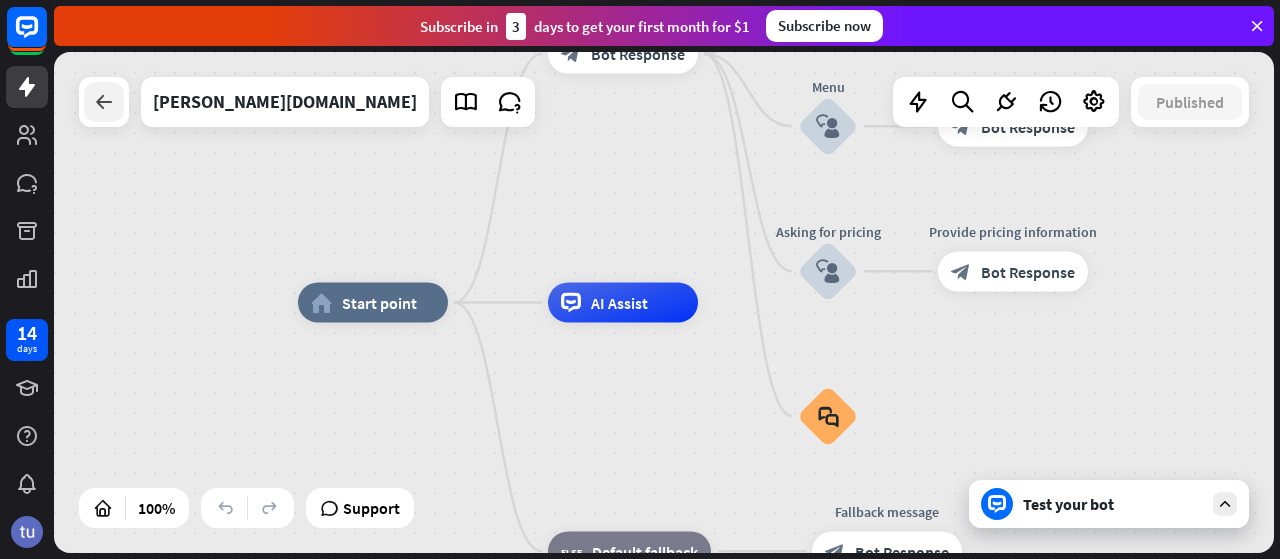 click at bounding box center (104, 102) 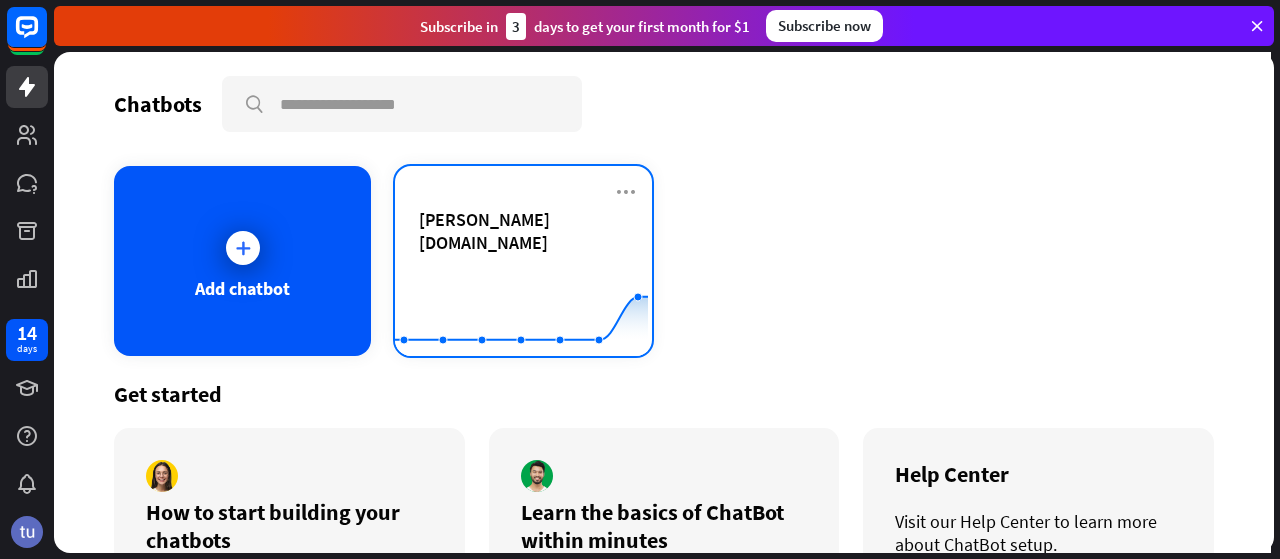 click 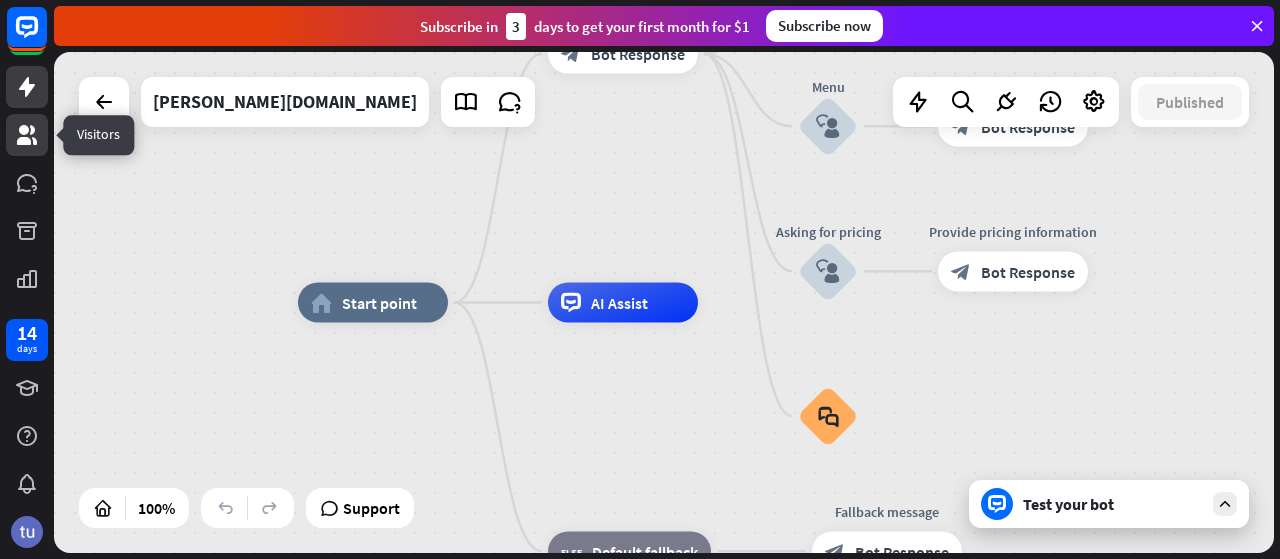 click 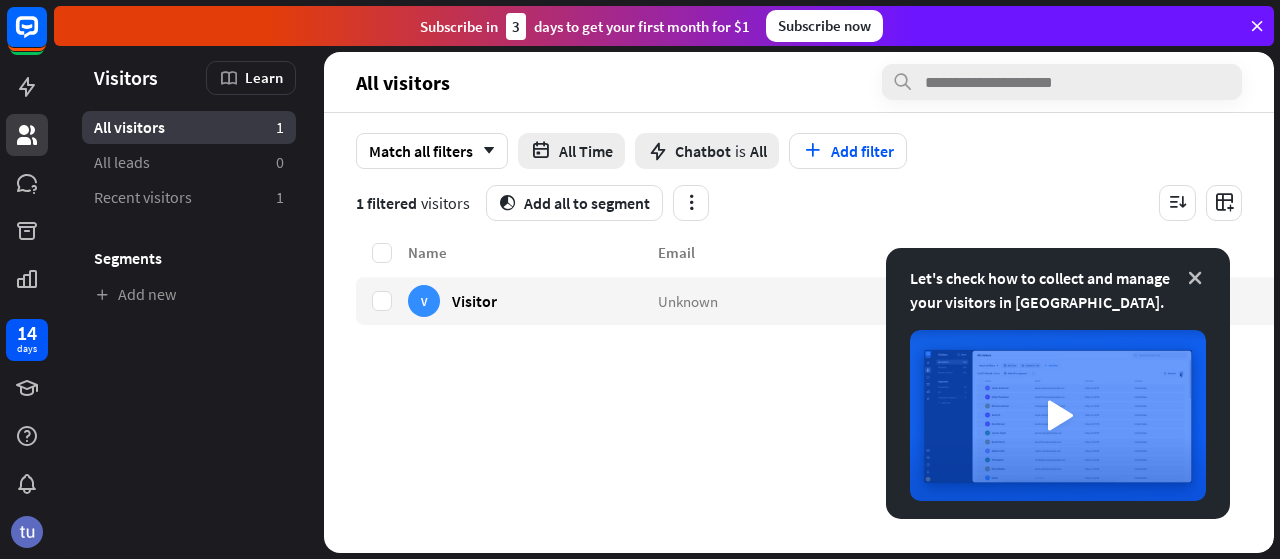 click at bounding box center [1195, 278] 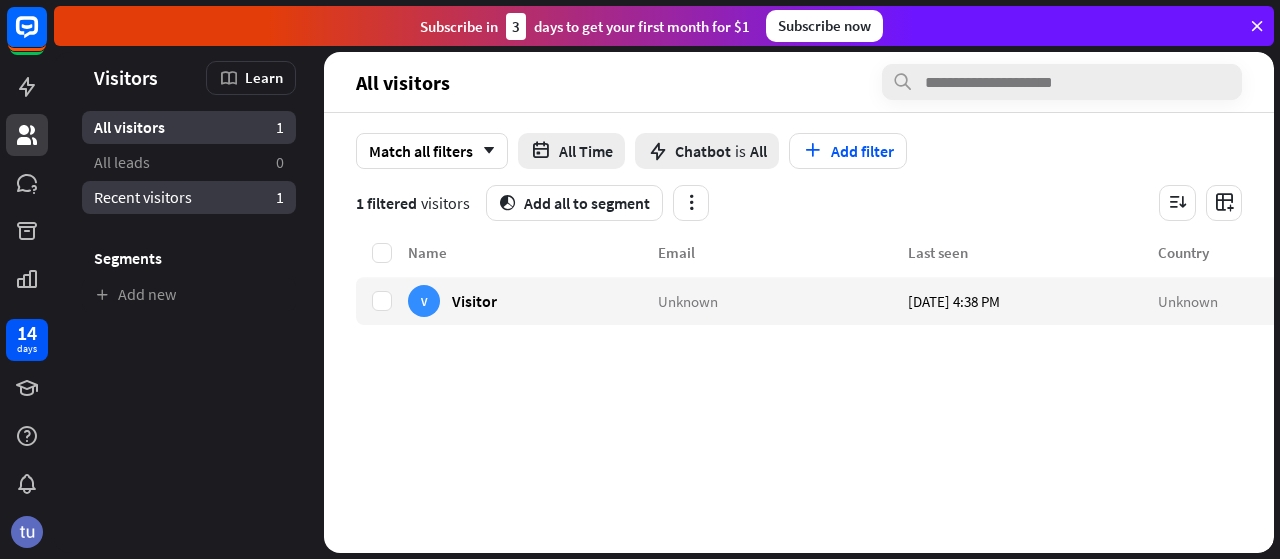 click on "Recent visitors" at bounding box center [143, 197] 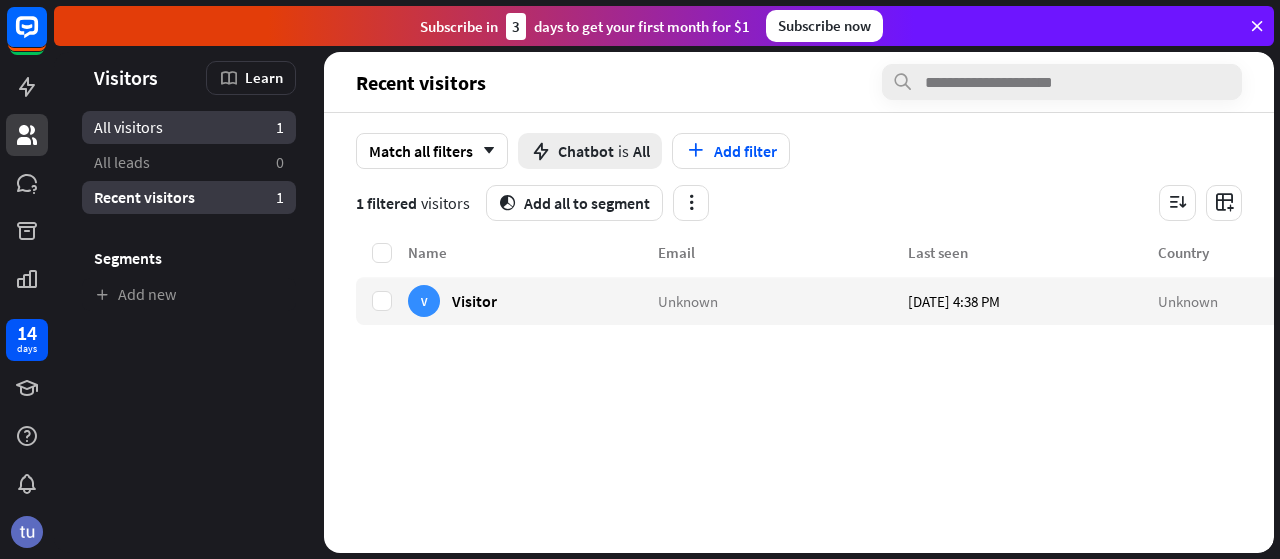 click on "All visitors" at bounding box center [128, 127] 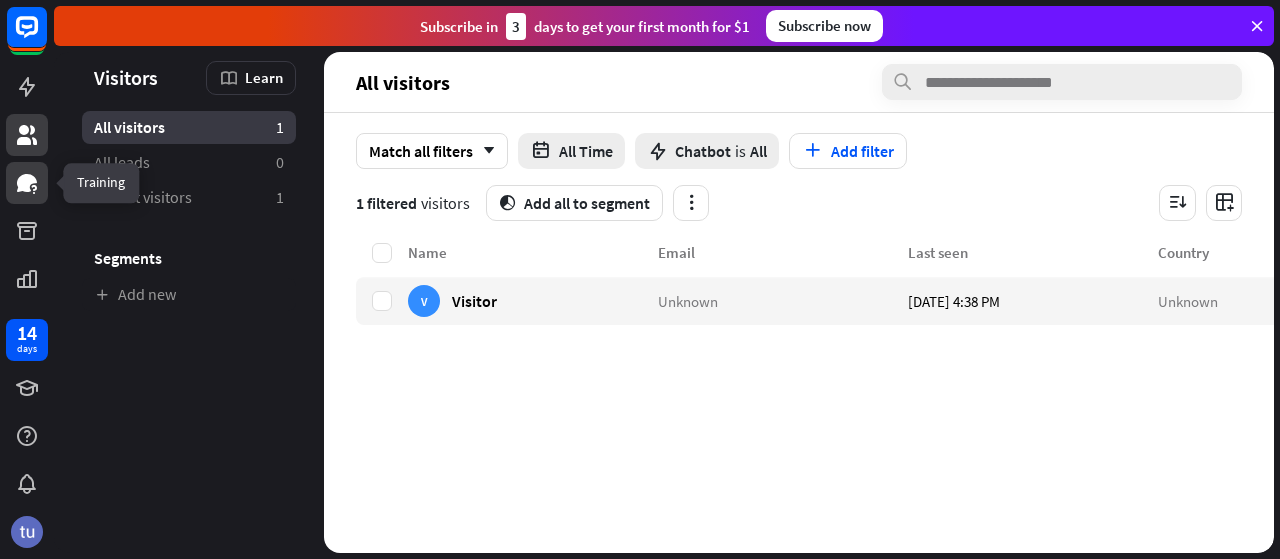 click 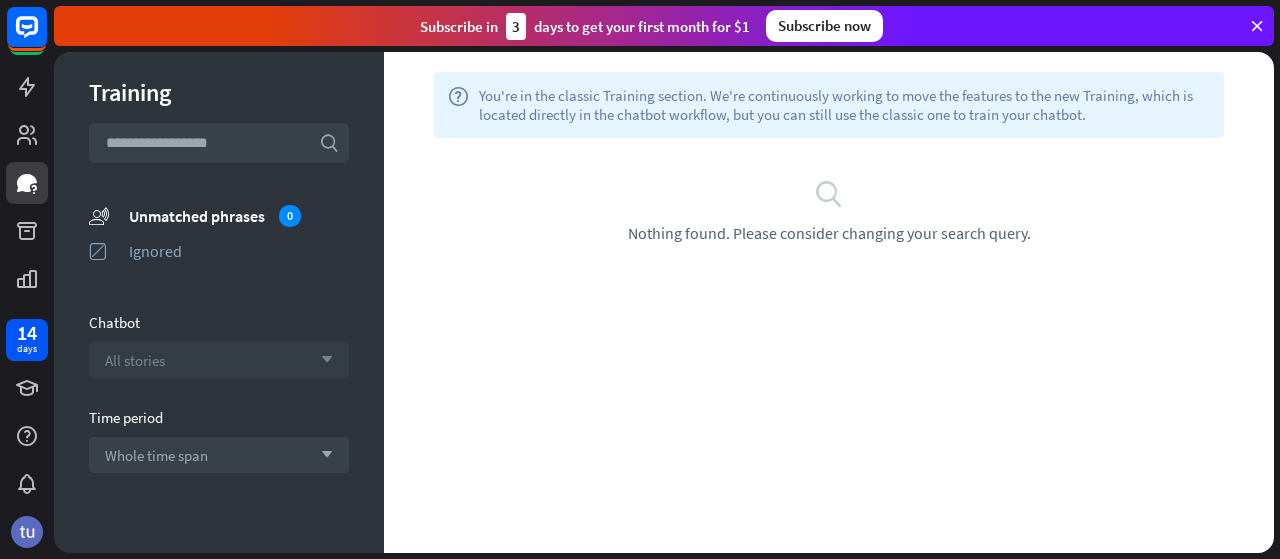 click on "All stories
arrow_down" at bounding box center (219, 360) 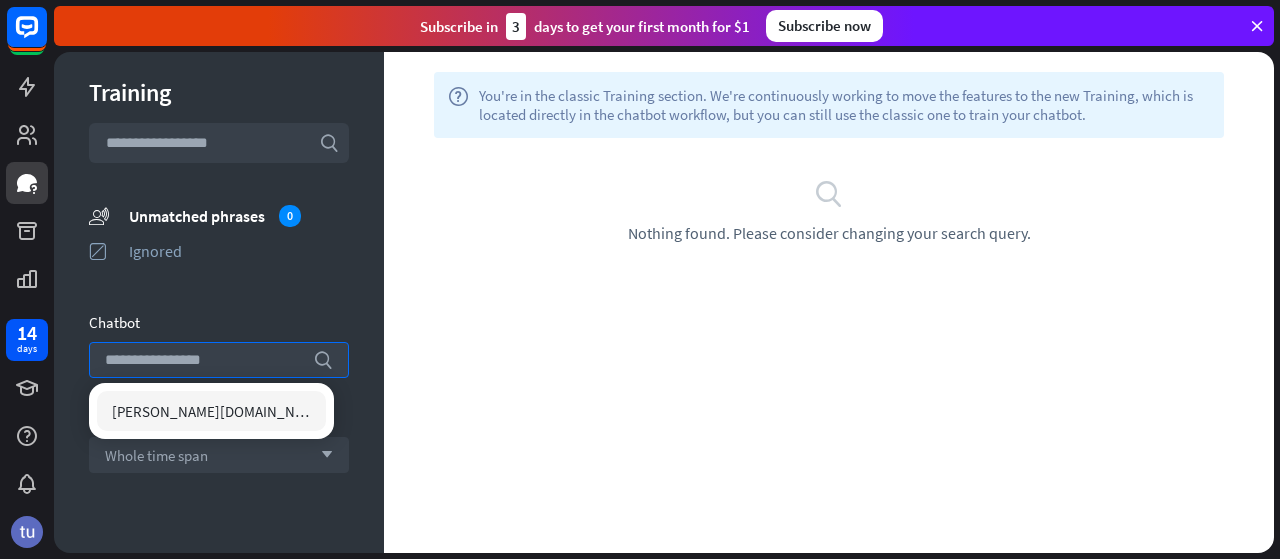 click on "[PERSON_NAME][DOMAIN_NAME]" at bounding box center [211, 411] 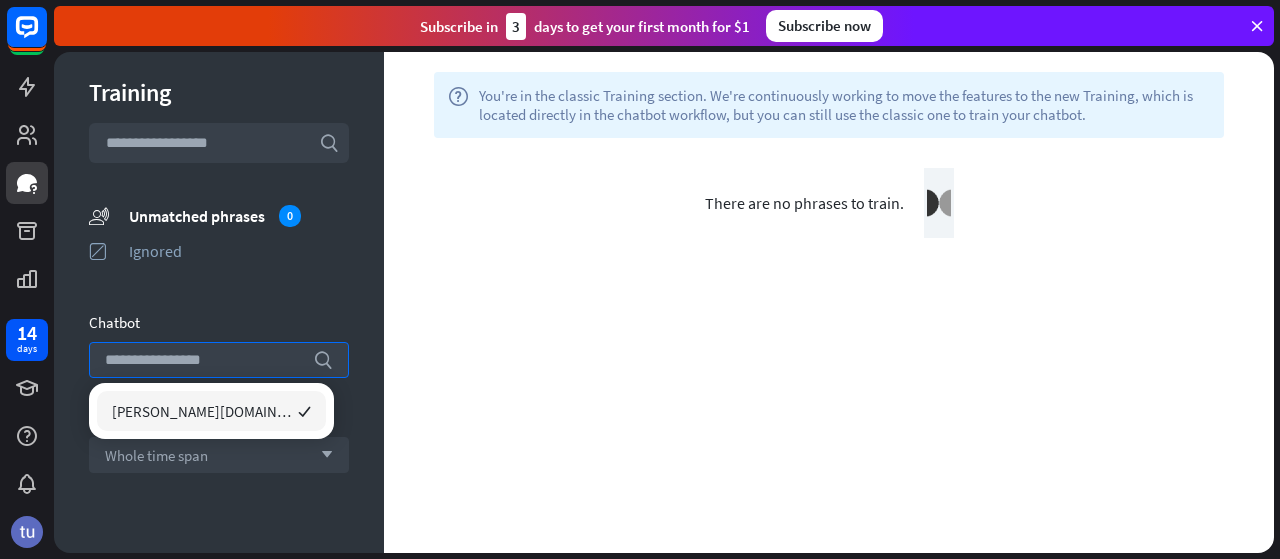 scroll, scrollTop: 36, scrollLeft: 0, axis: vertical 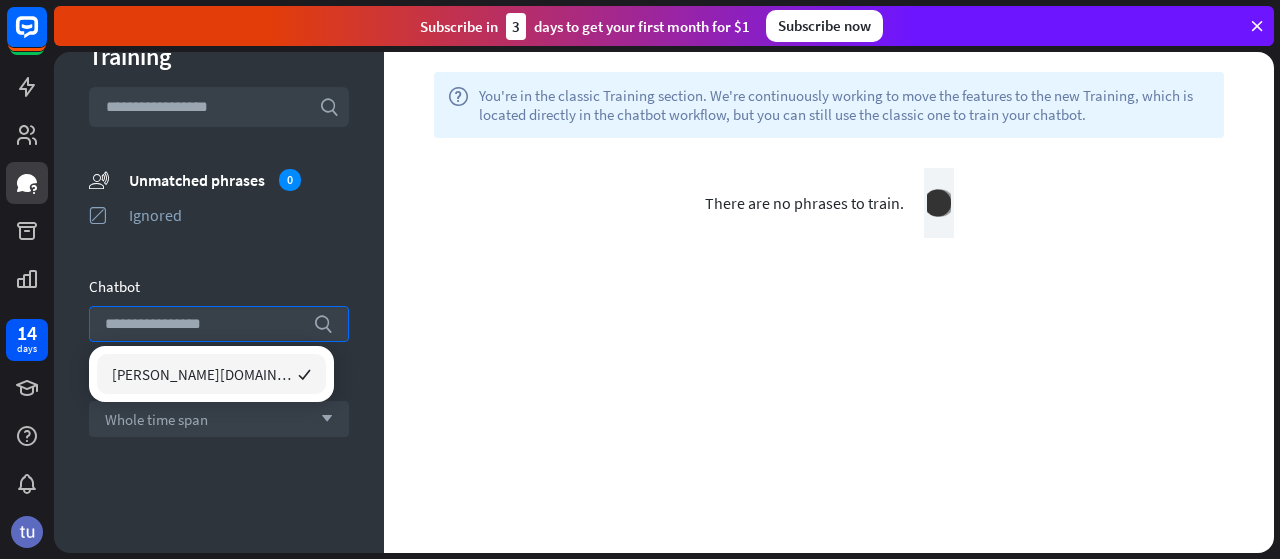 click on "Training
search     unmatched_phrases
Unmatched phrases
0
ignored
Ignored
Chatbot
search
Time period
Whole time span
arrow_down
Show results" at bounding box center [219, 302] 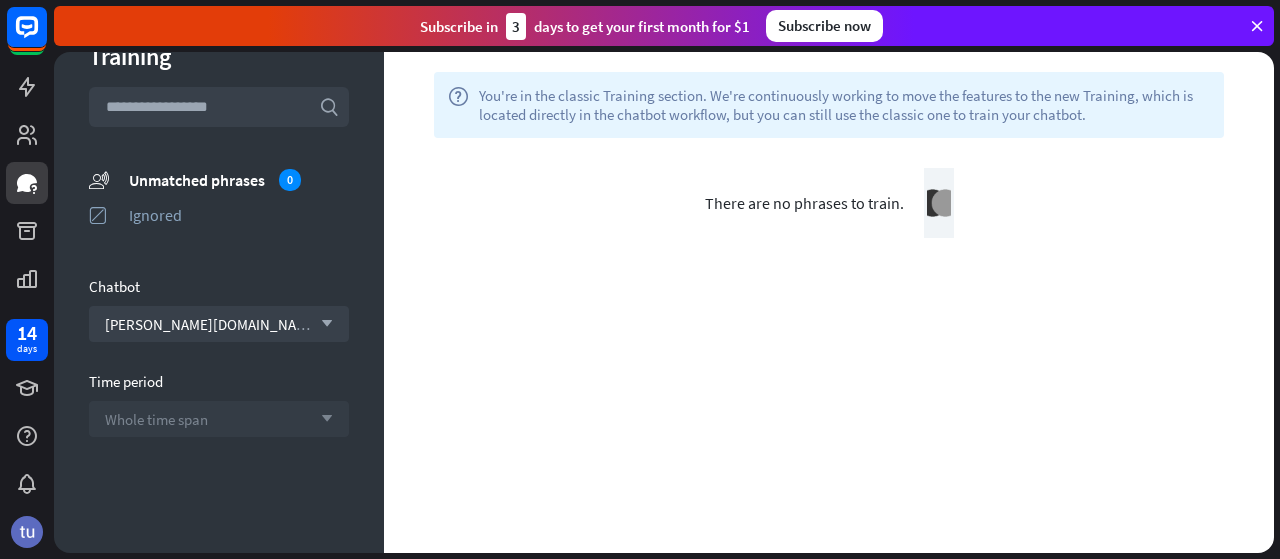 click on "Whole time span
arrow_down" at bounding box center (219, 419) 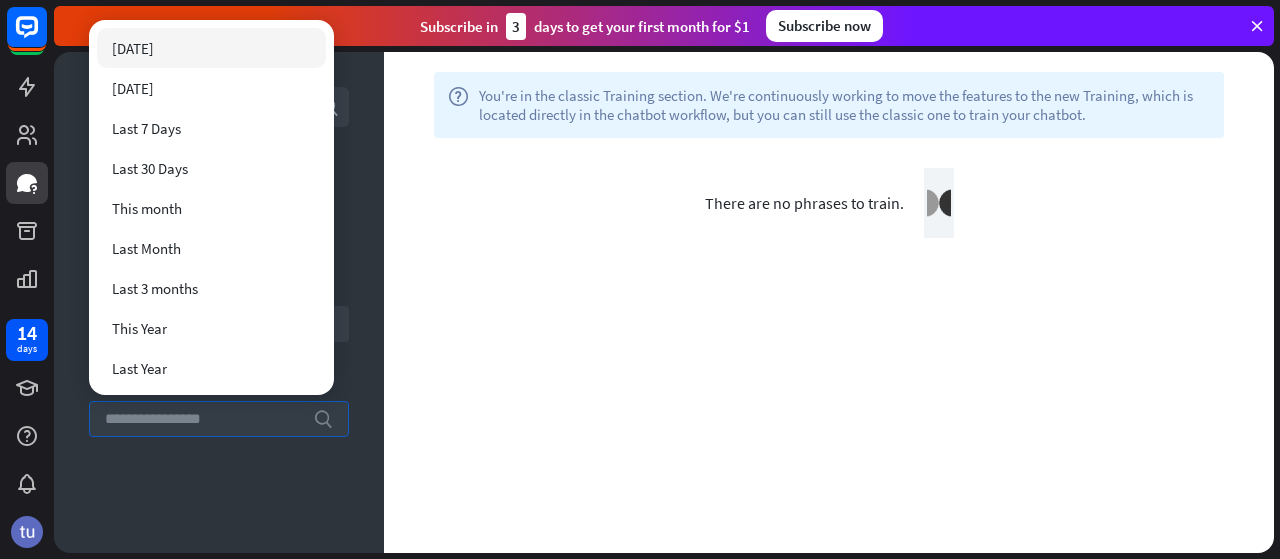click on "search" at bounding box center (219, 419) 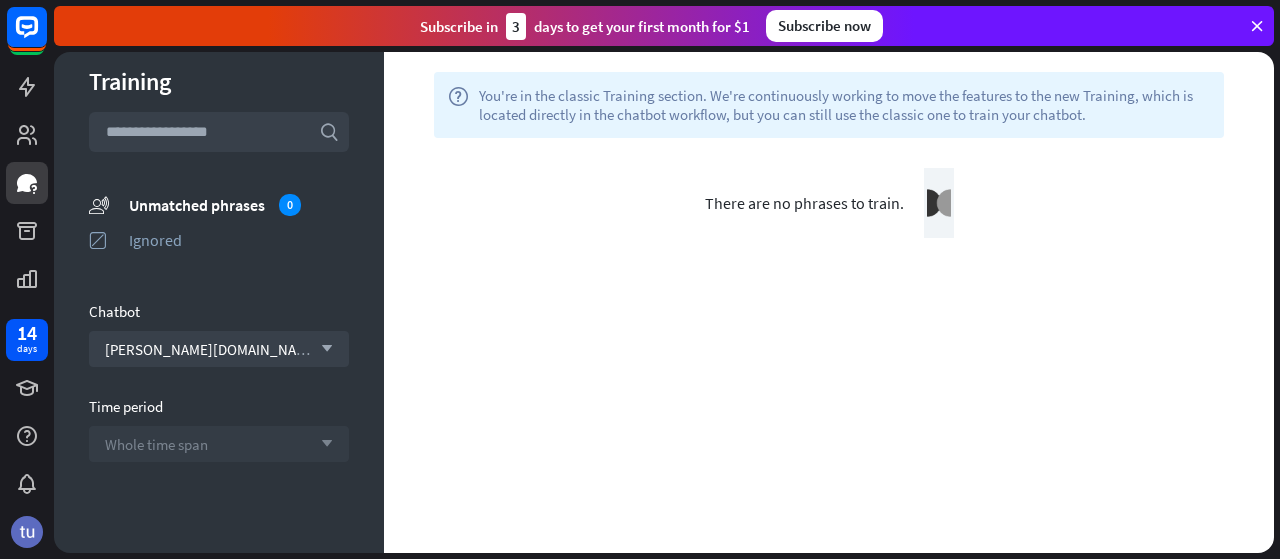 scroll, scrollTop: 0, scrollLeft: 0, axis: both 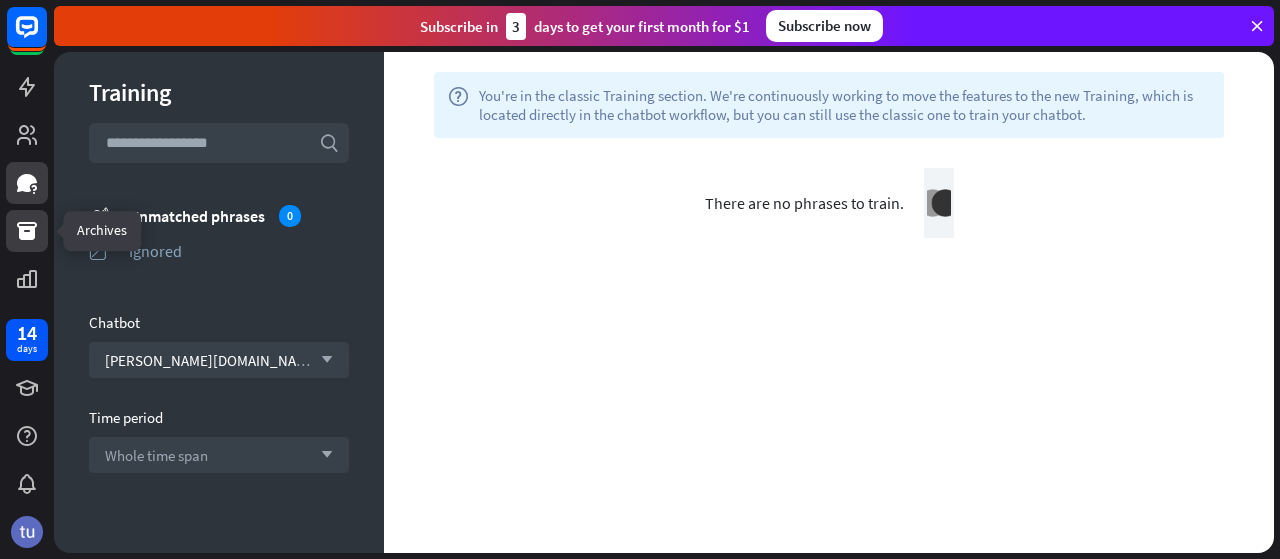 click at bounding box center [27, 231] 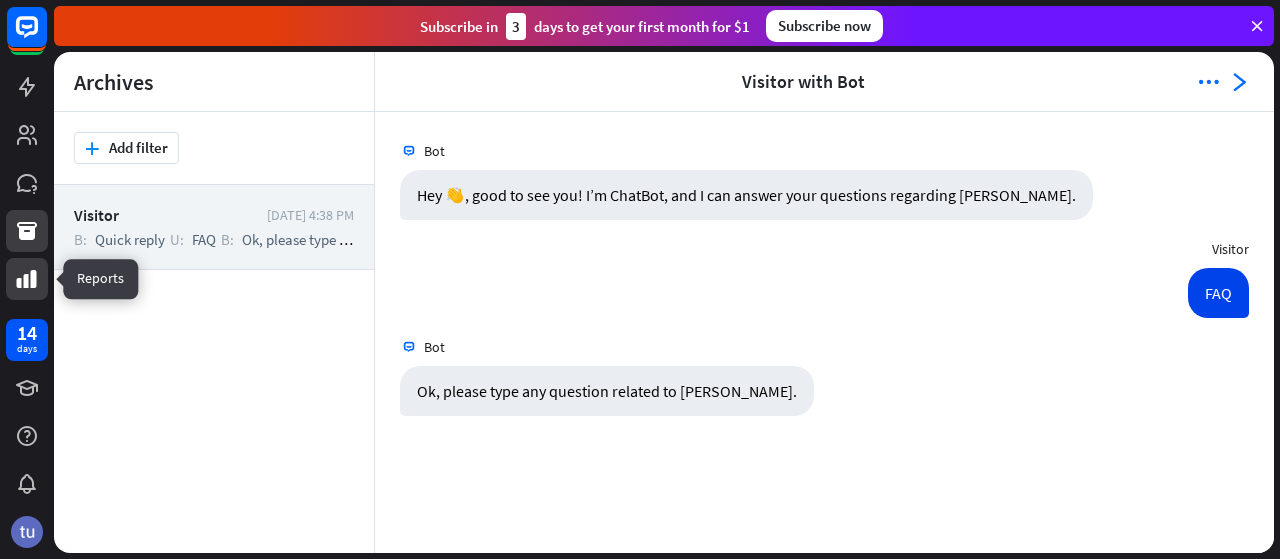 click at bounding box center [27, 279] 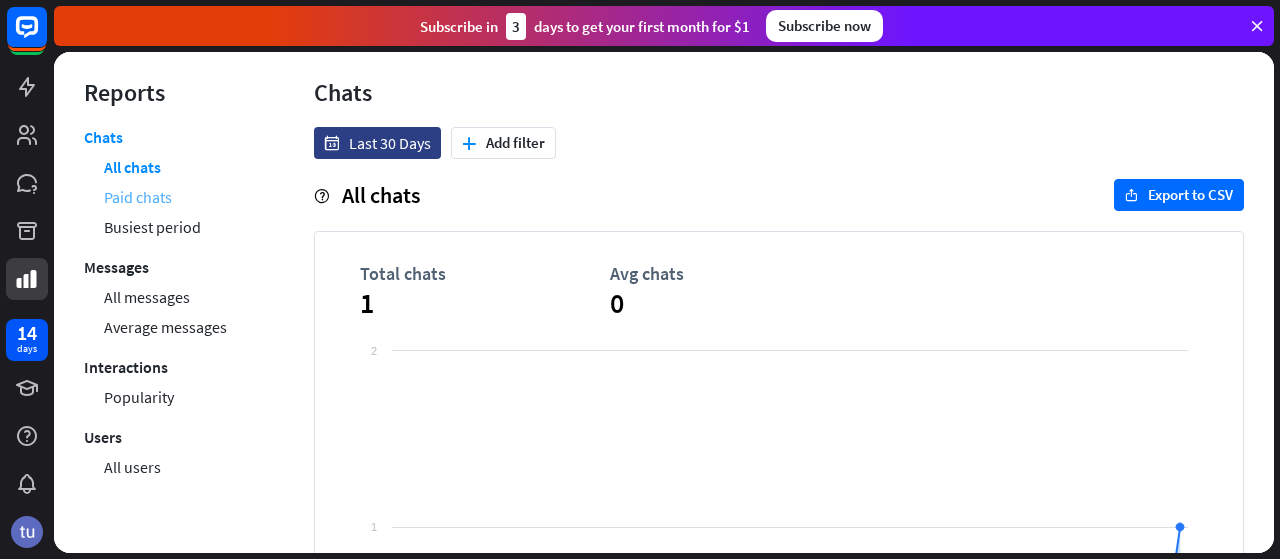 click on "Paid chats" at bounding box center [138, 197] 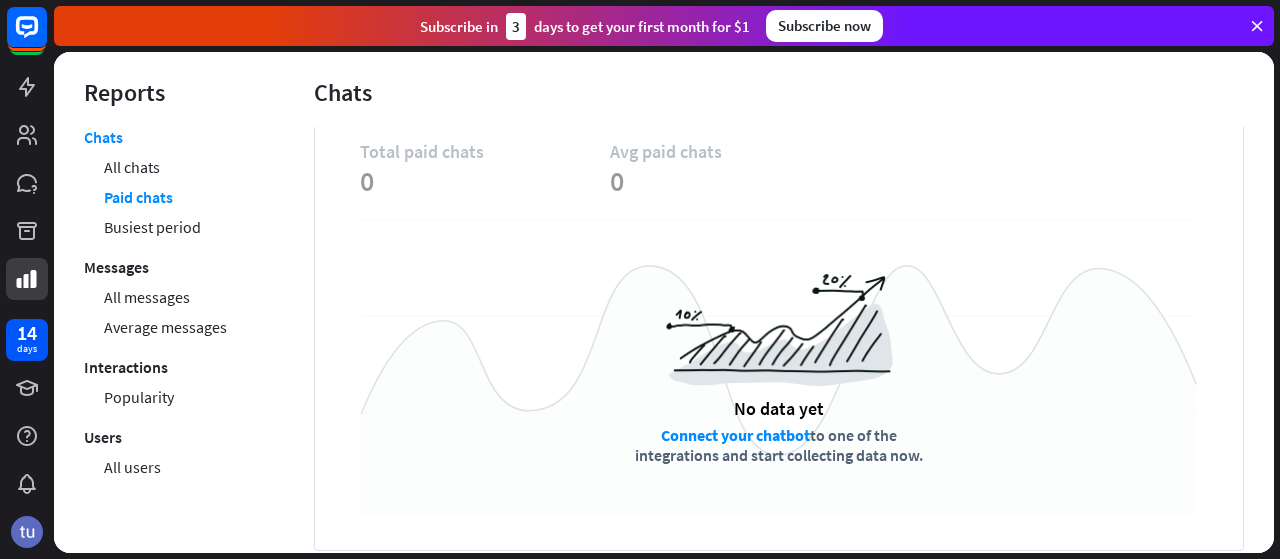 scroll, scrollTop: 133, scrollLeft: 0, axis: vertical 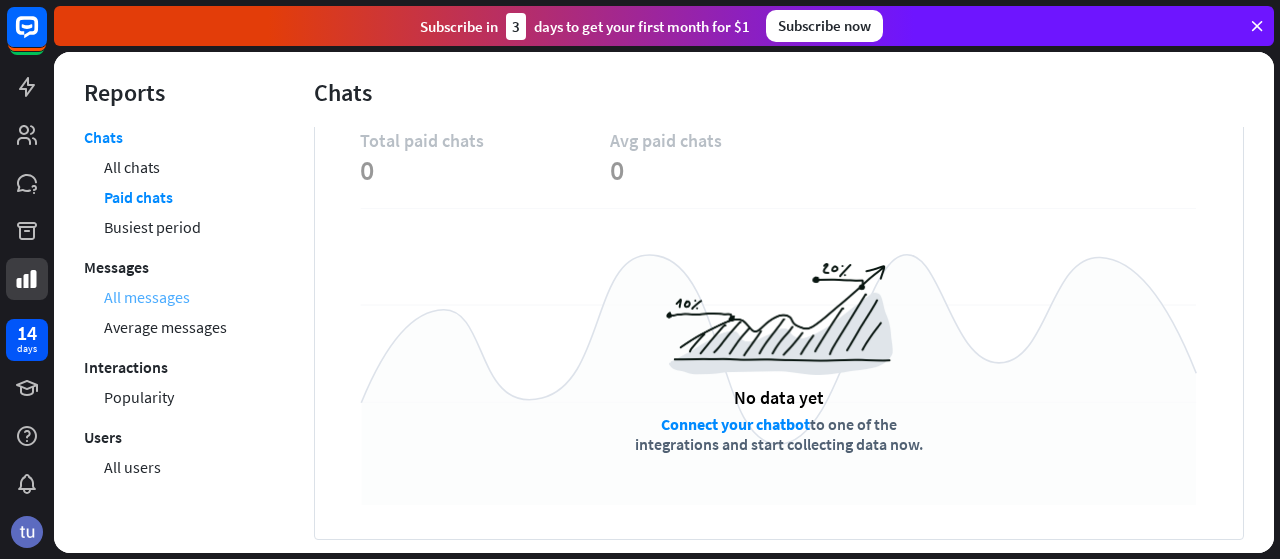 click on "All messages" at bounding box center (147, 297) 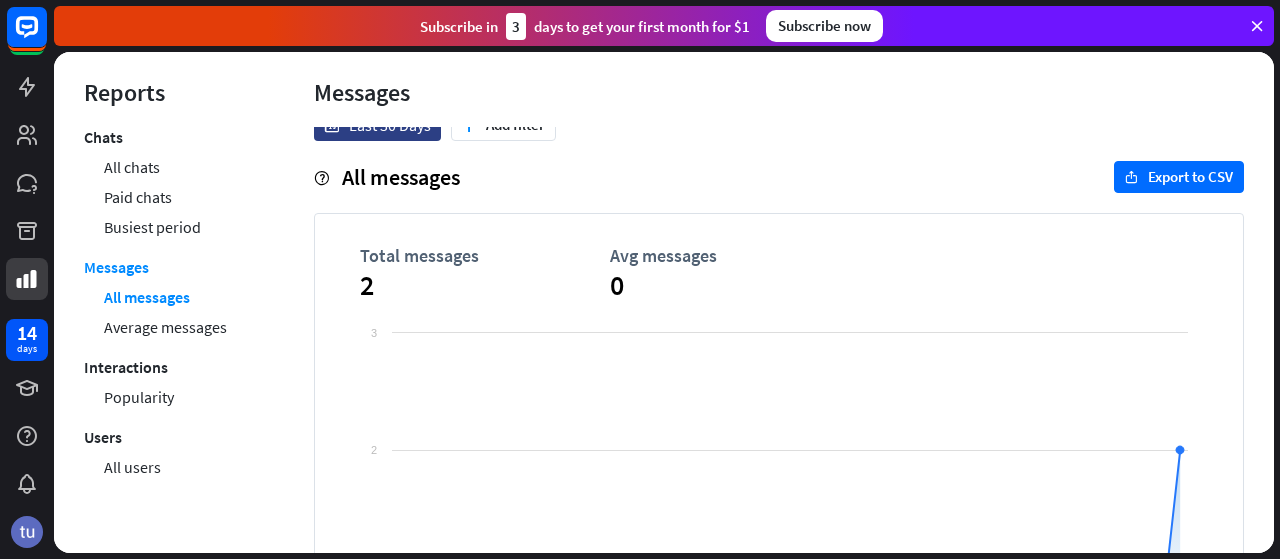 scroll, scrollTop: 0, scrollLeft: 0, axis: both 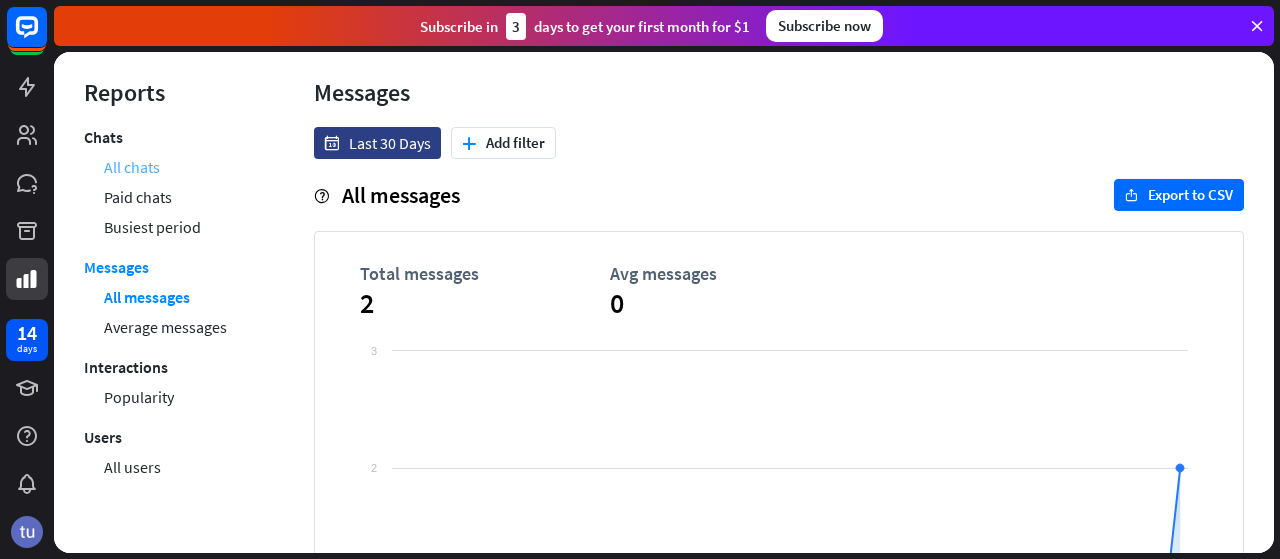 click on "All chats" at bounding box center [132, 167] 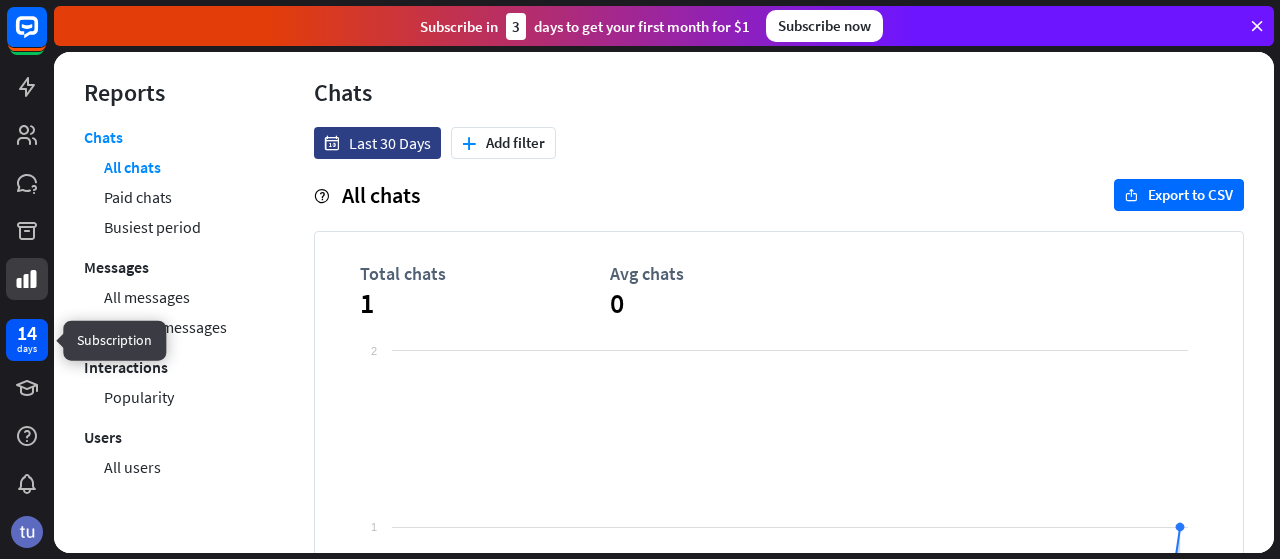 click on "days" at bounding box center [27, 349] 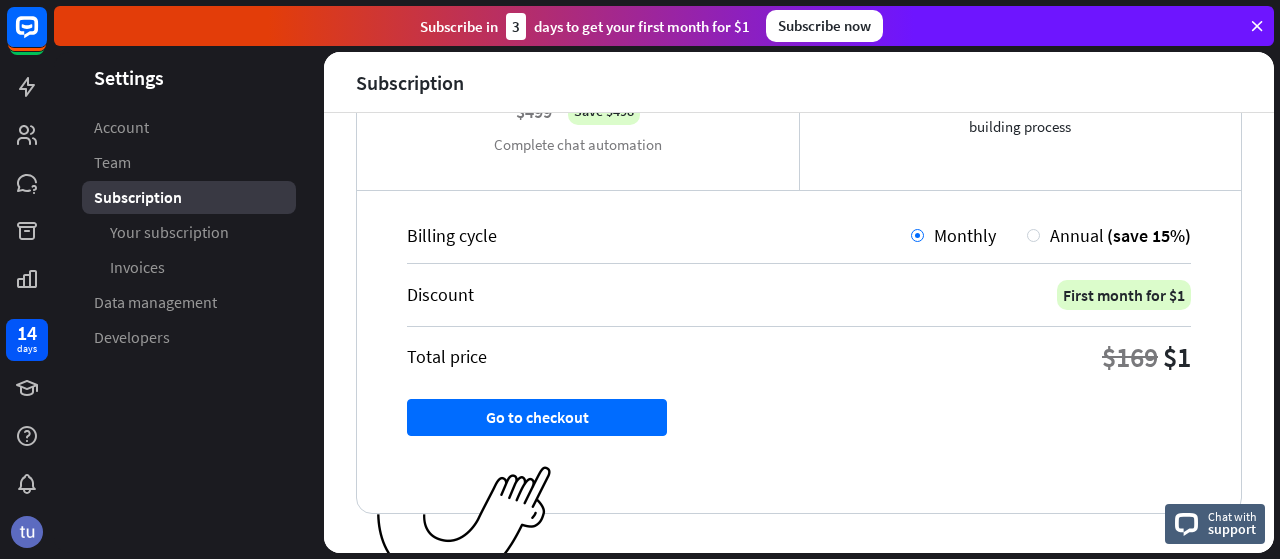 scroll, scrollTop: 484, scrollLeft: 0, axis: vertical 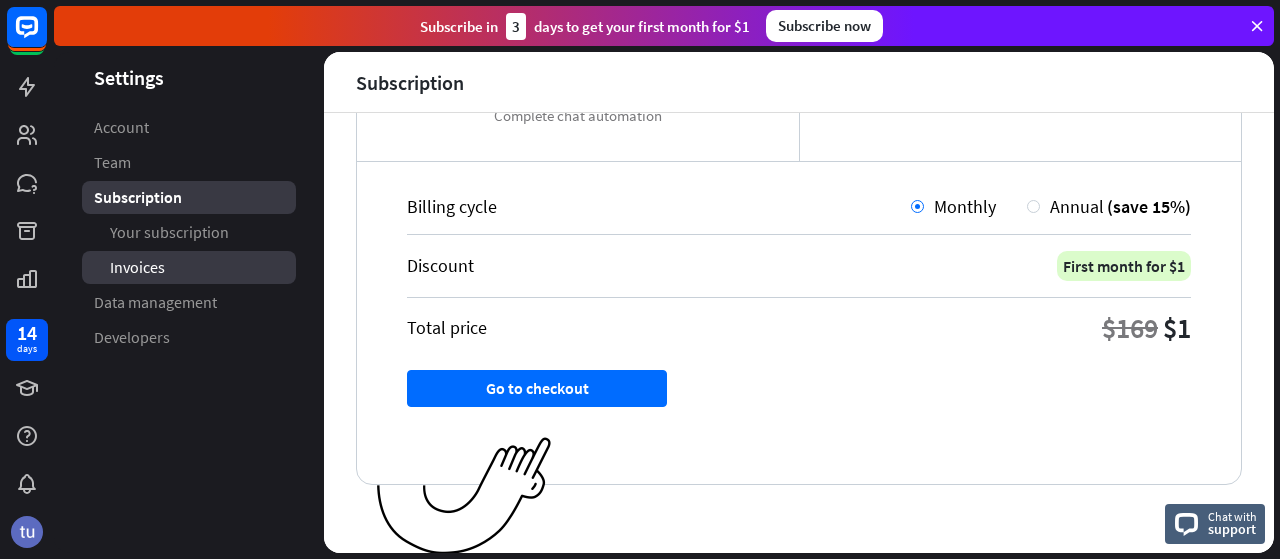 click on "Invoices" at bounding box center (189, 267) 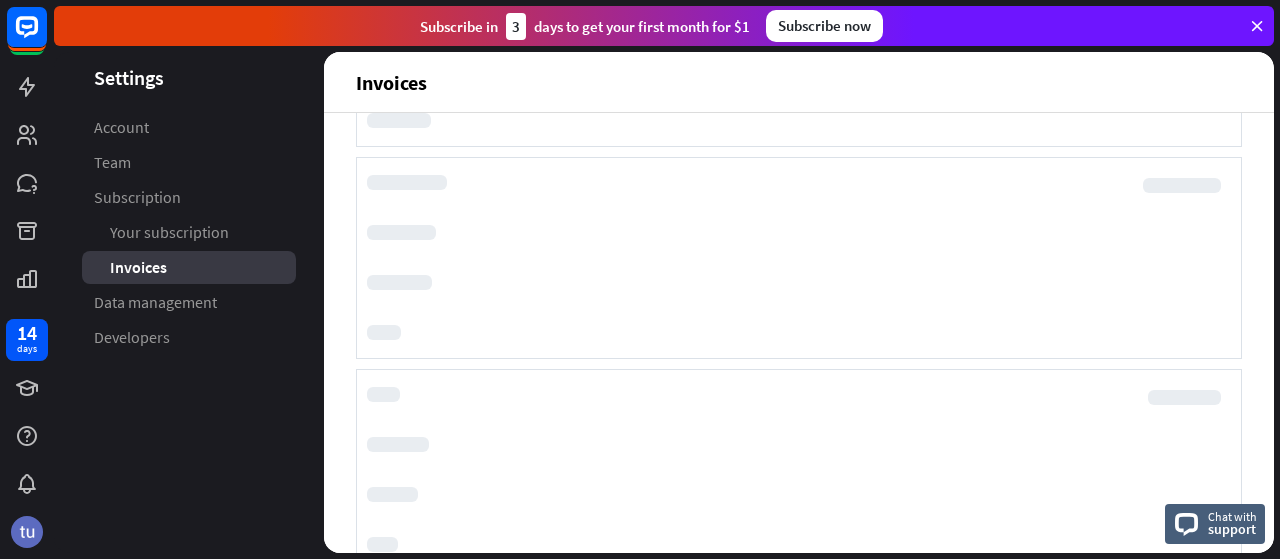 scroll, scrollTop: 0, scrollLeft: 0, axis: both 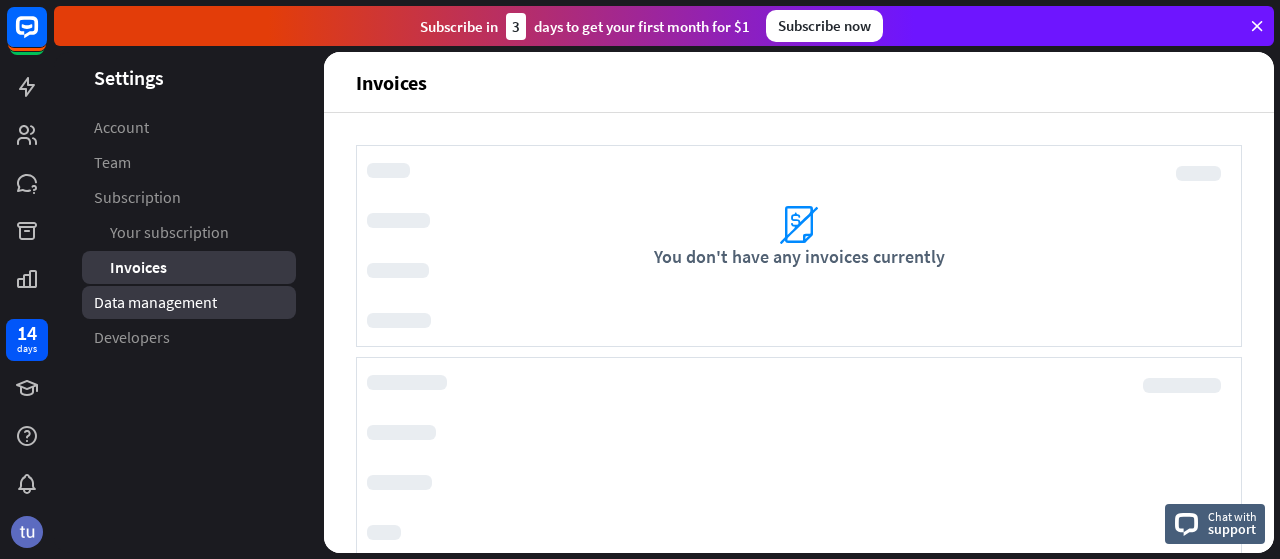 click on "Data management" at bounding box center (155, 302) 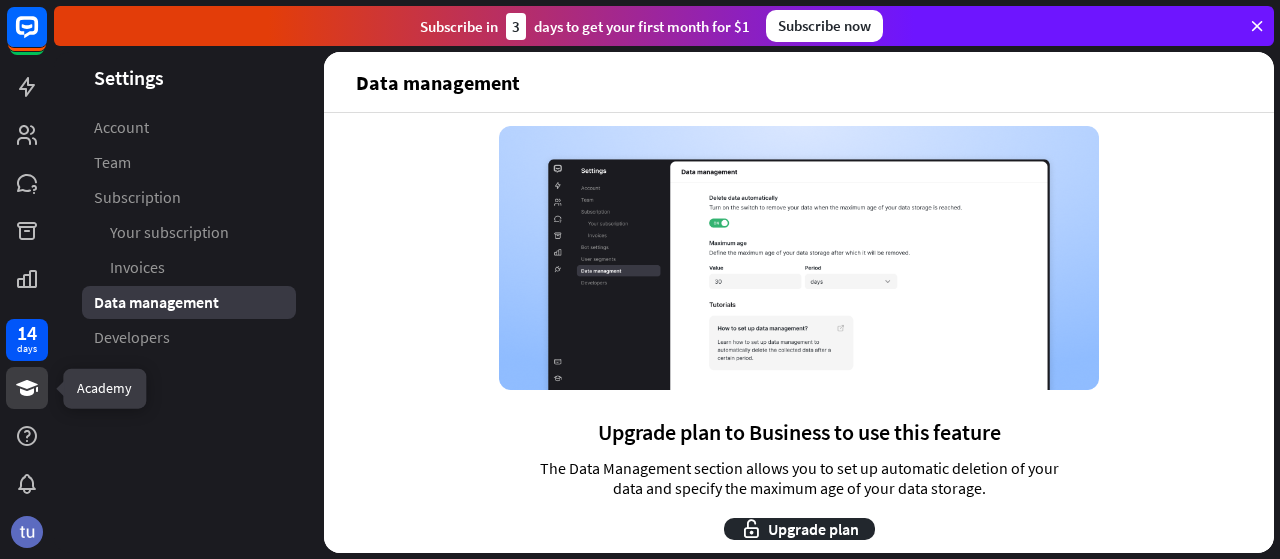 click 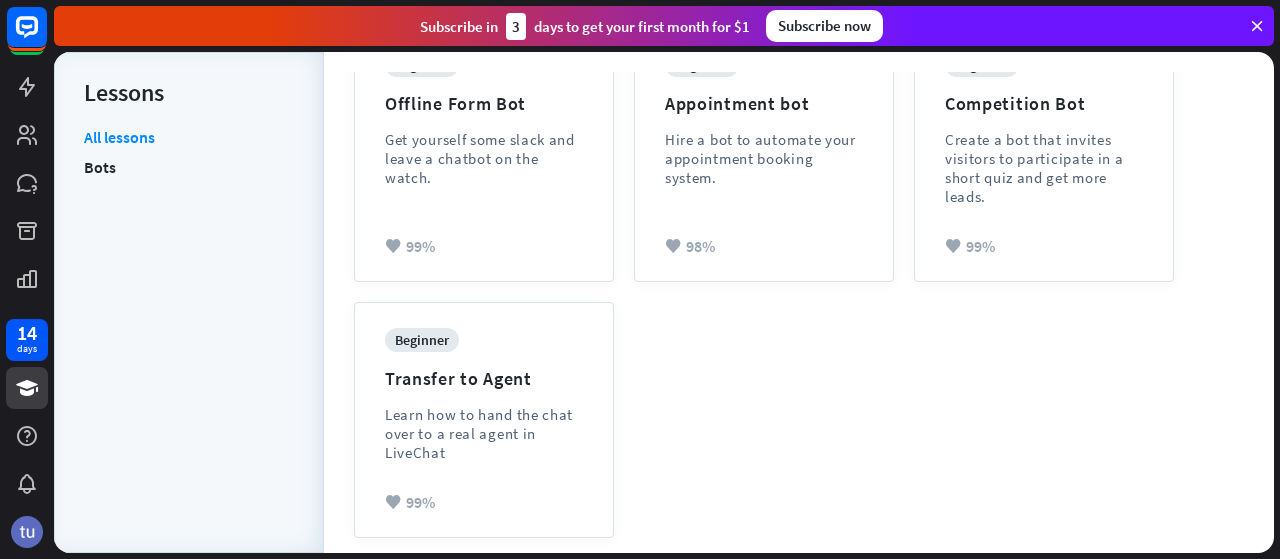 scroll, scrollTop: 800, scrollLeft: 0, axis: vertical 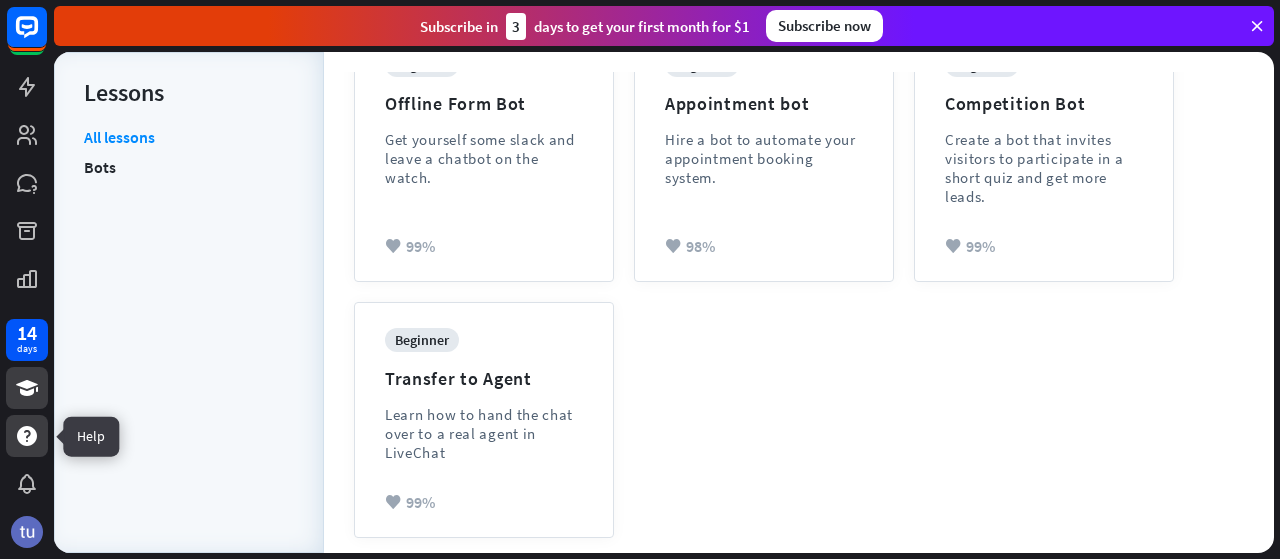 click 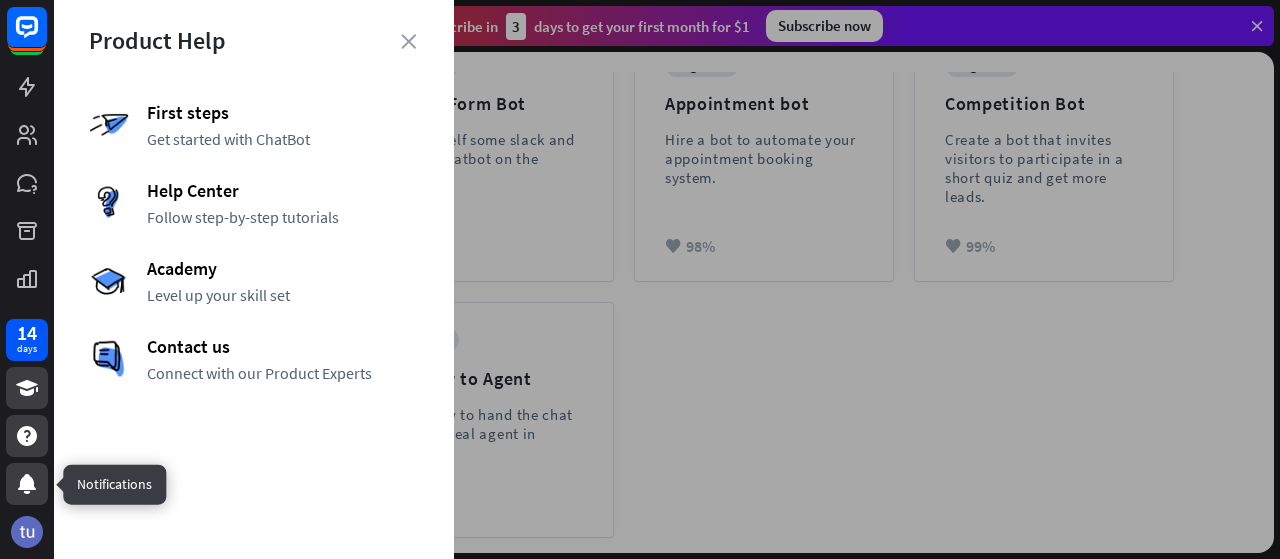 click 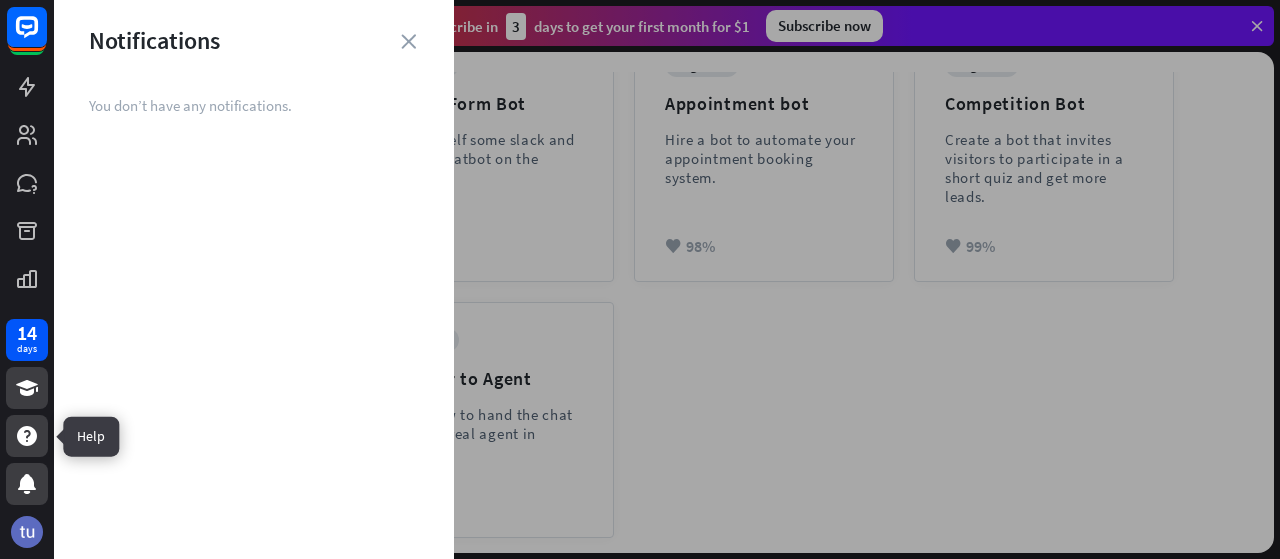 click 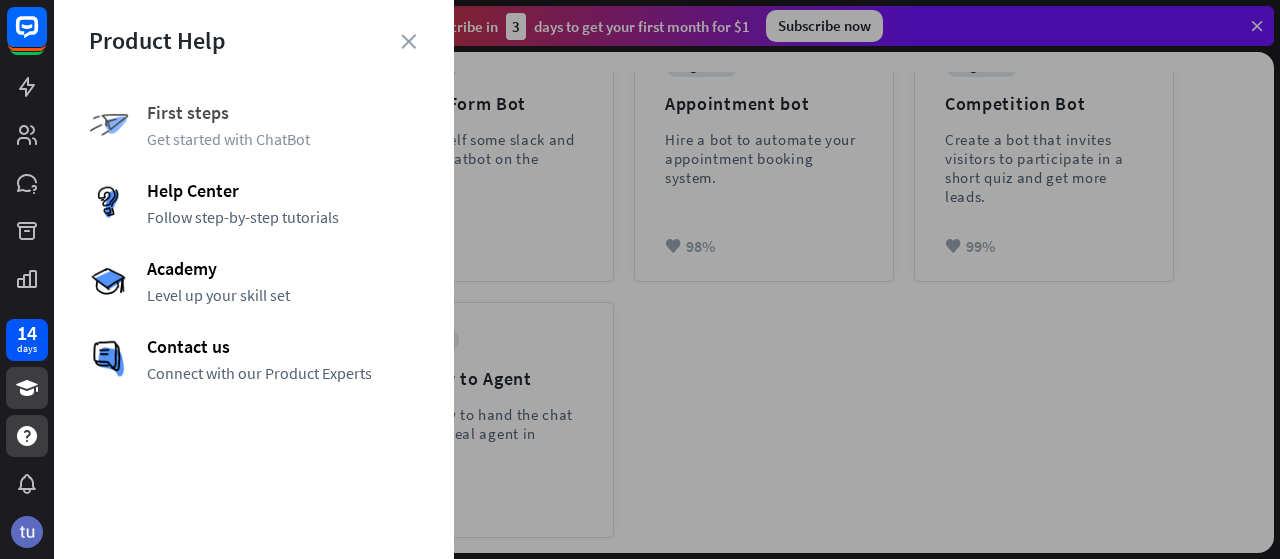 click on "Get started with ChatBot" at bounding box center (283, 139) 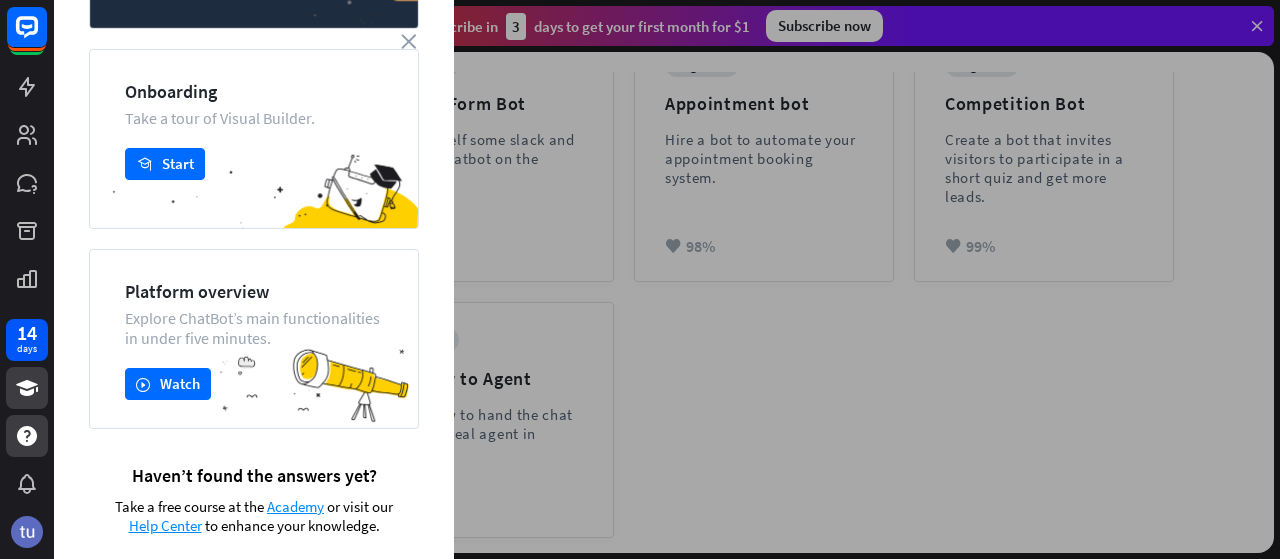 scroll, scrollTop: 0, scrollLeft: 0, axis: both 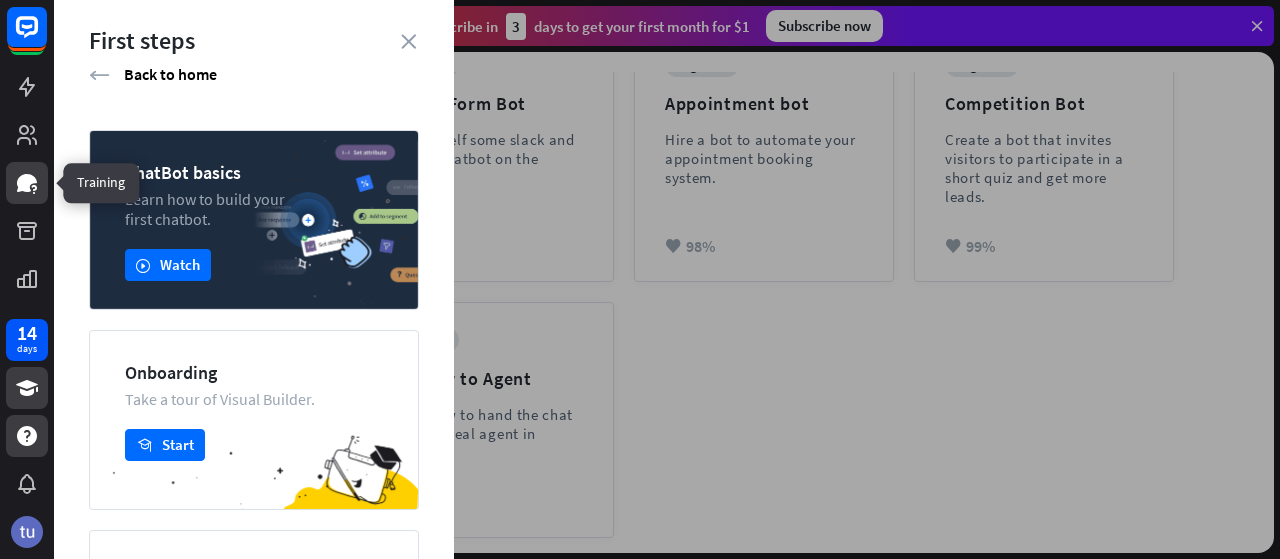 click at bounding box center (27, 183) 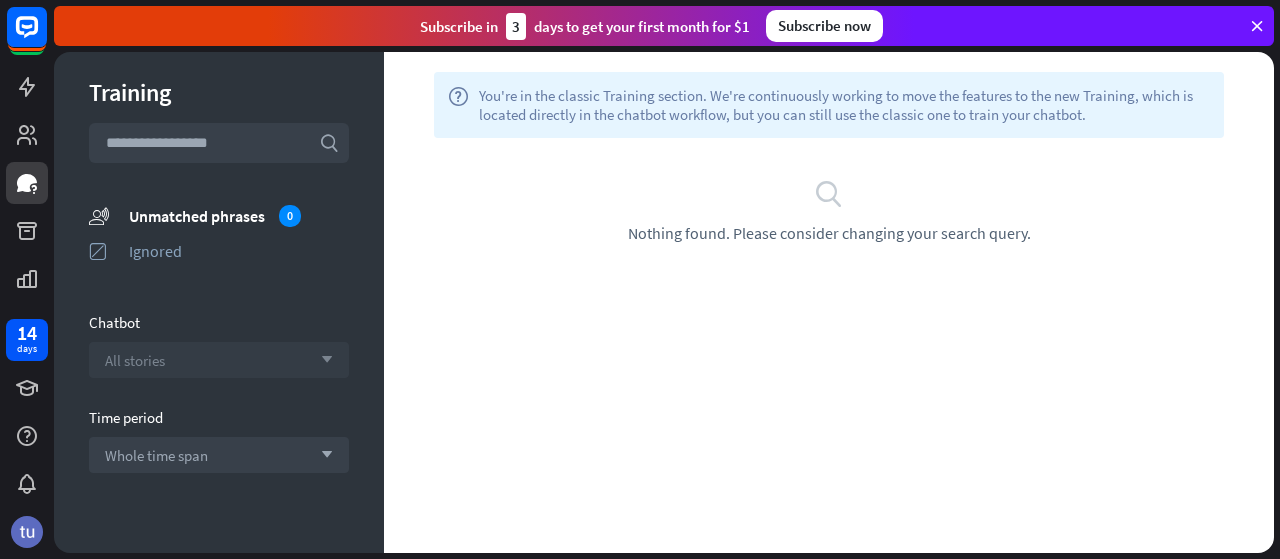 click on "All stories
arrow_down" at bounding box center [219, 360] 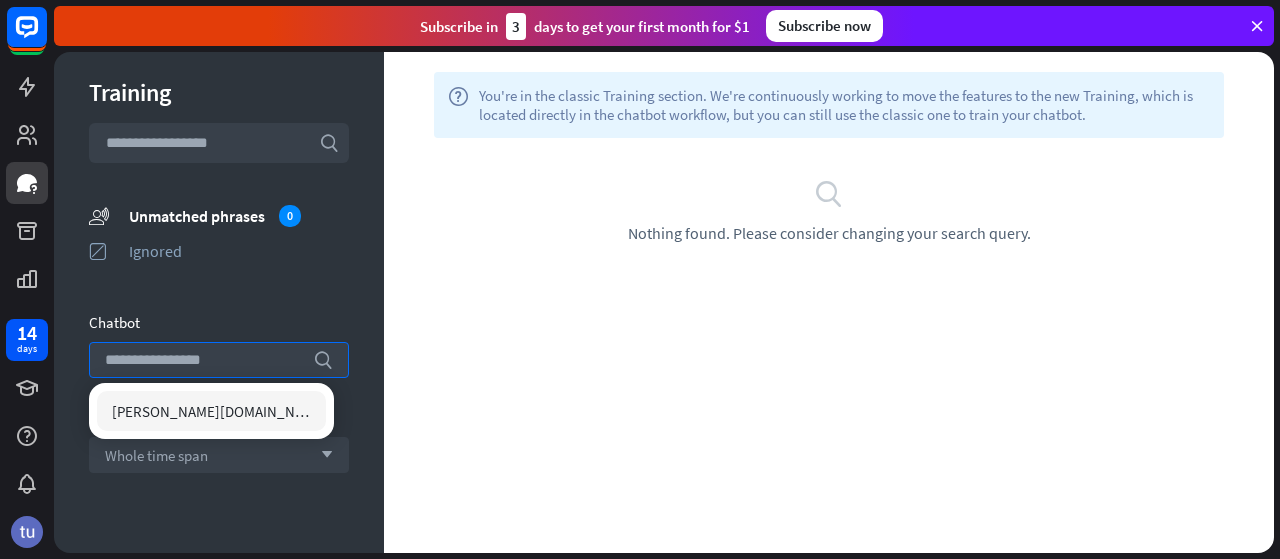 click on "[PERSON_NAME][DOMAIN_NAME]" at bounding box center [211, 411] 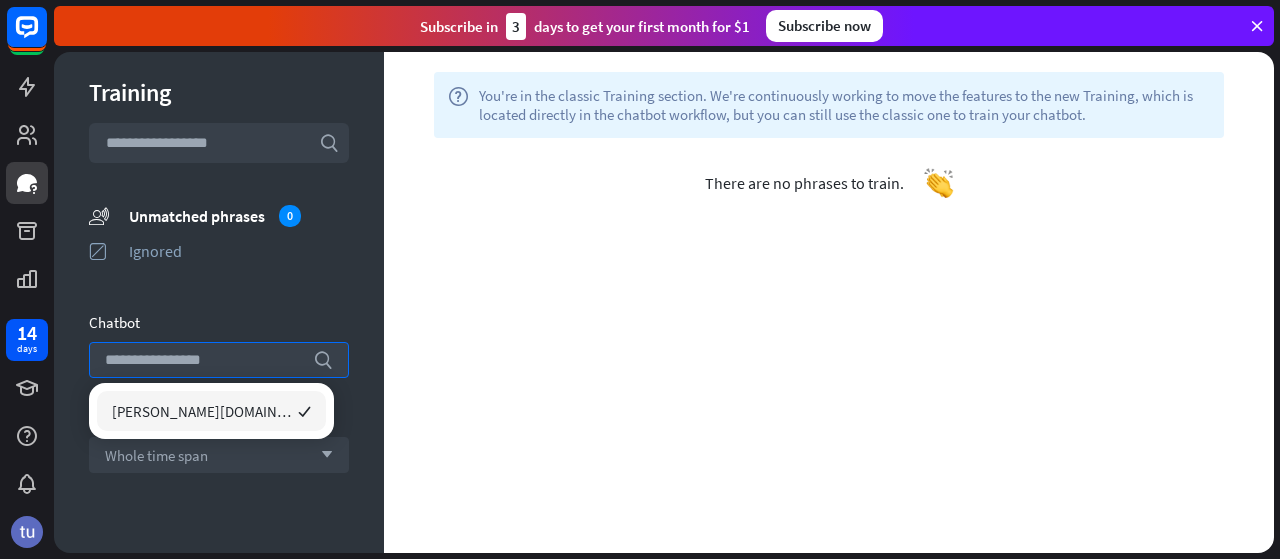 click on "[PERSON_NAME][DOMAIN_NAME]
checked" at bounding box center (211, 411) 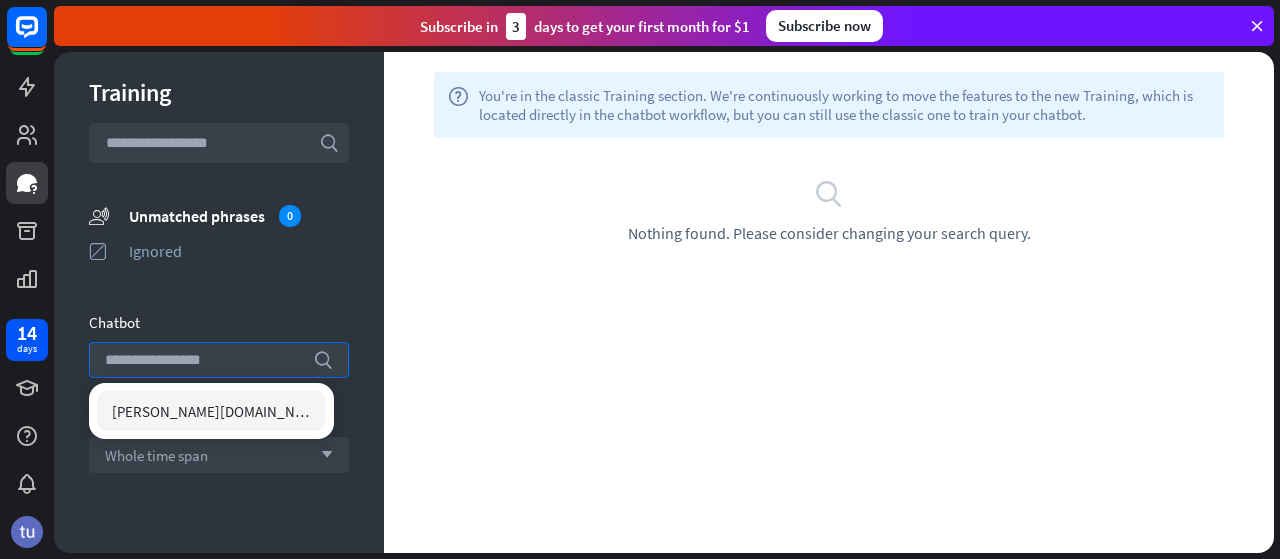 click on "[PERSON_NAME][DOMAIN_NAME]" at bounding box center [211, 411] 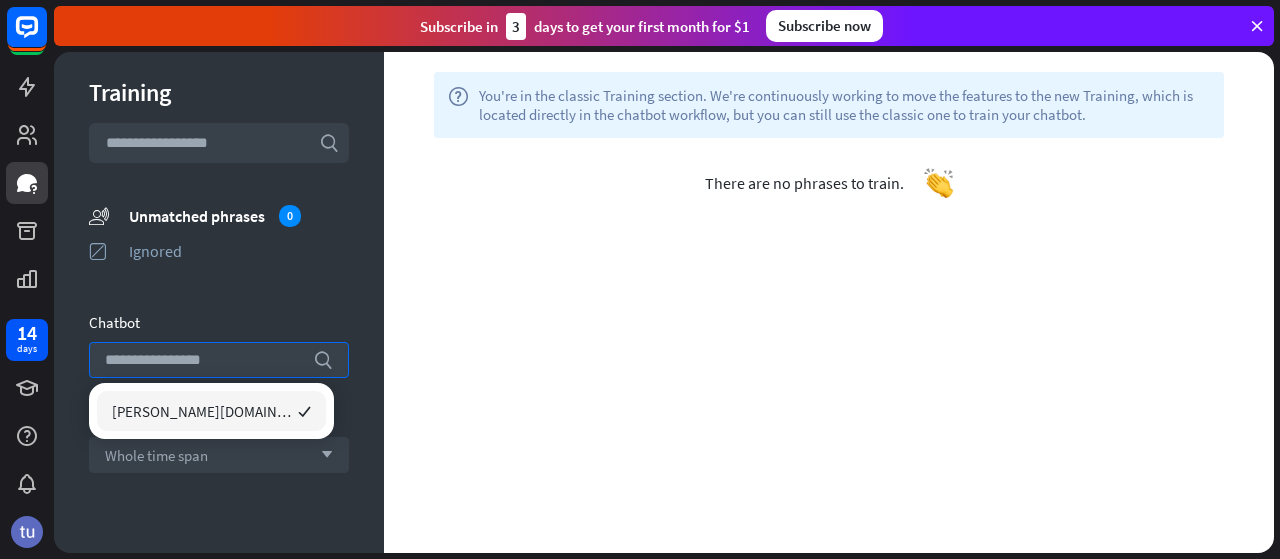 click on "Training
search     unmatched_phrases
Unmatched phrases
0
ignored
Ignored
Chatbot
search
Time period
Whole time span
arrow_down
Show results" at bounding box center (219, 302) 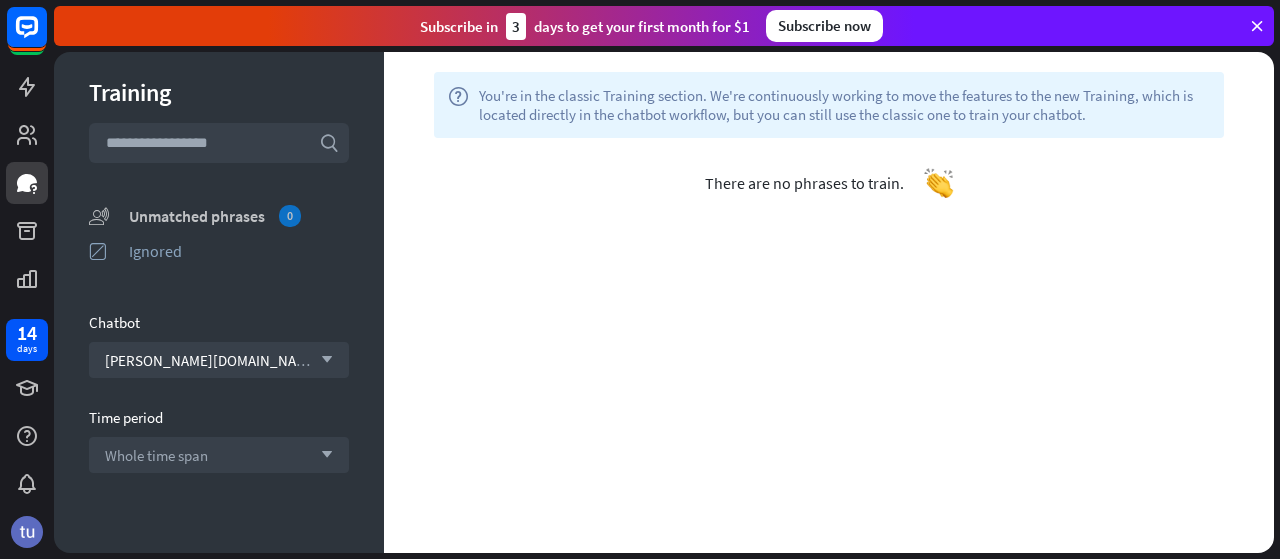 click on "Unmatched phrases
0" at bounding box center [239, 216] 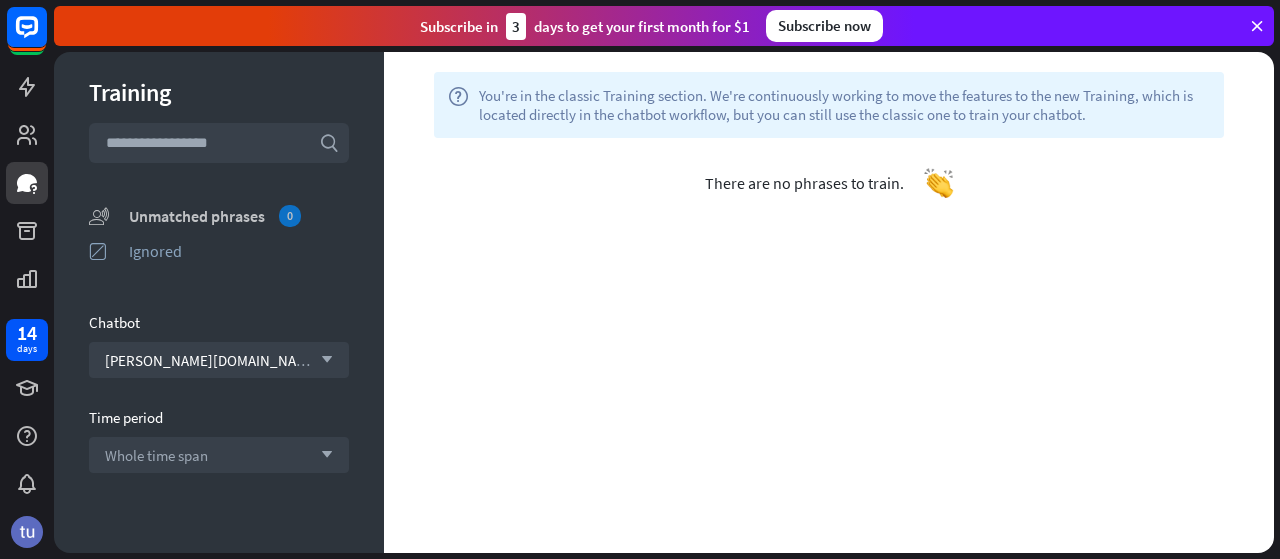 click on "Unmatched phrases
0" at bounding box center (239, 216) 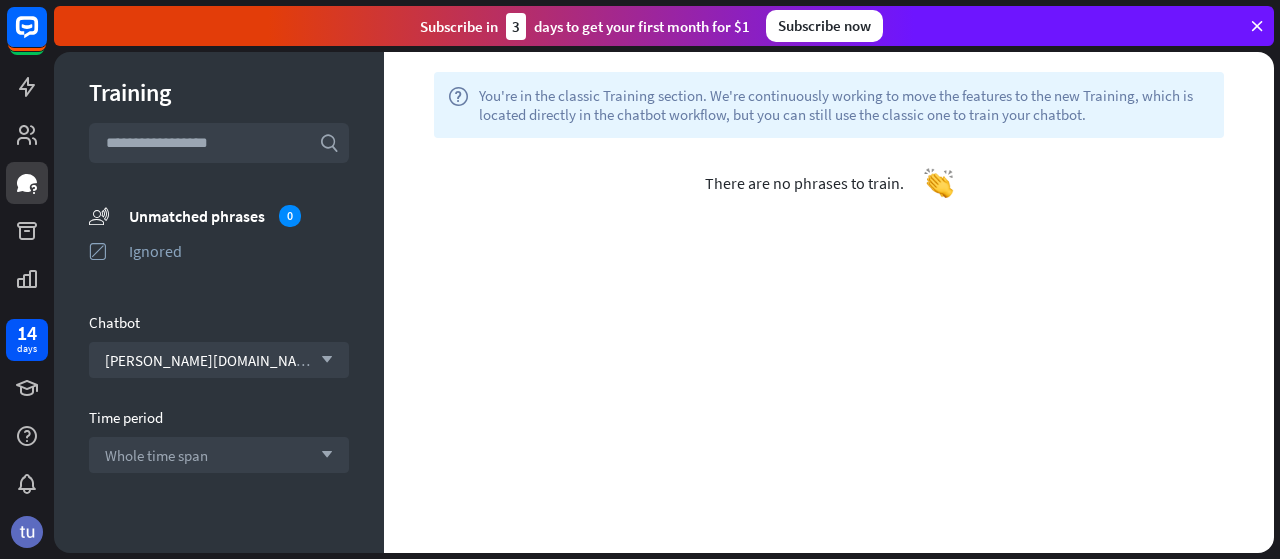 click on "You're in the classic Training section. We're continuously working to
move the features to the new Training, which is located directly in the
chatbot workflow, but you can still use the classic one to train your
chatbot." at bounding box center (844, 105) 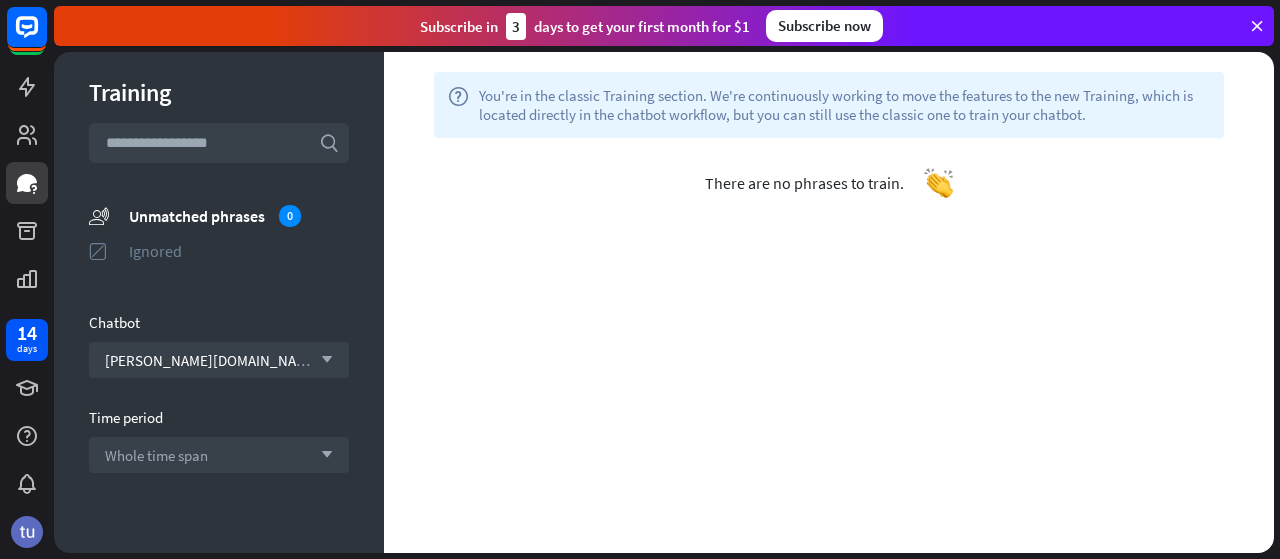 click on "Ignored" at bounding box center [239, 251] 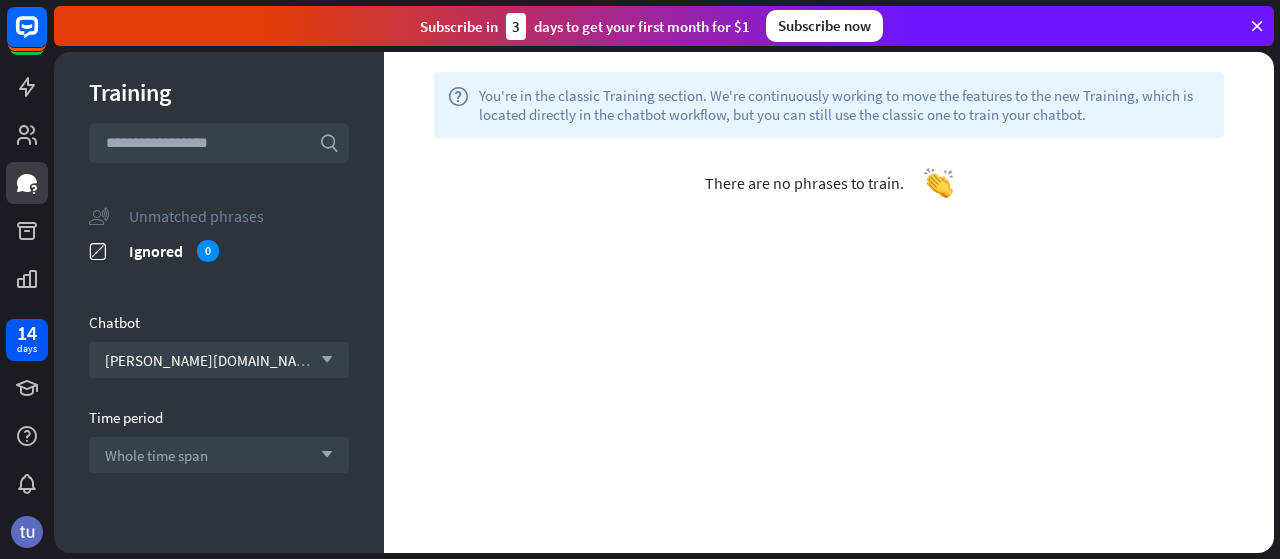 click on "Unmatched phrases" at bounding box center [239, 216] 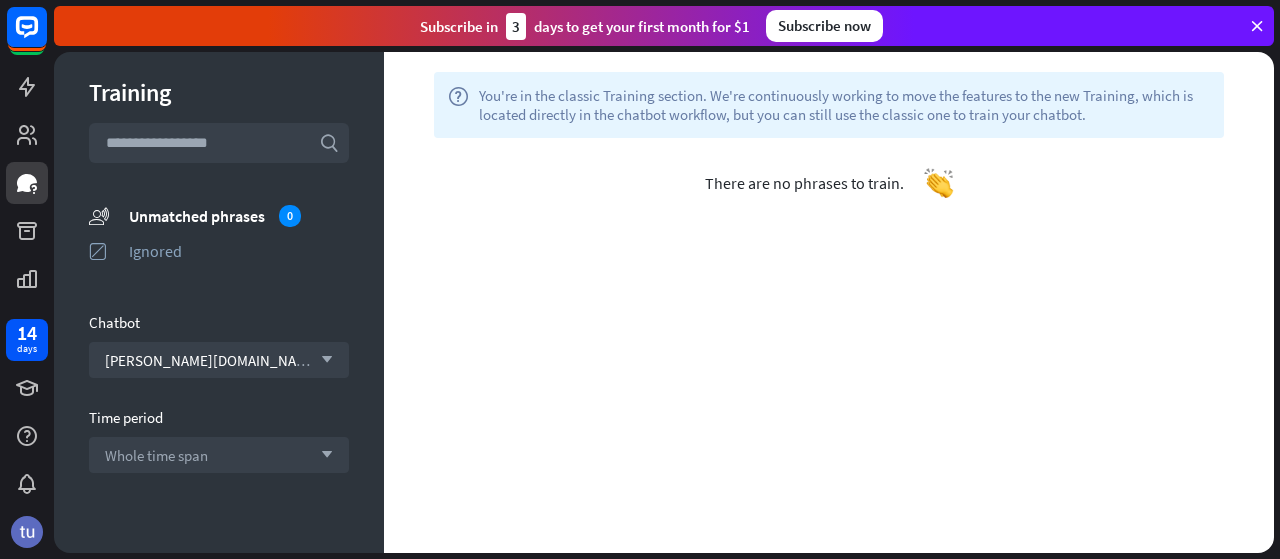 click at bounding box center [219, 143] 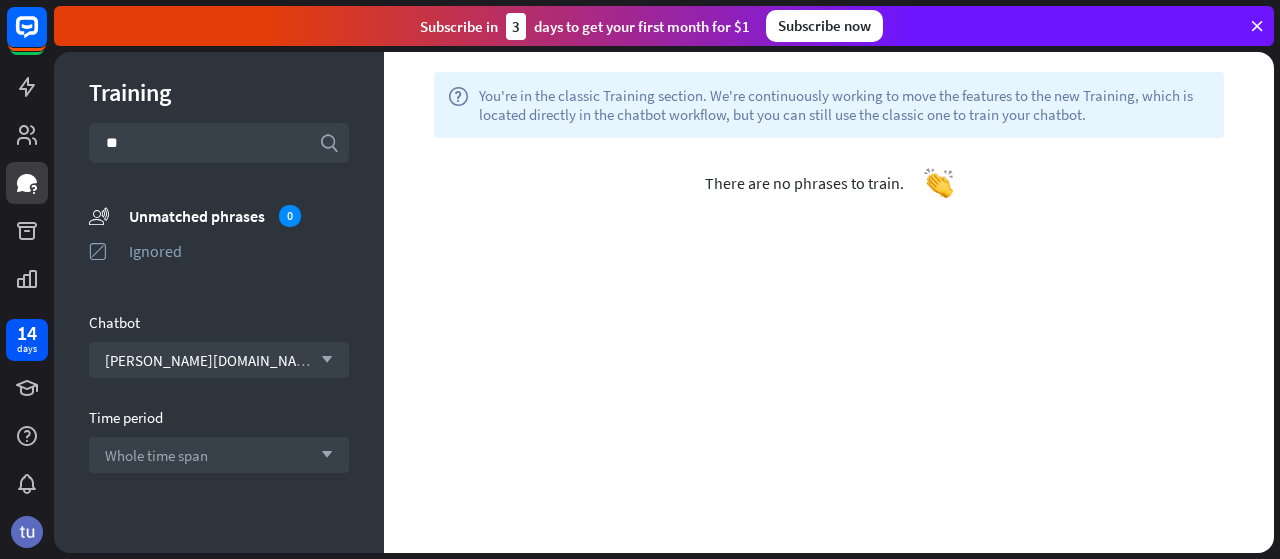 type on "*" 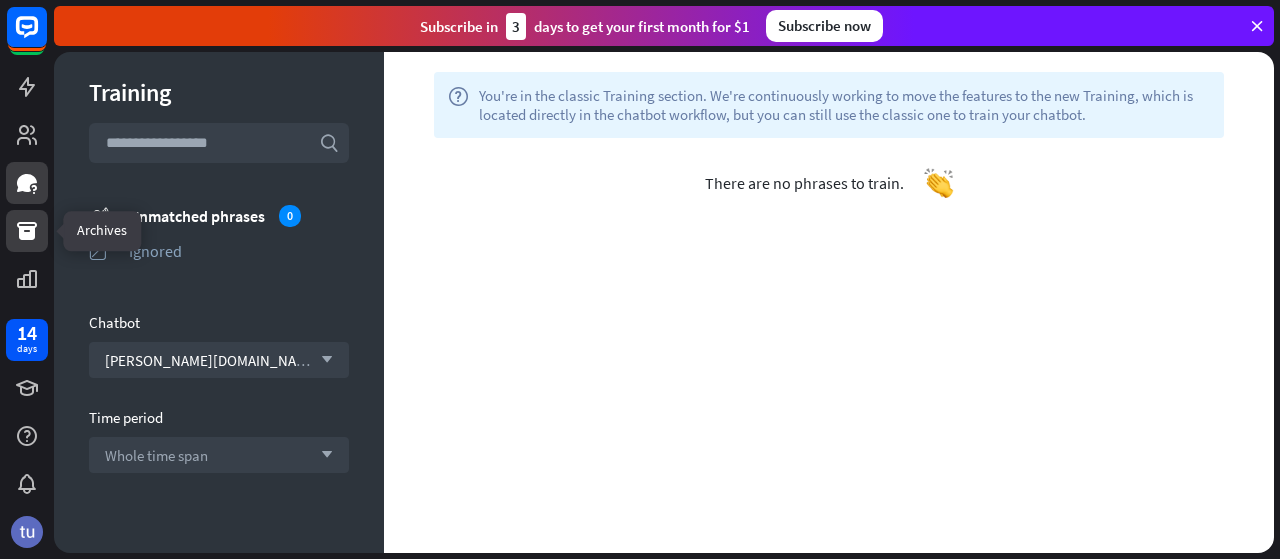 type 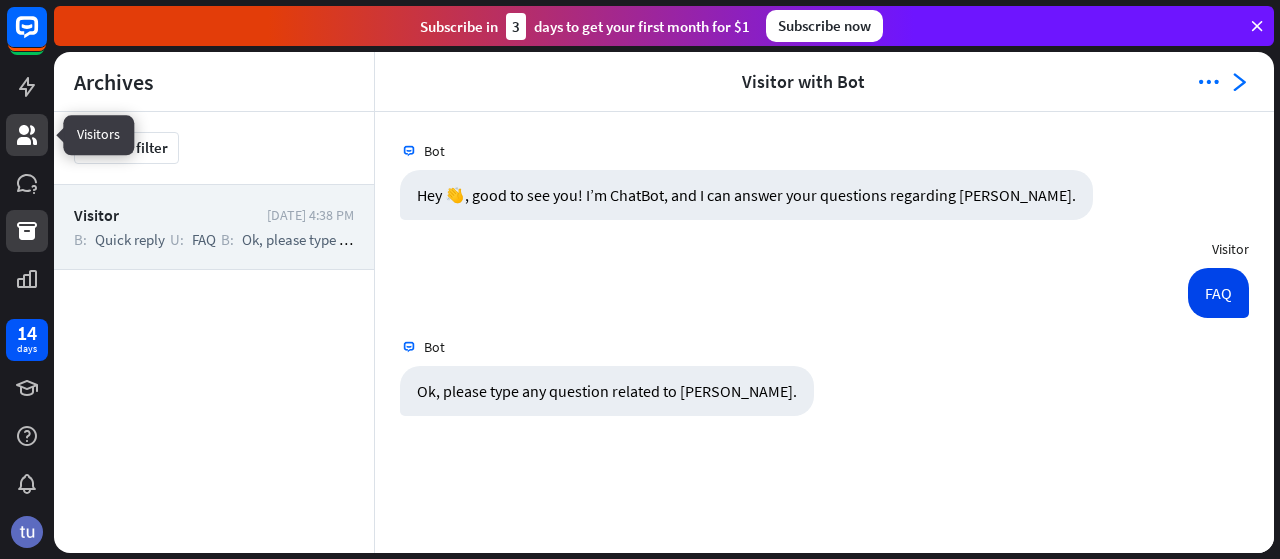 click 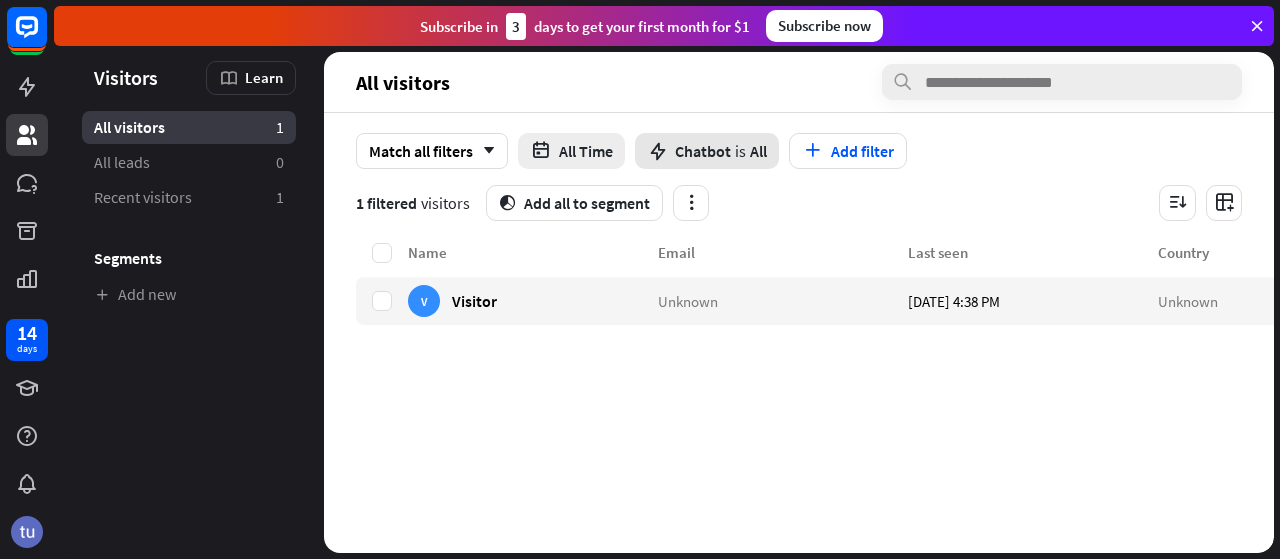 click on "Chatbot" at bounding box center (703, 151) 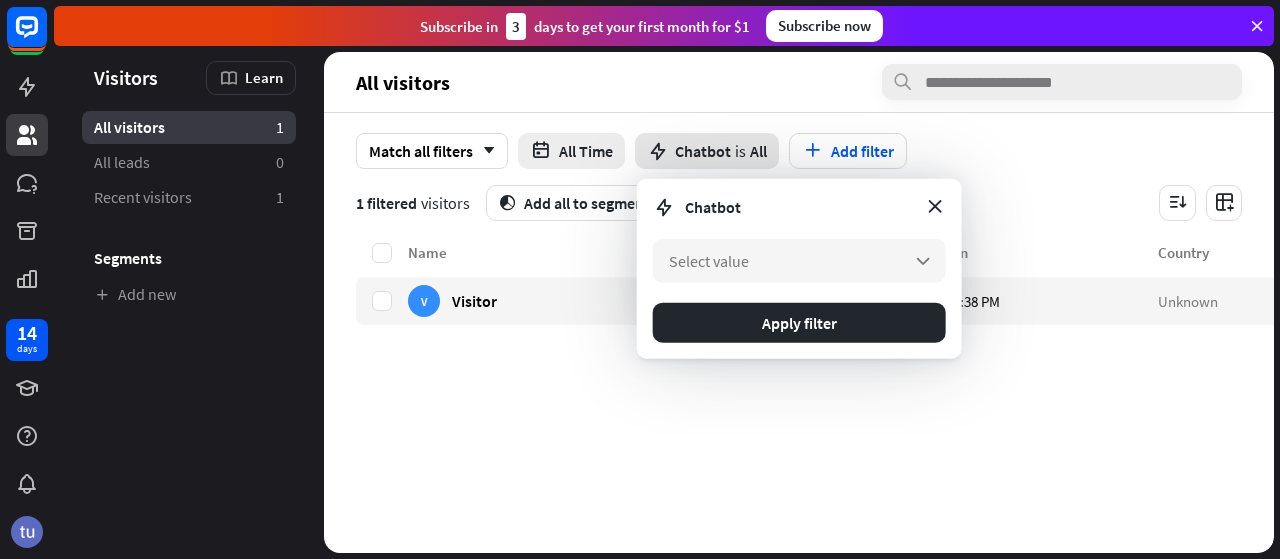 click on "Chatbot" at bounding box center [703, 151] 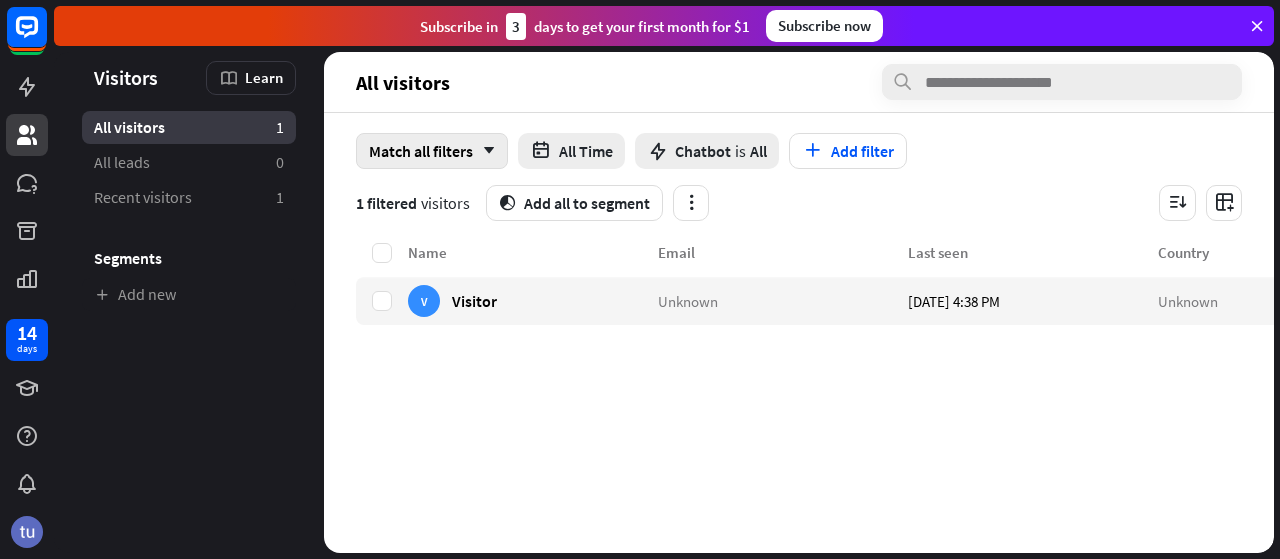 click on "Match all filters
arrow_down" at bounding box center [432, 151] 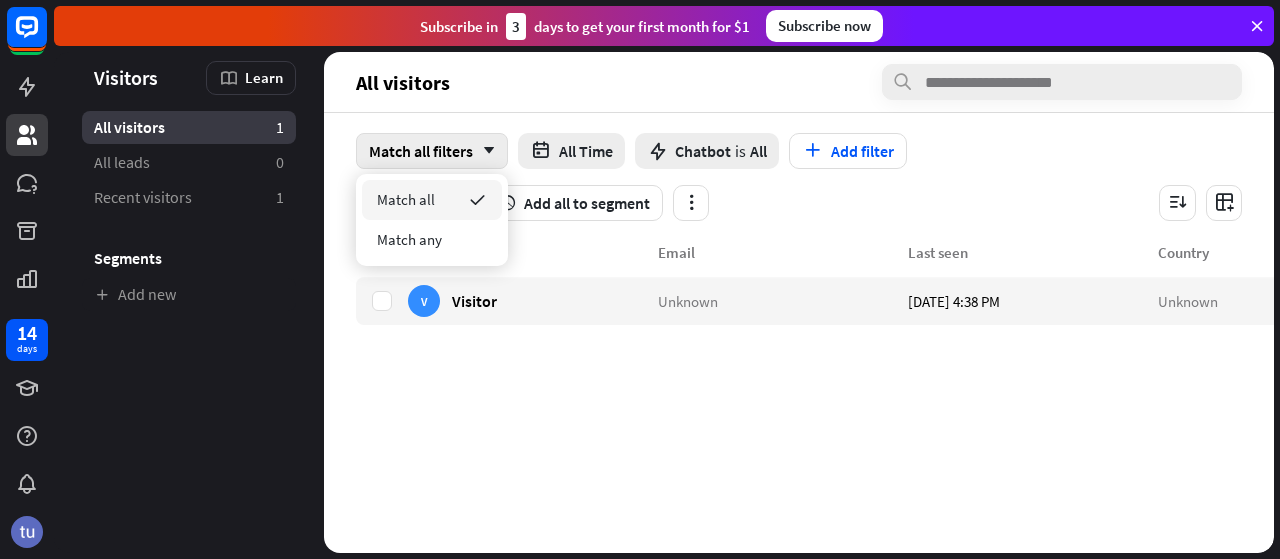 click on "Match all filters
arrow_down
All Time
Chatbot   is   All
Add filter
1
filtered
visitors
segment
Add all to segment" at bounding box center [799, 177] 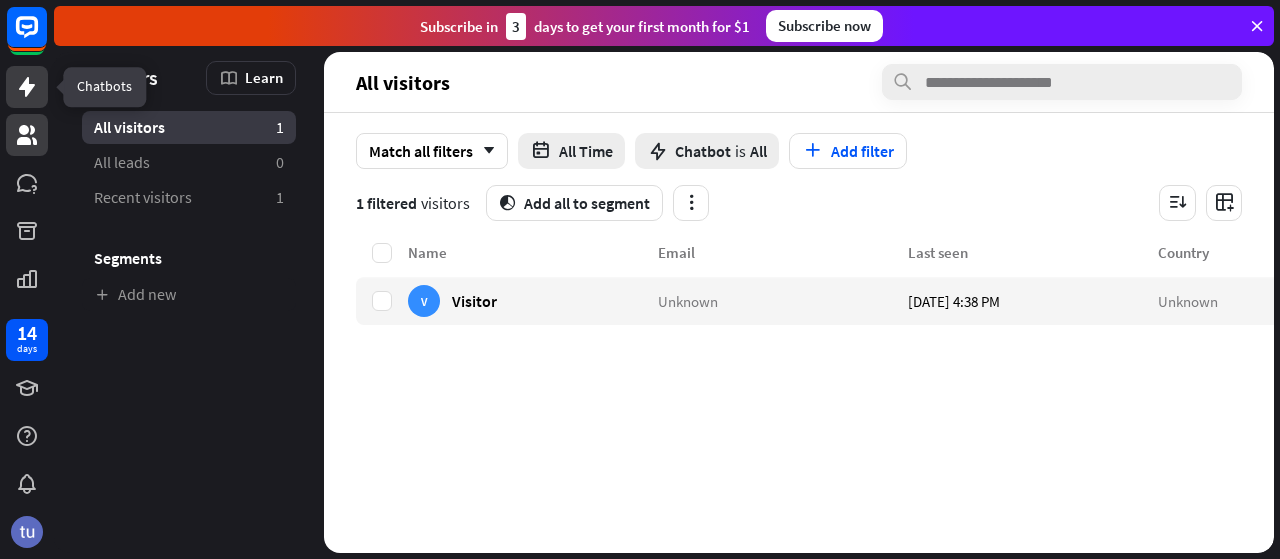 click at bounding box center [27, 87] 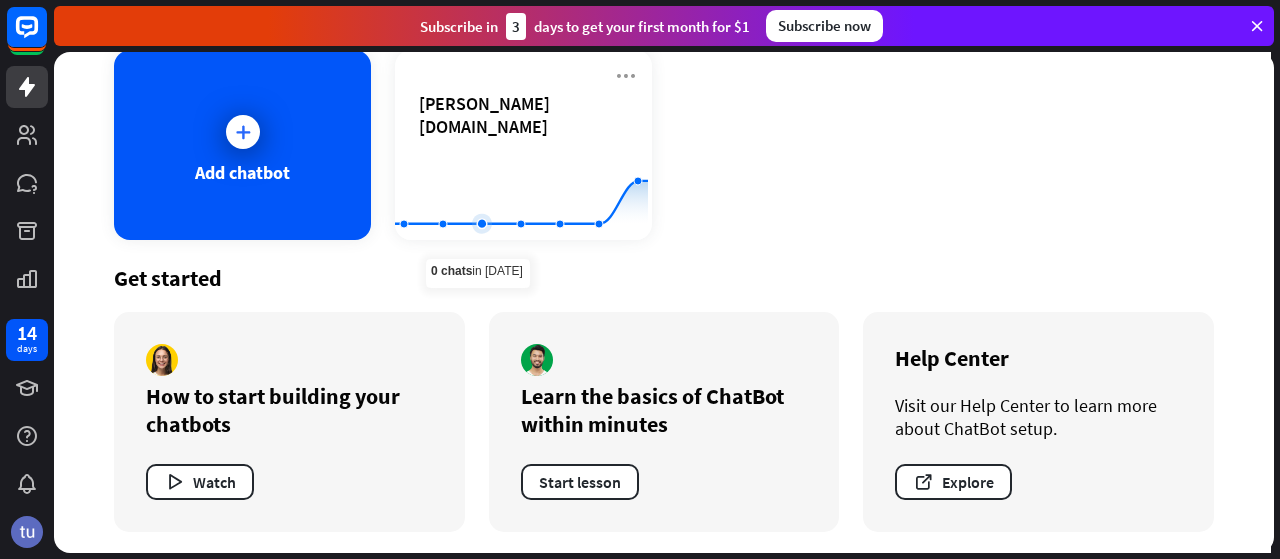 scroll, scrollTop: 118, scrollLeft: 0, axis: vertical 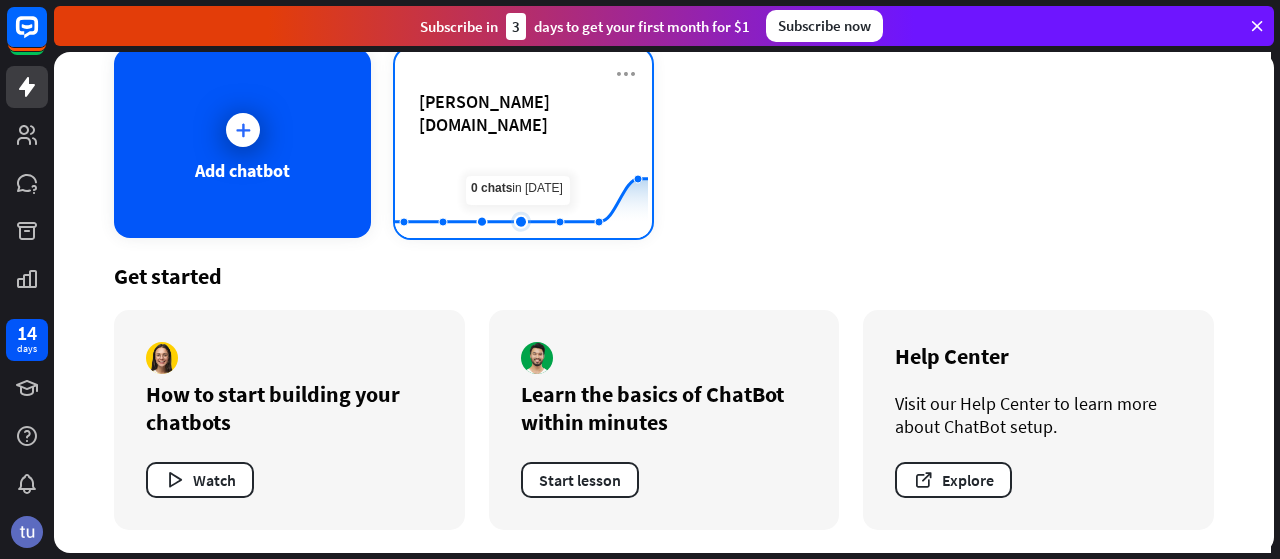 click 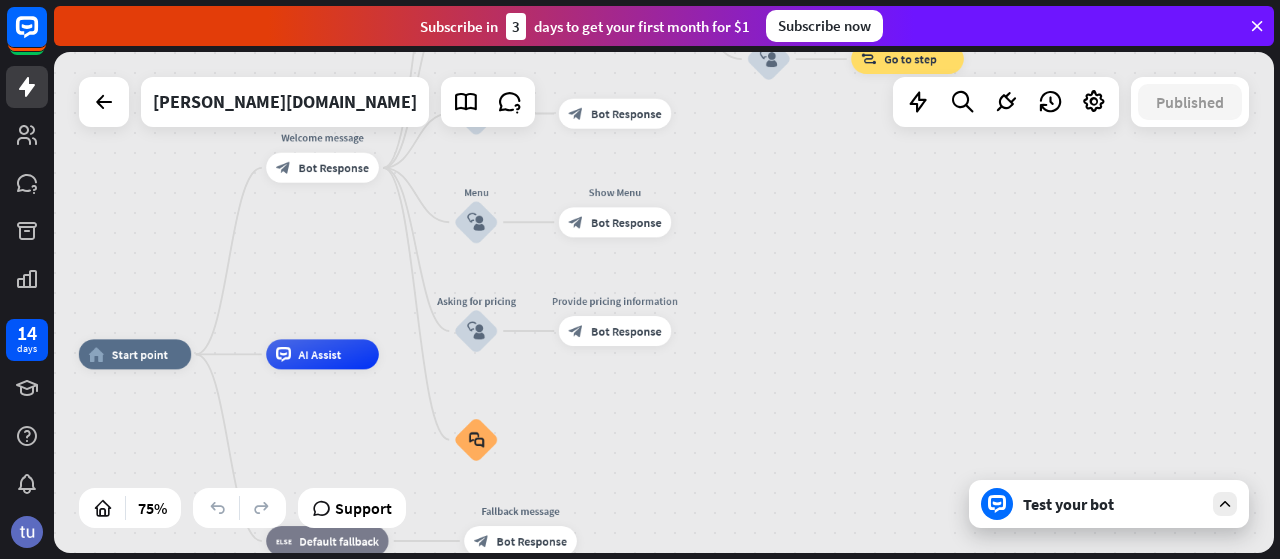 drag, startPoint x: 640, startPoint y: 217, endPoint x: 343, endPoint y: 287, distance: 305.13766 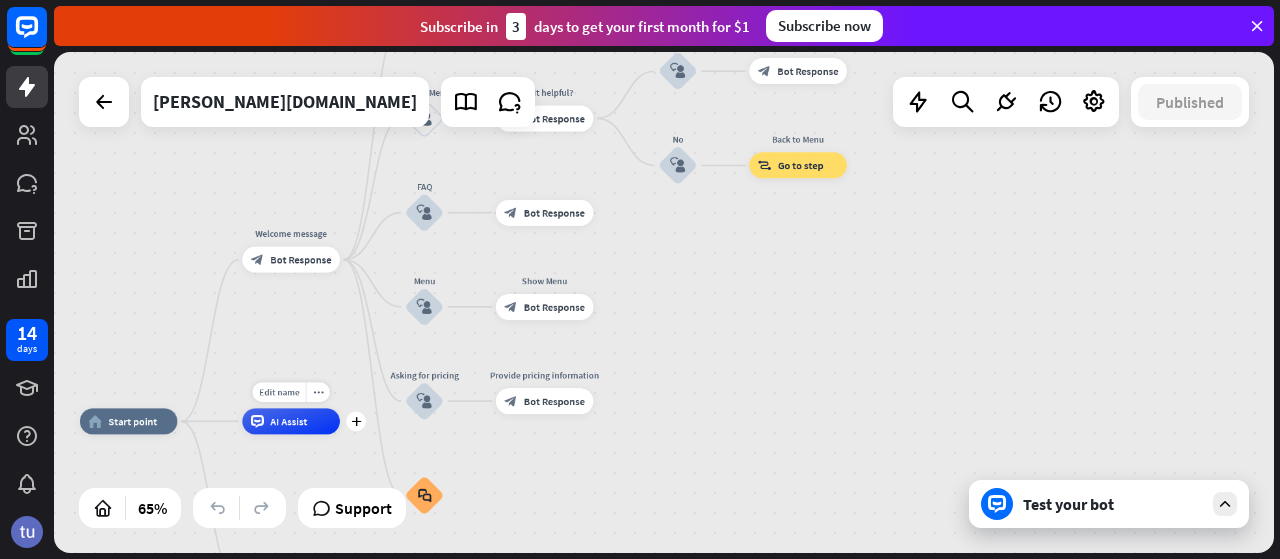 drag, startPoint x: 403, startPoint y: 295, endPoint x: 340, endPoint y: 422, distance: 141.76741 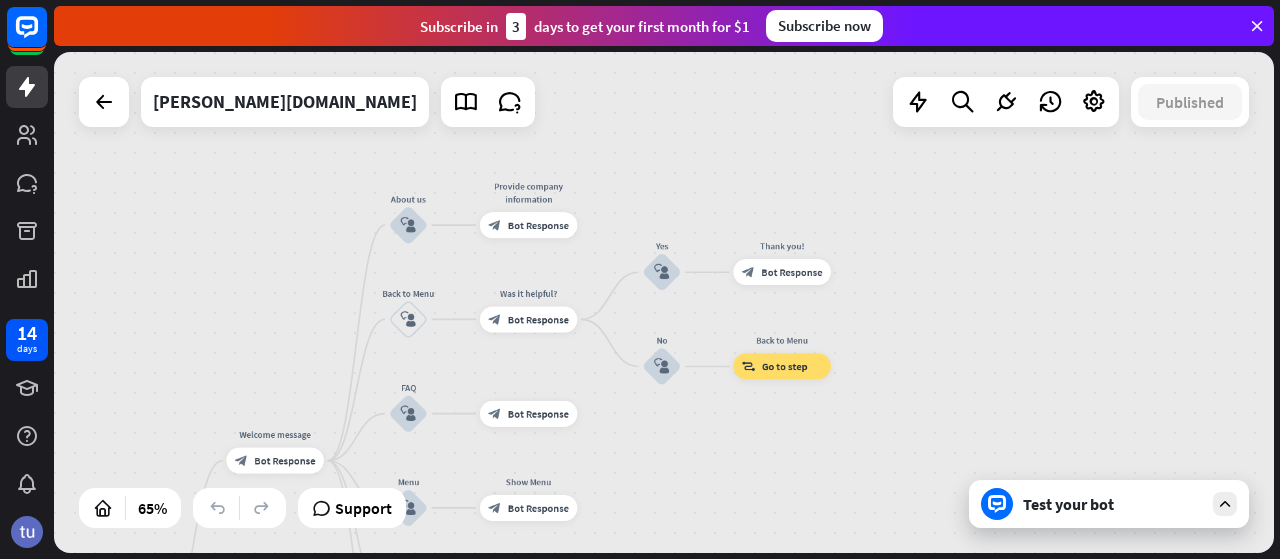 drag, startPoint x: 664, startPoint y: 407, endPoint x: 664, endPoint y: 436, distance: 29 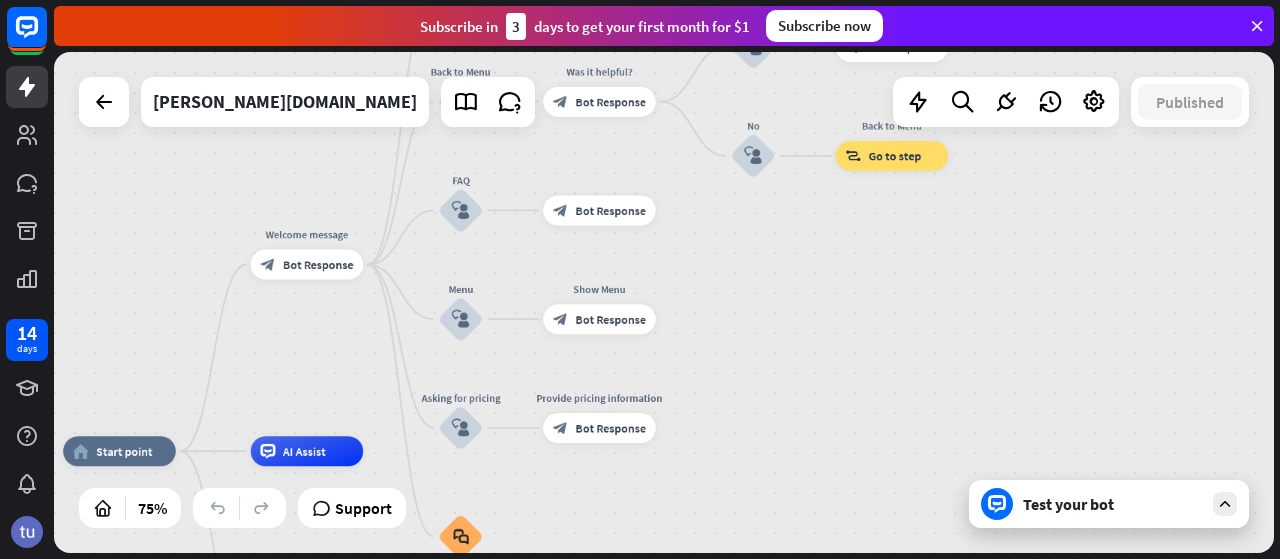 drag, startPoint x: 752, startPoint y: 428, endPoint x: 818, endPoint y: 214, distance: 223.94643 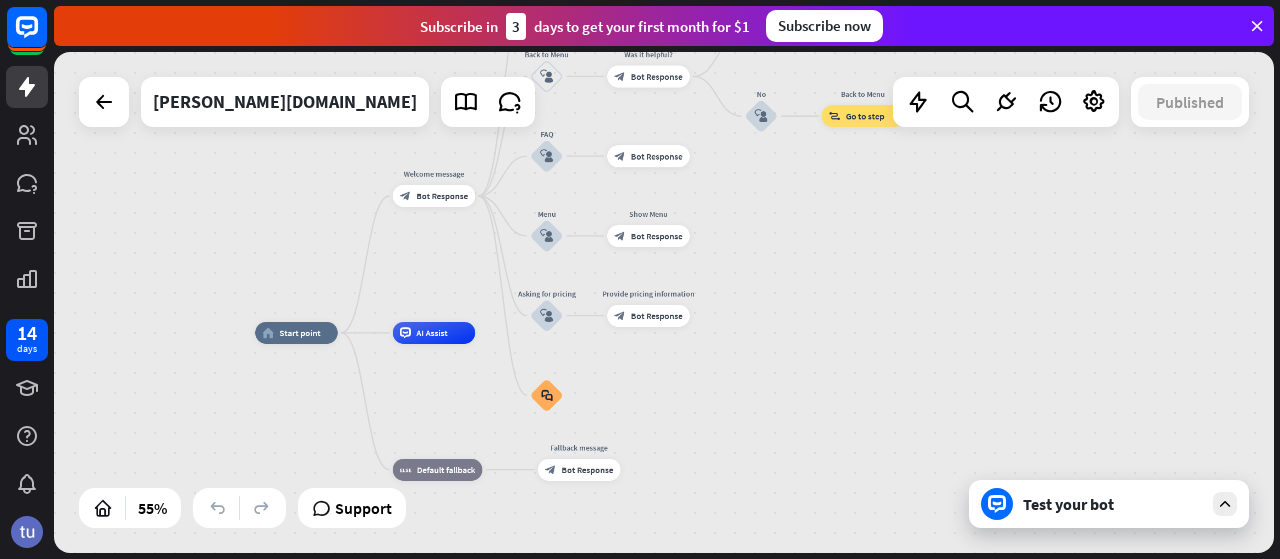drag, startPoint x: 778, startPoint y: 324, endPoint x: 778, endPoint y: 189, distance: 135 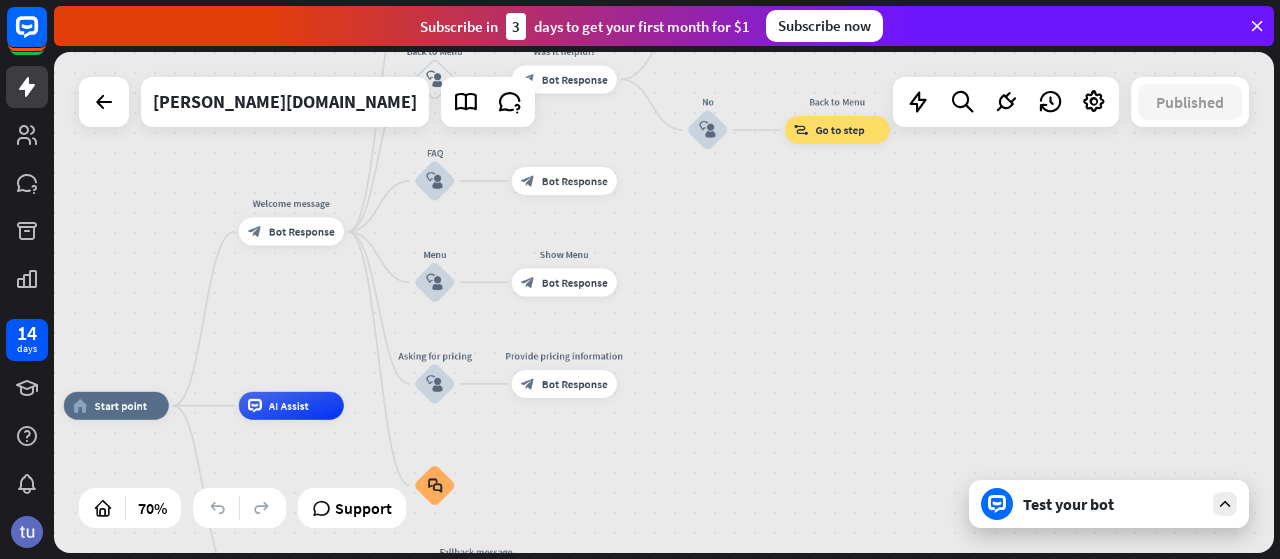 drag, startPoint x: 752, startPoint y: 224, endPoint x: 713, endPoint y: 366, distance: 147.25827 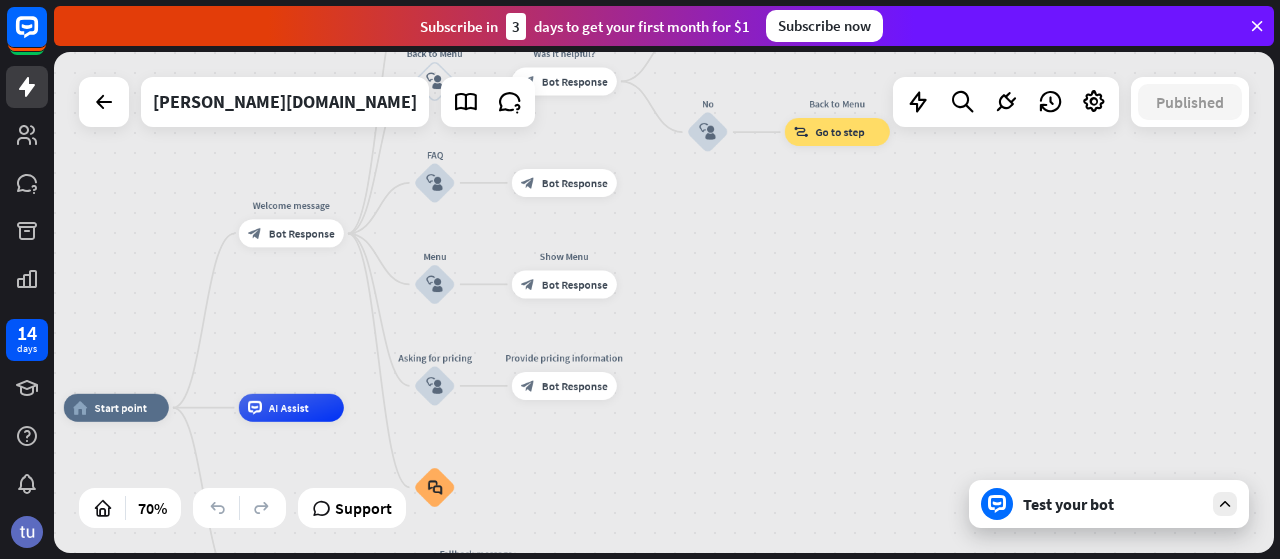 click at bounding box center (1225, 504) 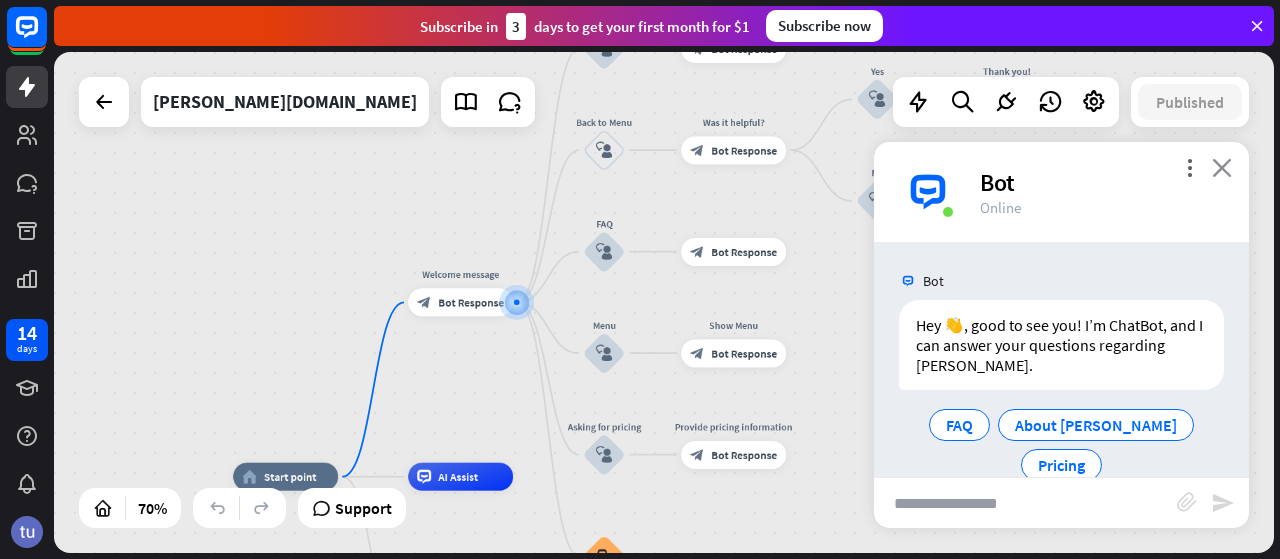 click on "close" at bounding box center [1222, 167] 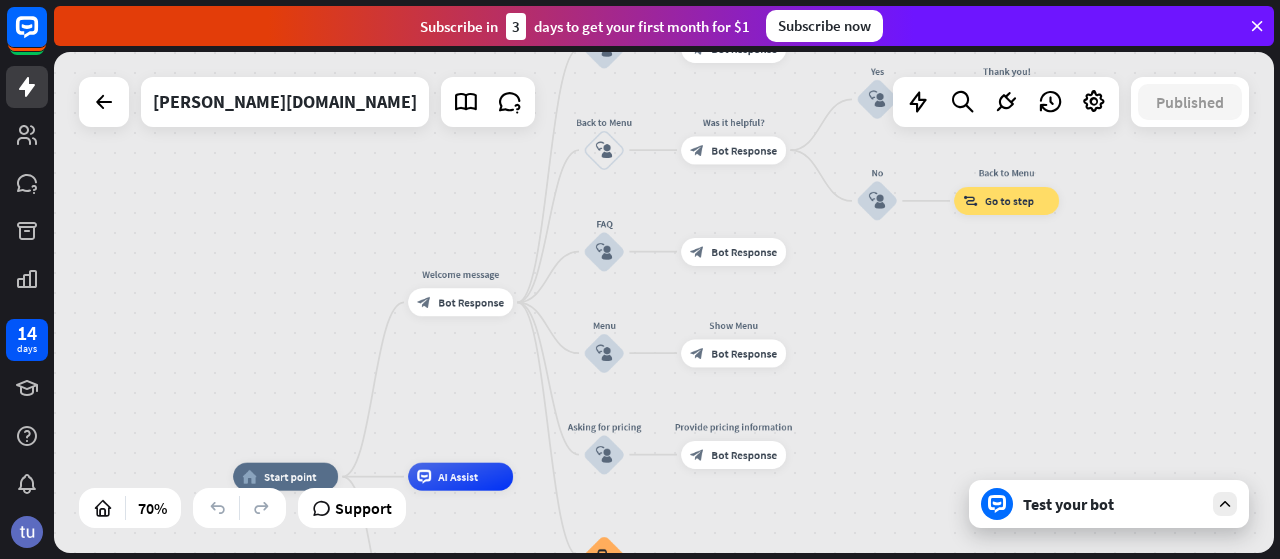 click on "Test your bot" at bounding box center [1109, 504] 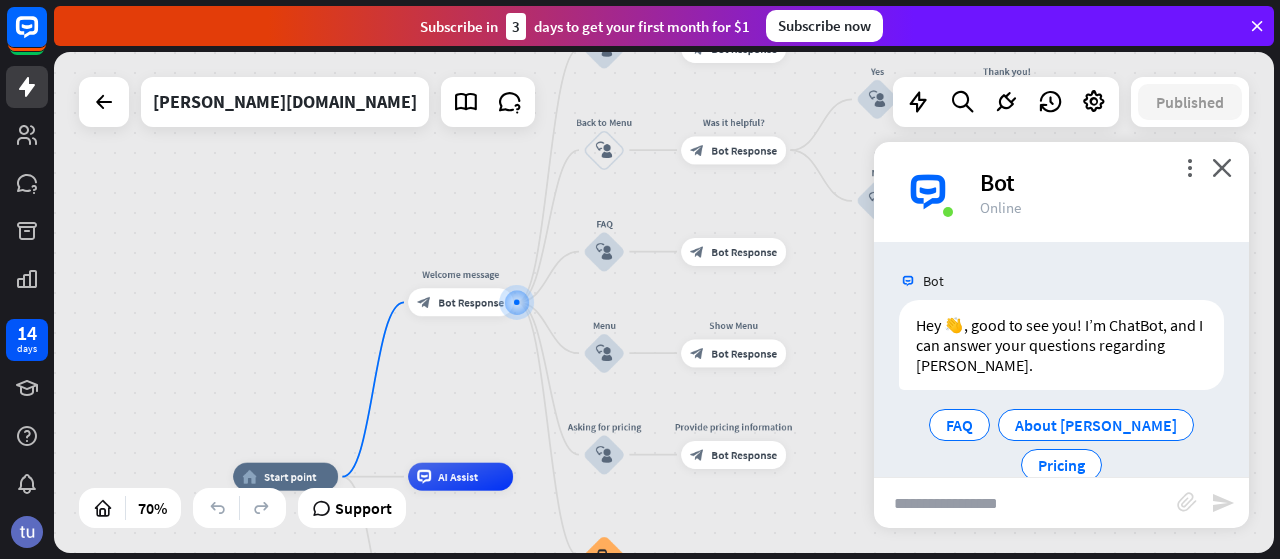click at bounding box center (1025, 503) 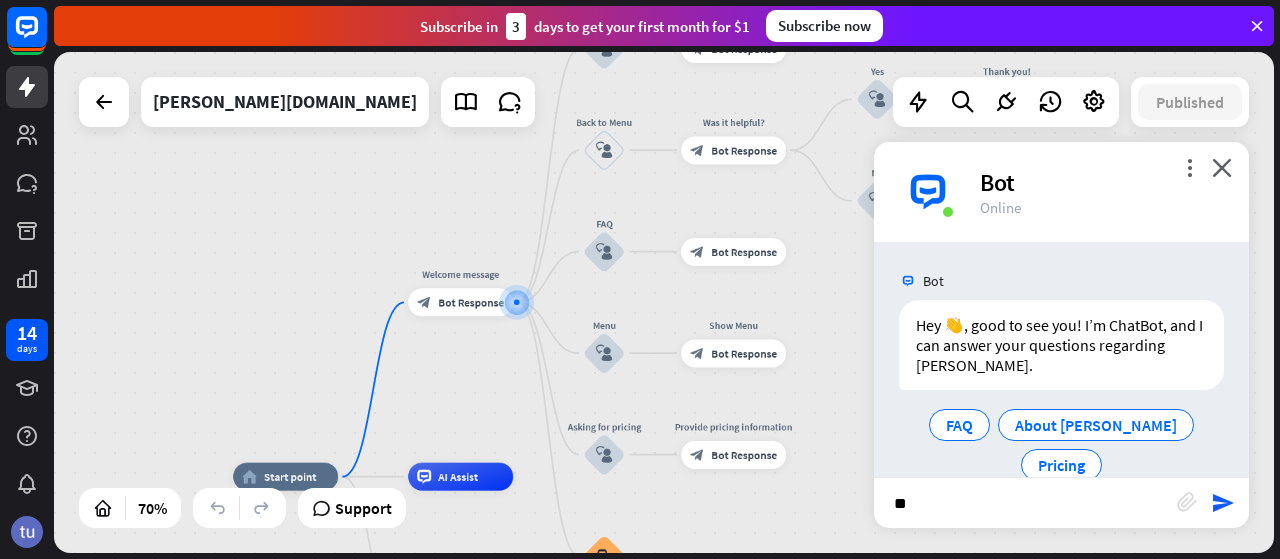 type on "*" 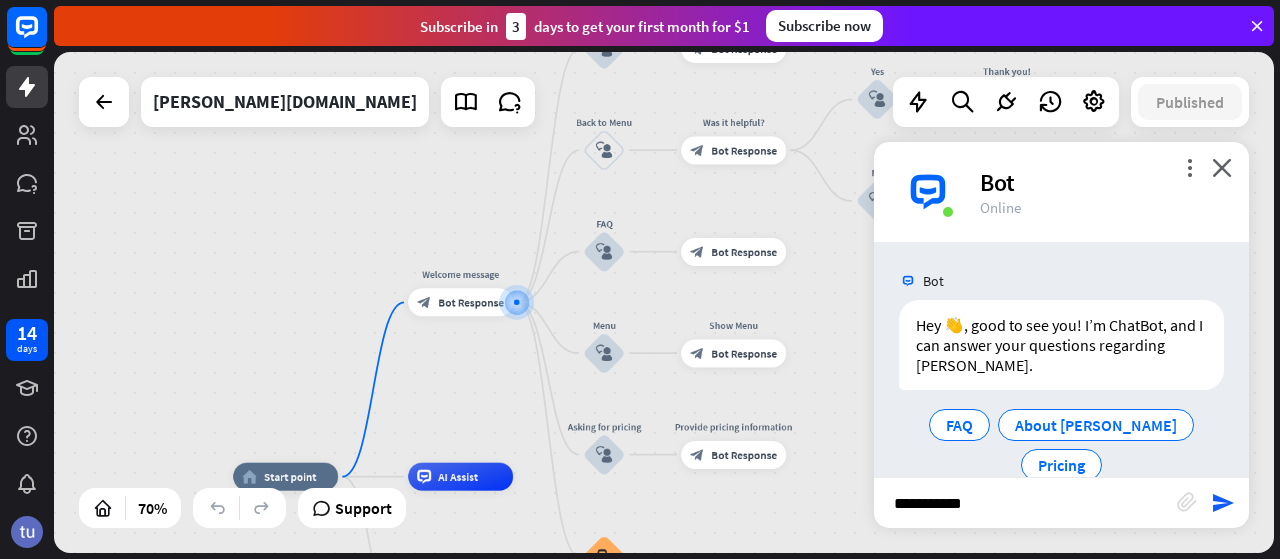 type on "**********" 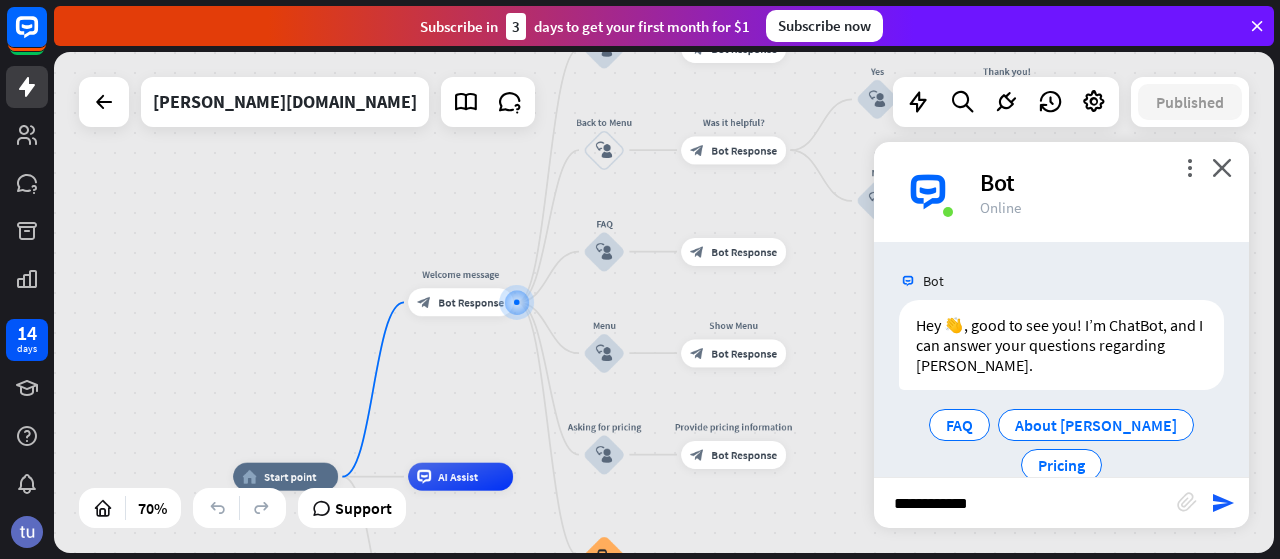 type 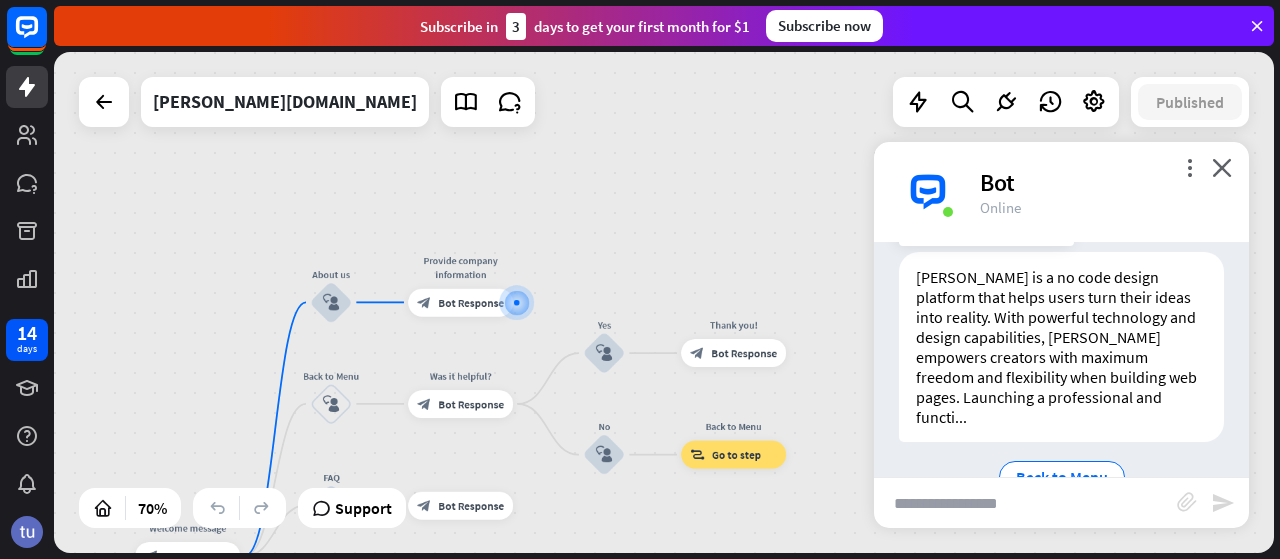 scroll, scrollTop: 313, scrollLeft: 0, axis: vertical 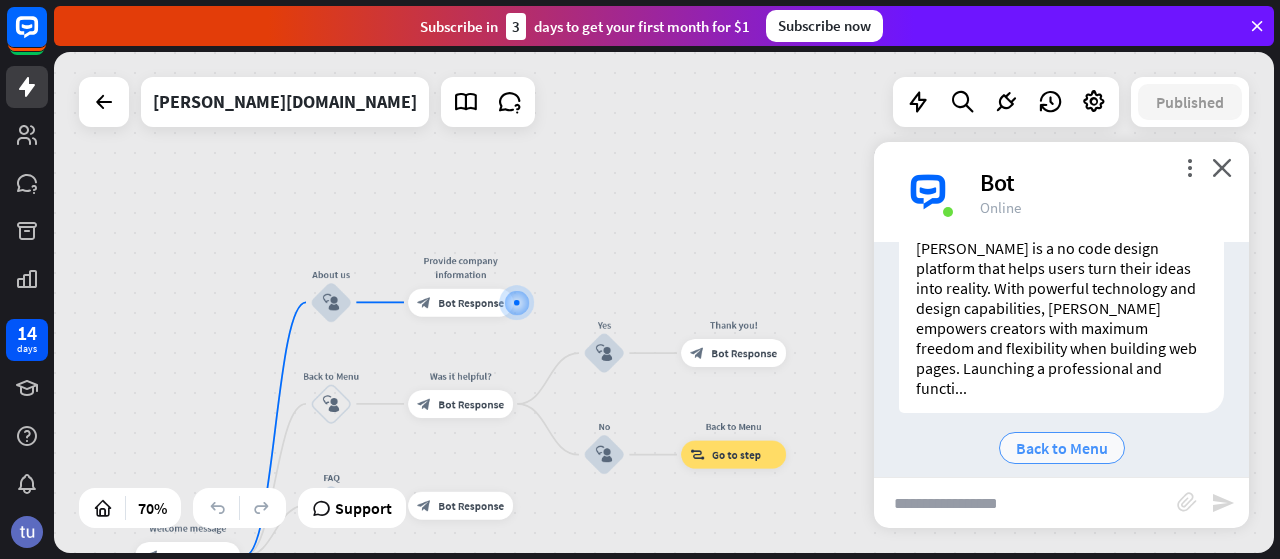 click on "Back to Menu" at bounding box center (1062, 448) 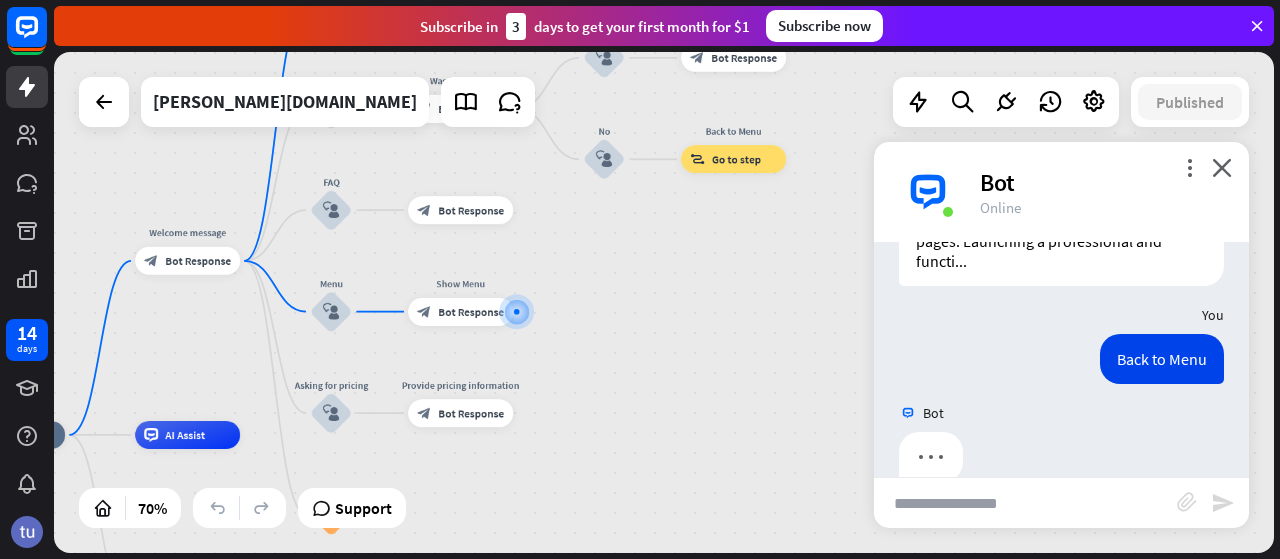 scroll, scrollTop: 454, scrollLeft: 0, axis: vertical 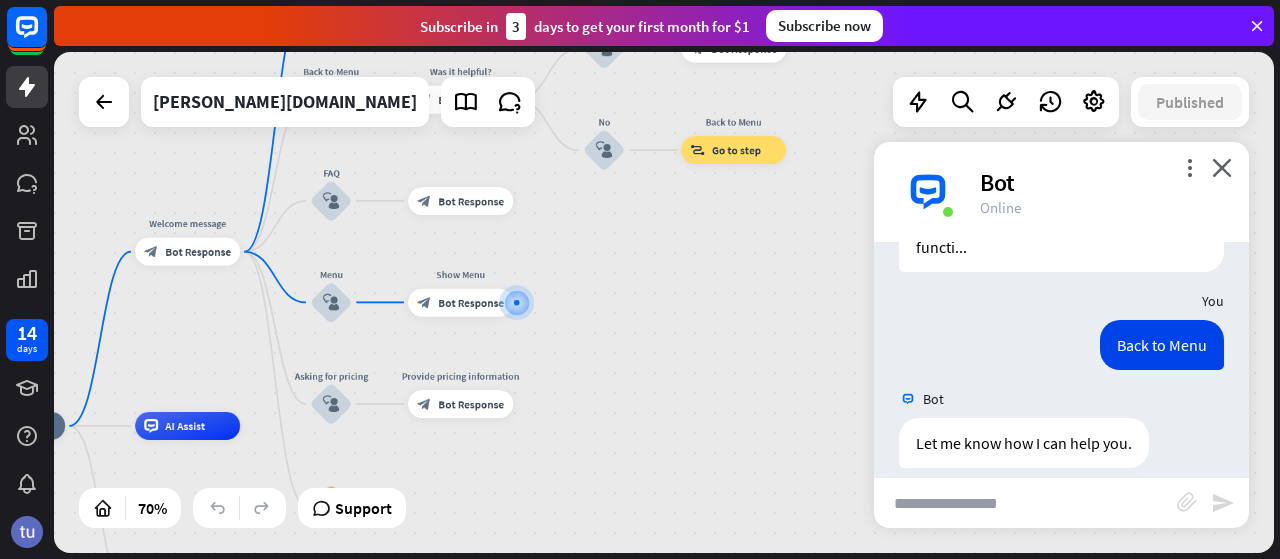 click at bounding box center [1025, 503] 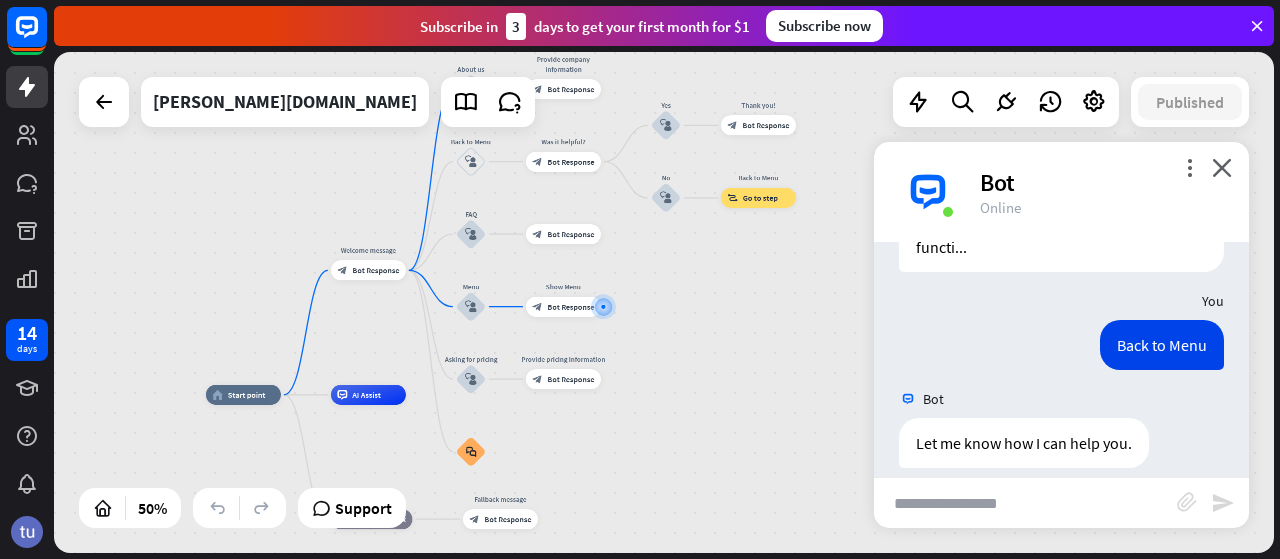 drag, startPoint x: 708, startPoint y: 297, endPoint x: 733, endPoint y: 257, distance: 47.169907 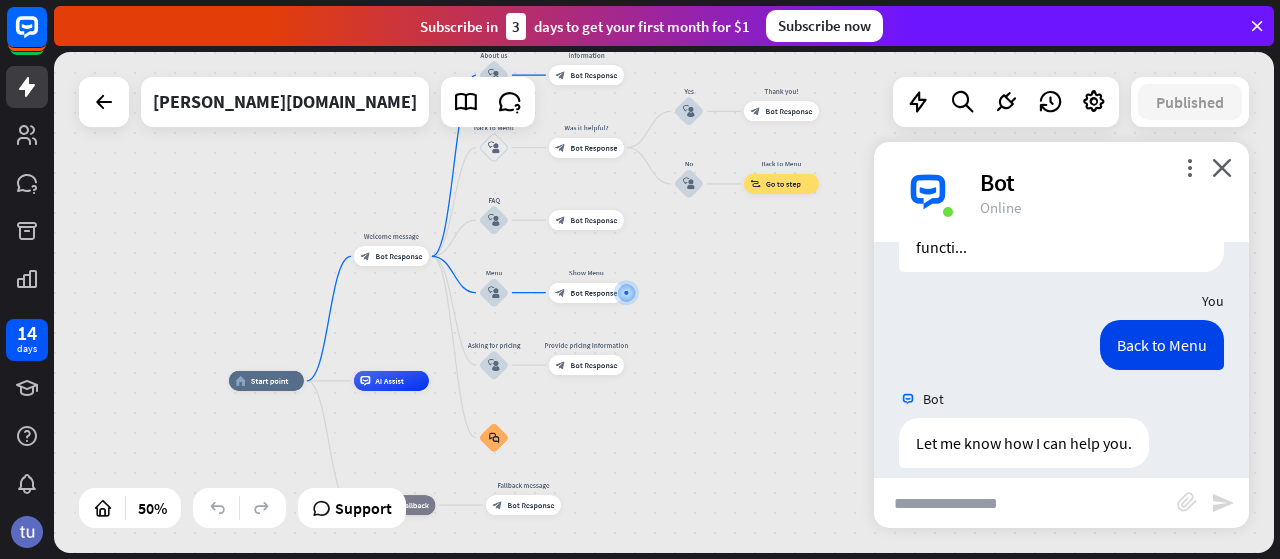 drag, startPoint x: 732, startPoint y: 269, endPoint x: 755, endPoint y: 255, distance: 26.925823 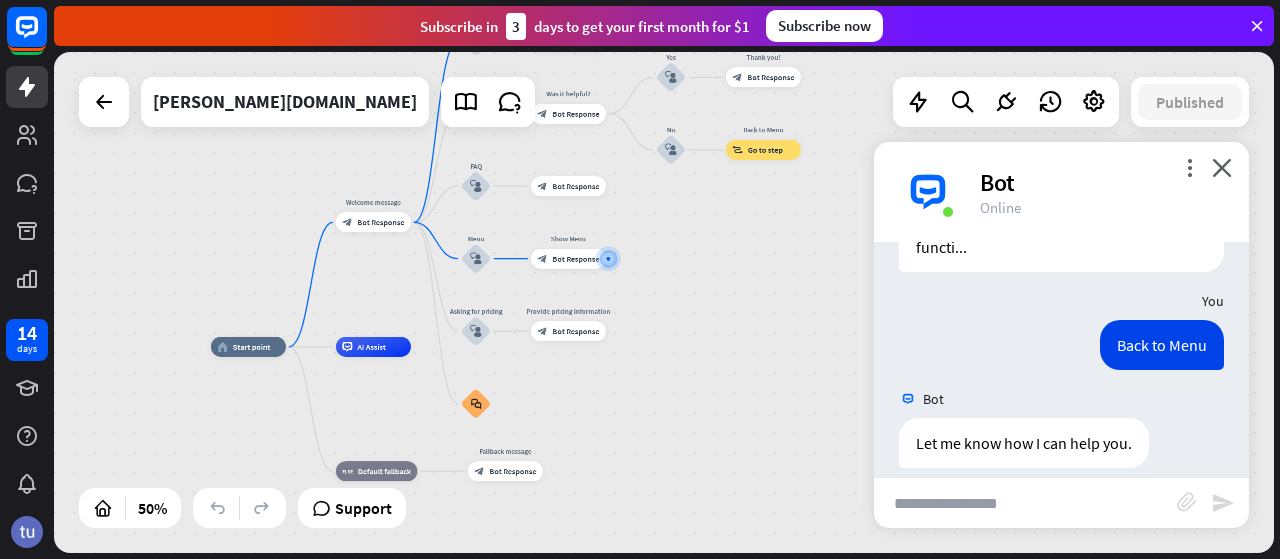 drag, startPoint x: 754, startPoint y: 252, endPoint x: 738, endPoint y: 220, distance: 35.77709 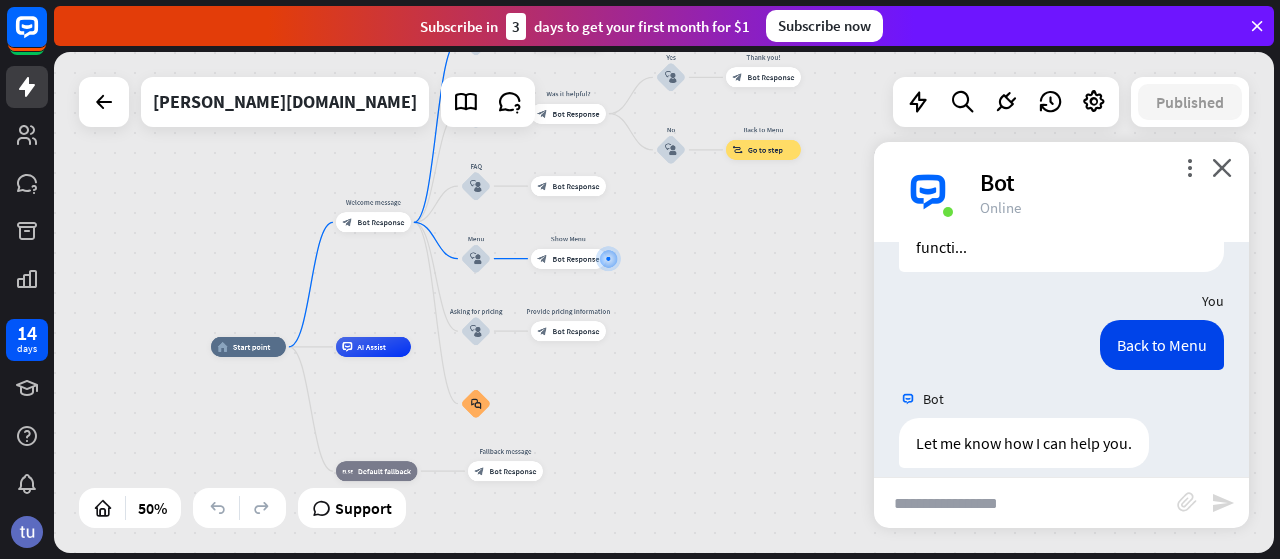 click on "home_2   Start point                 Welcome message   block_bot_response   Bot Response                 About us   block_user_input                 Provide company information   block_bot_response   Bot Response                 Back to Menu   block_user_input                 Was it helpful?   block_bot_response   Bot Response                 Yes   block_user_input                 Thank you!   block_bot_response   Bot Response                 No   block_user_input                 Back to Menu   block_goto   Go to step                 FAQ   block_user_input                   block_bot_response   Bot Response                 Menu   block_user_input                 Show Menu   block_bot_response   Bot Response                     Asking for pricing   block_user_input                 Provide pricing information   block_bot_response   Bot Response                   block_faq                     AI Assist                   block_fallback   Default fallback                 Fallback message" at bounding box center [664, 302] 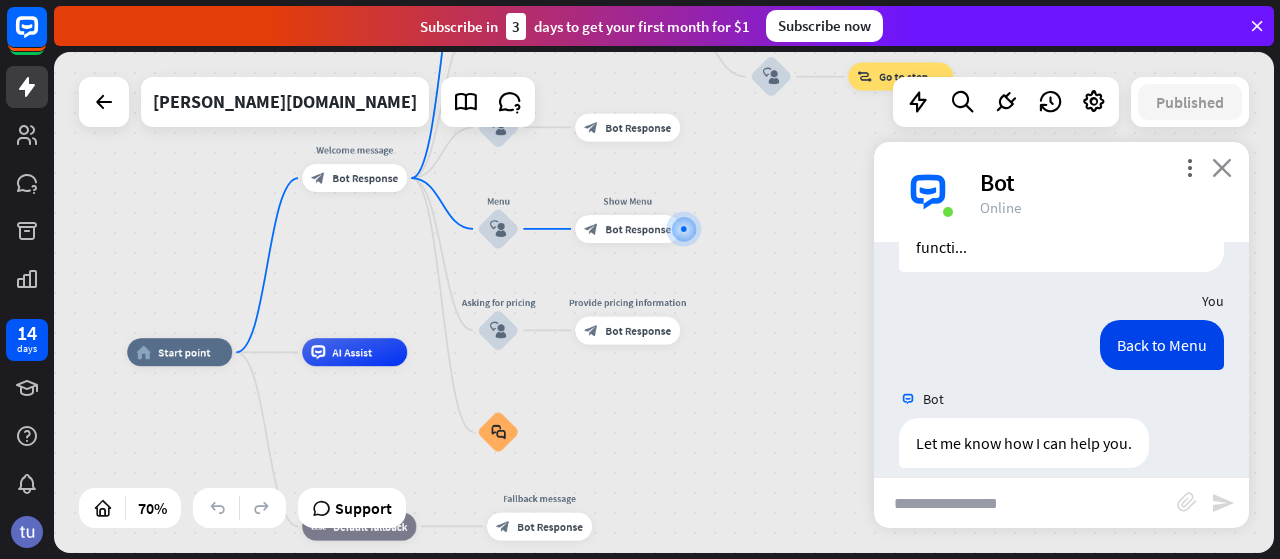 click on "close" at bounding box center [1222, 167] 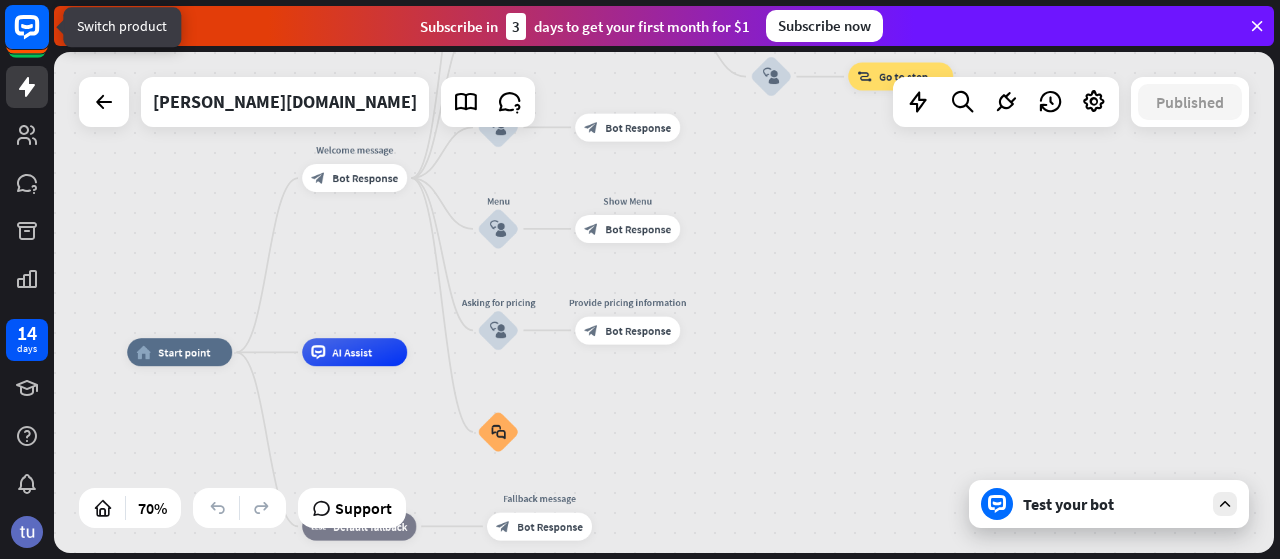 click 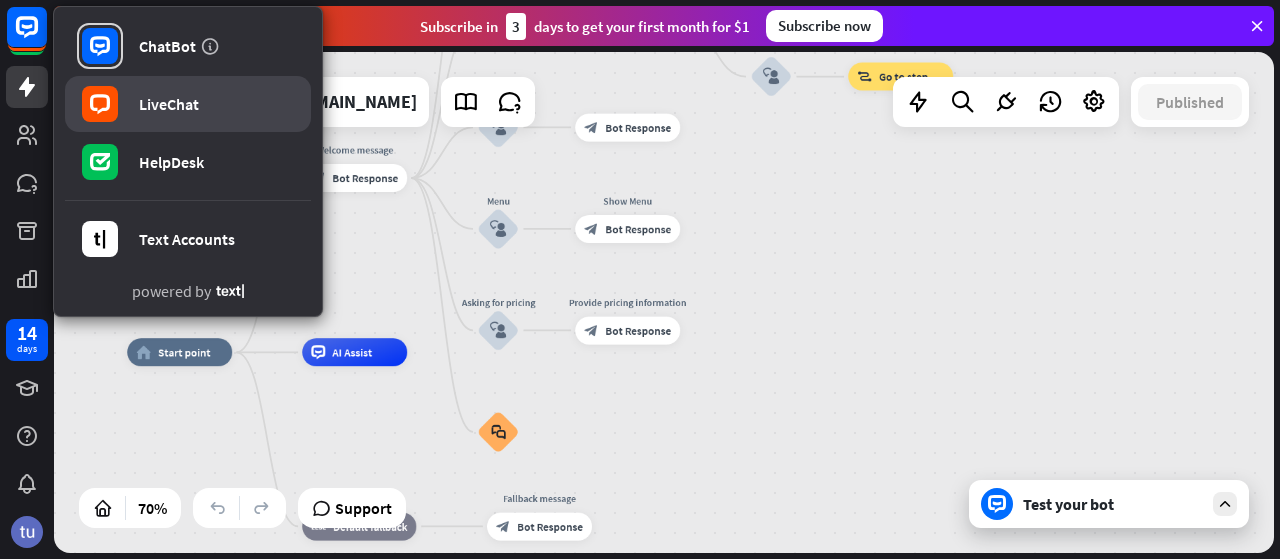 click on "LiveChat" at bounding box center (188, 104) 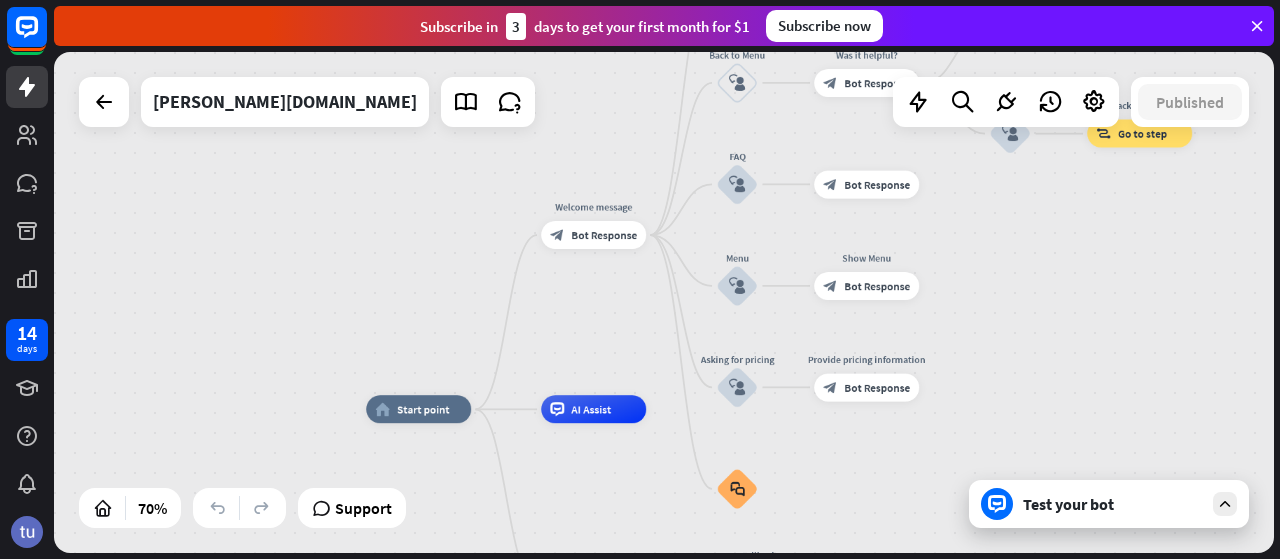 drag, startPoint x: 407, startPoint y: 252, endPoint x: 680, endPoint y: 317, distance: 280.63144 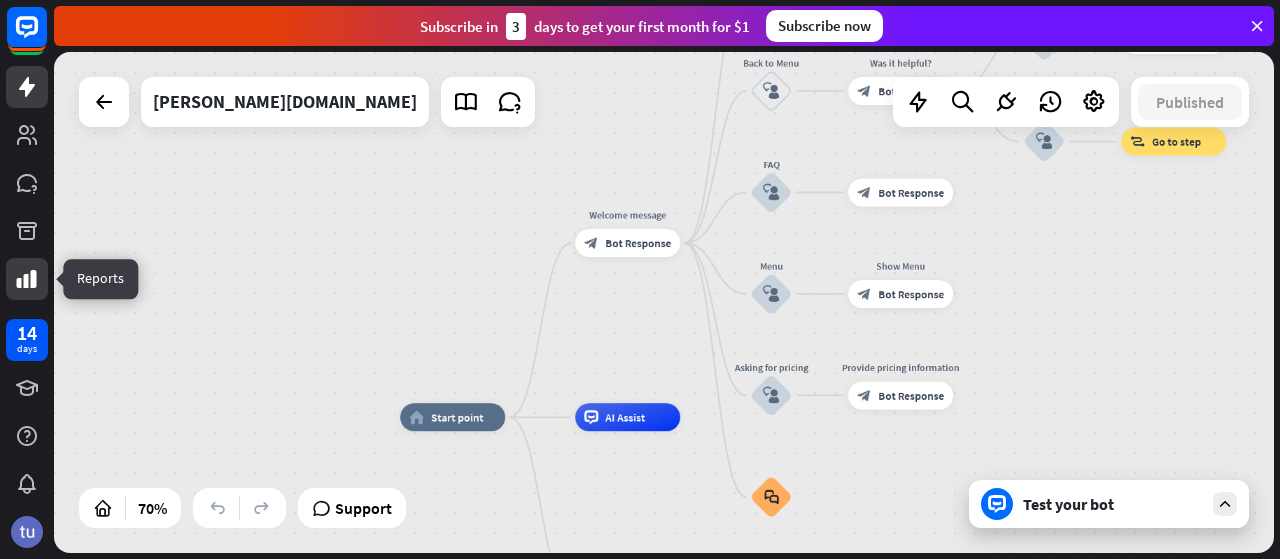 click 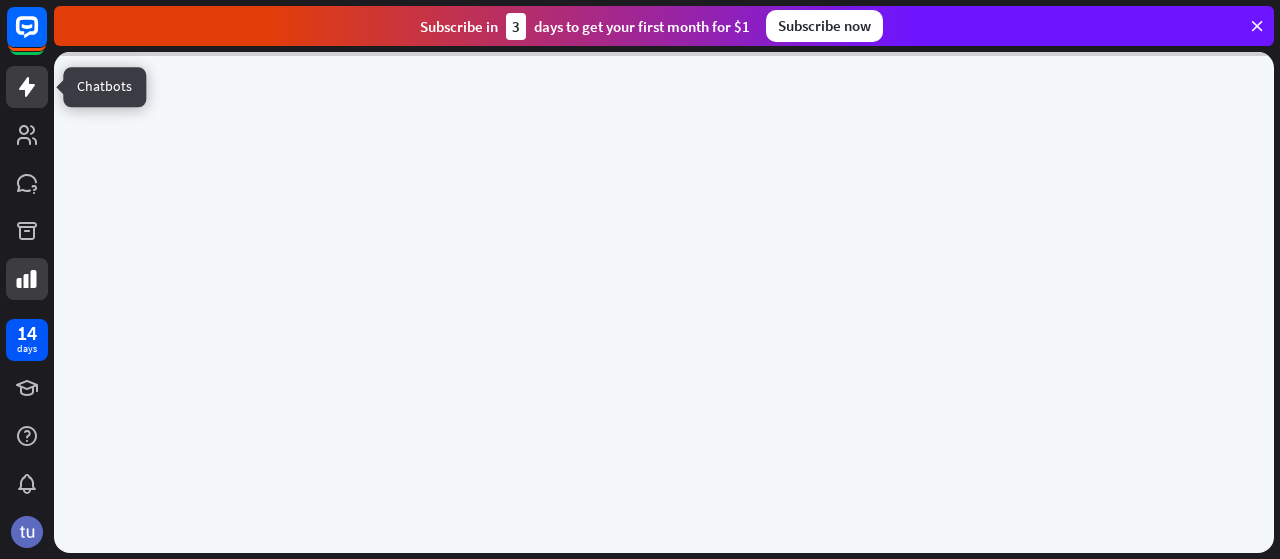 click 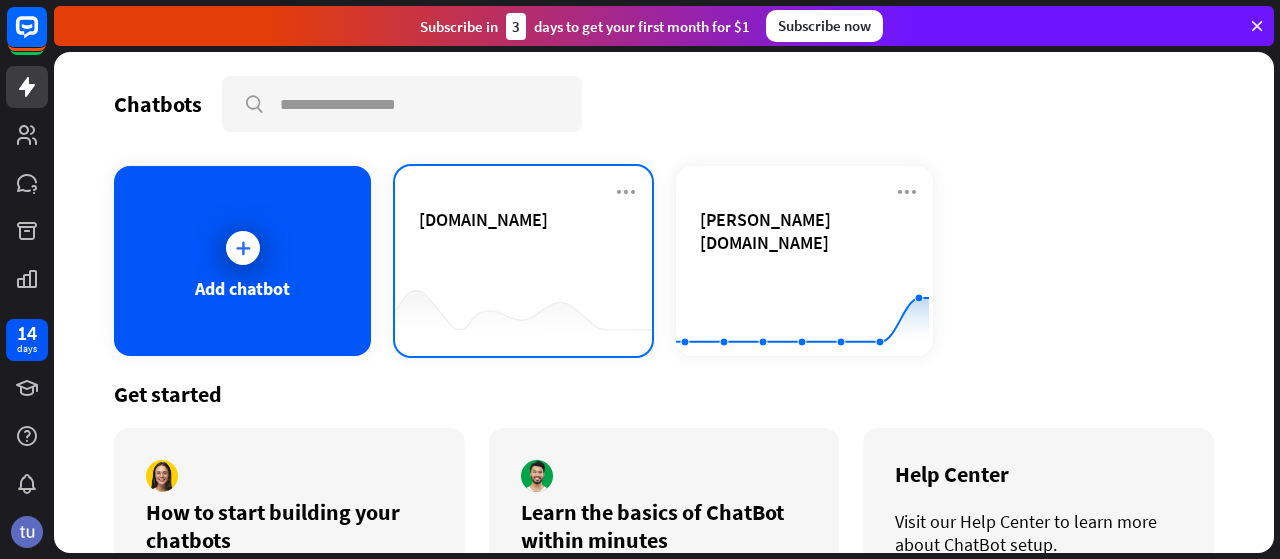 click on "[DOMAIN_NAME]" at bounding box center [523, 243] 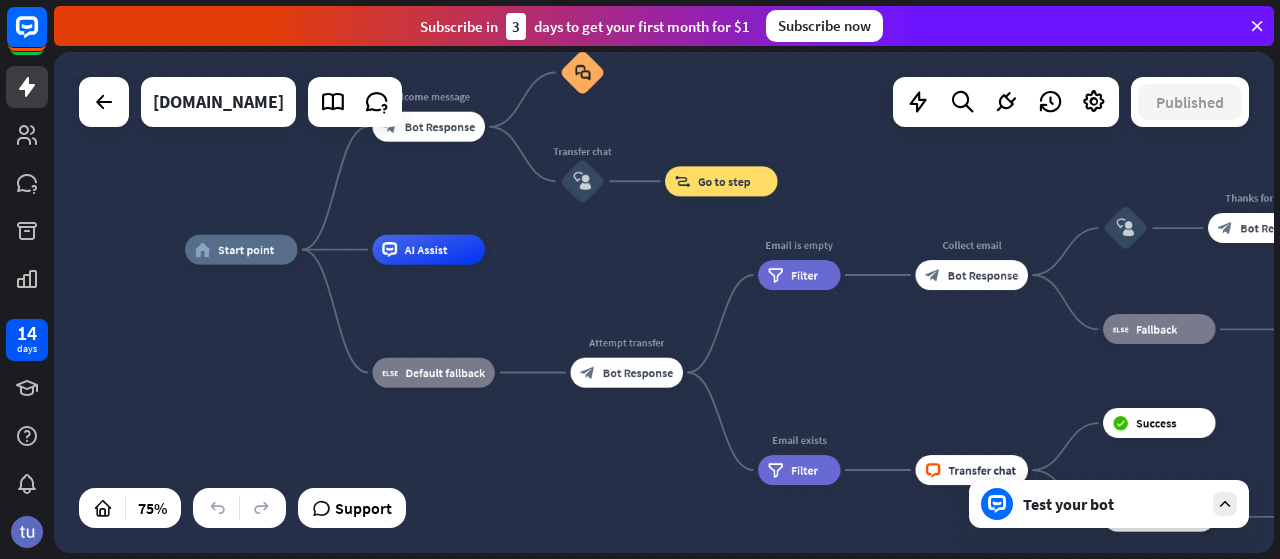 drag, startPoint x: 852, startPoint y: 292, endPoint x: 447, endPoint y: 246, distance: 407.60397 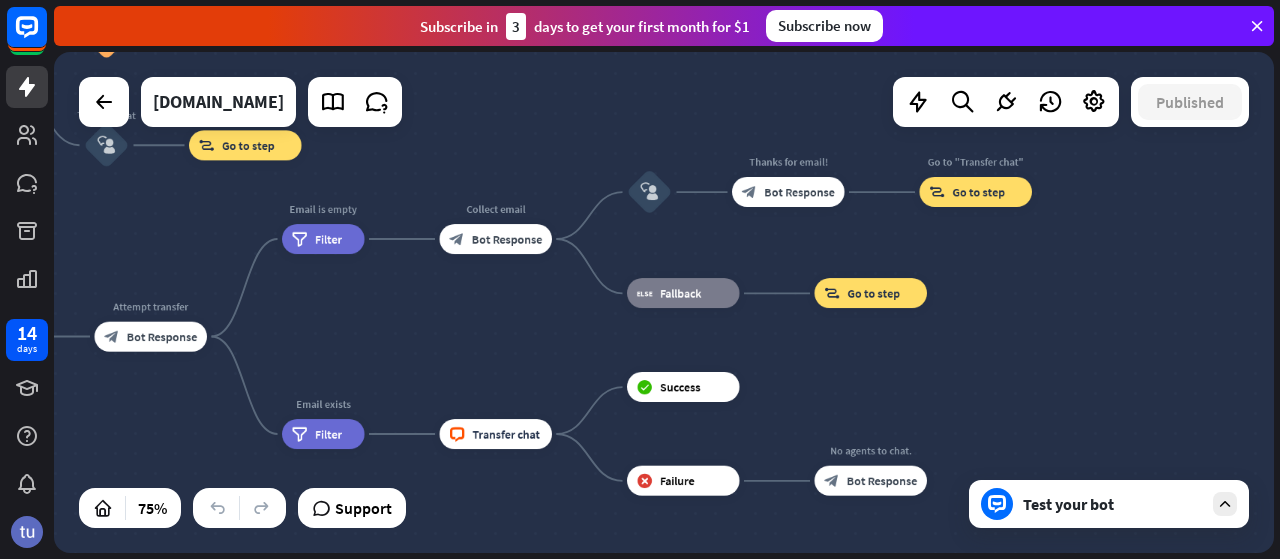 drag, startPoint x: 706, startPoint y: 323, endPoint x: 511, endPoint y: 307, distance: 195.6553 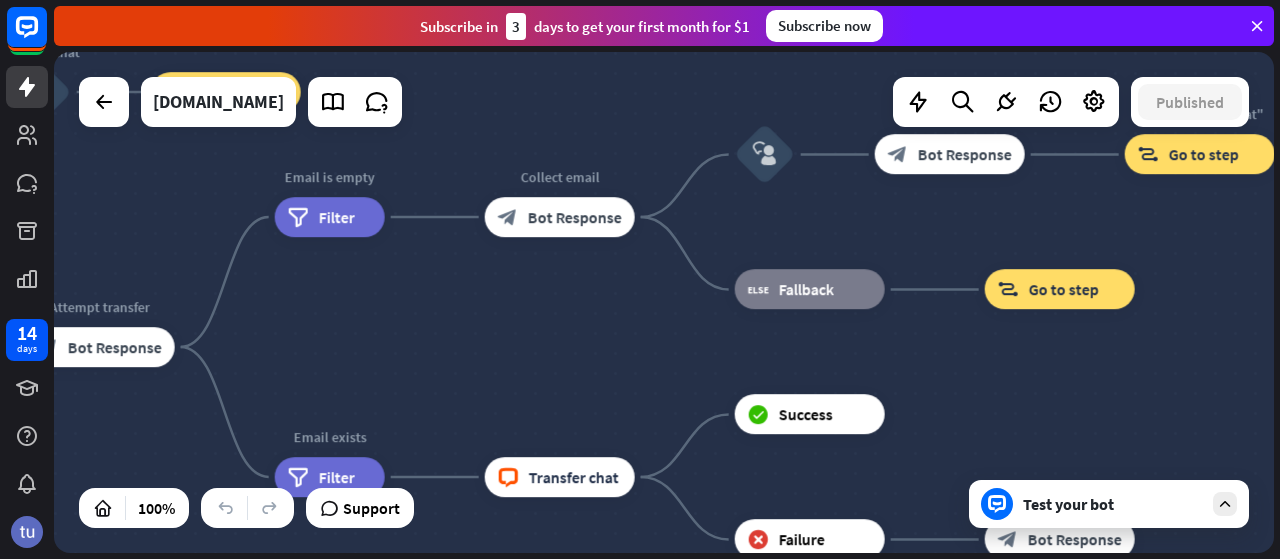 drag, startPoint x: 494, startPoint y: 301, endPoint x: 689, endPoint y: 299, distance: 195.01025 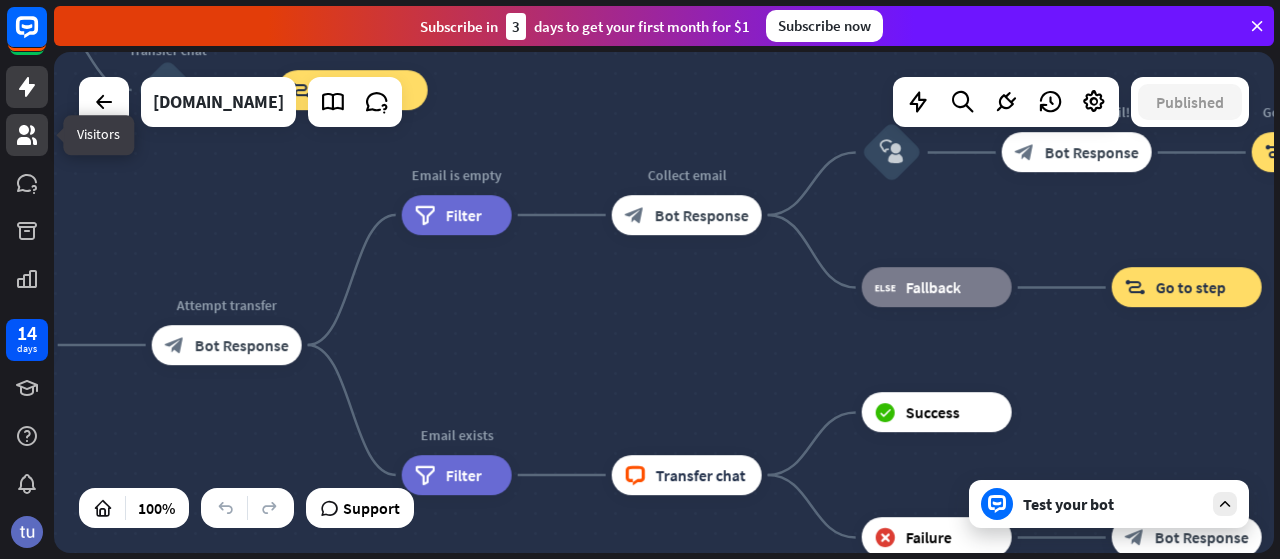 click at bounding box center (27, 135) 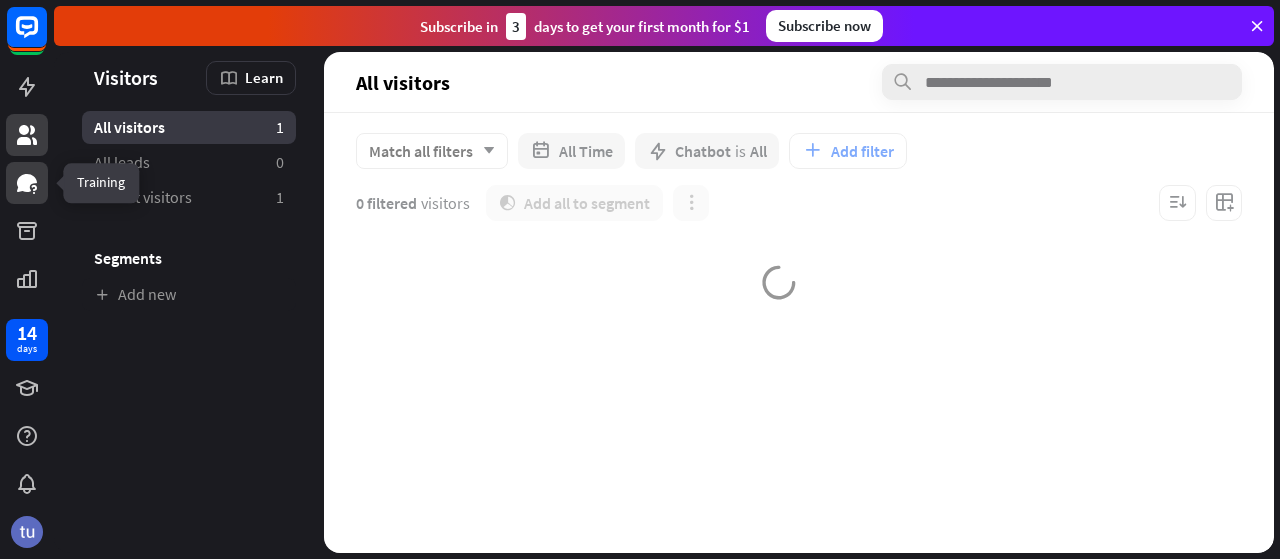 click 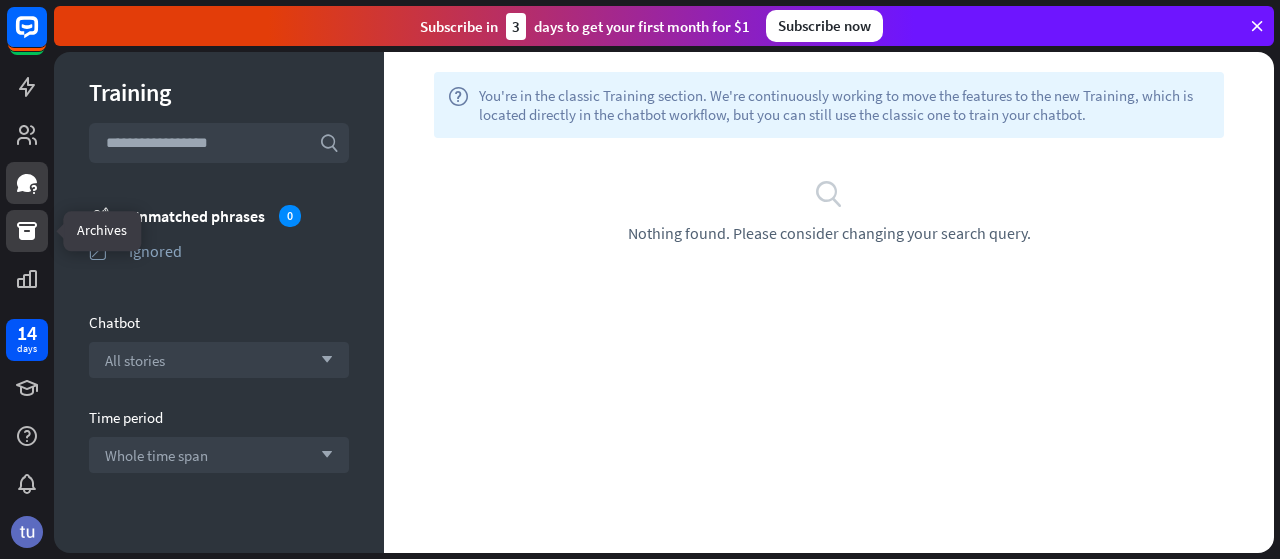 click at bounding box center [27, 231] 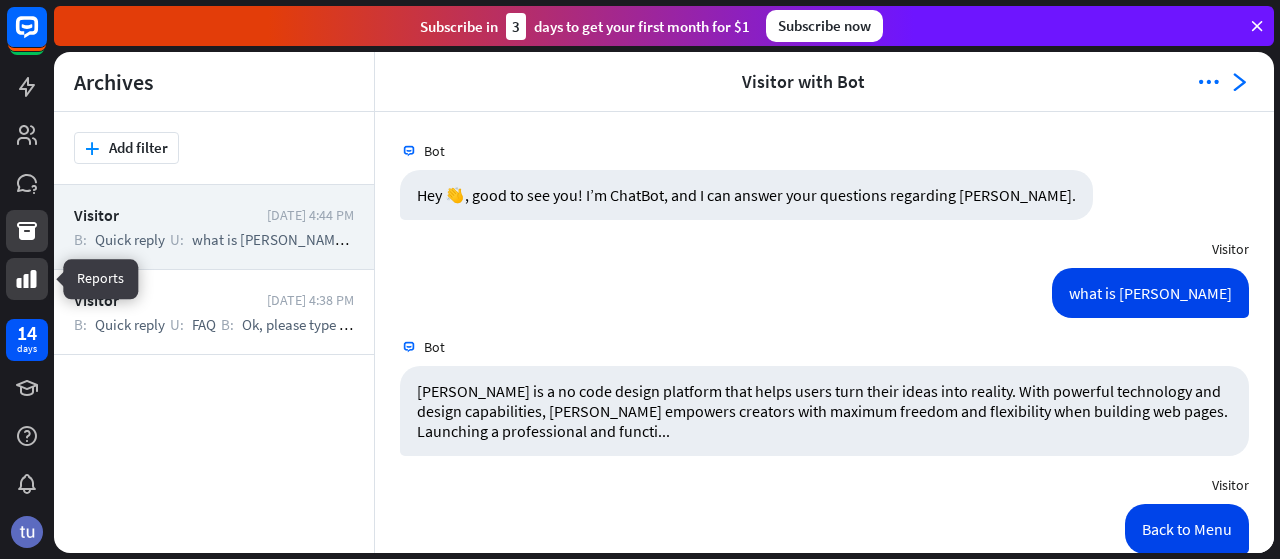 scroll, scrollTop: 128, scrollLeft: 0, axis: vertical 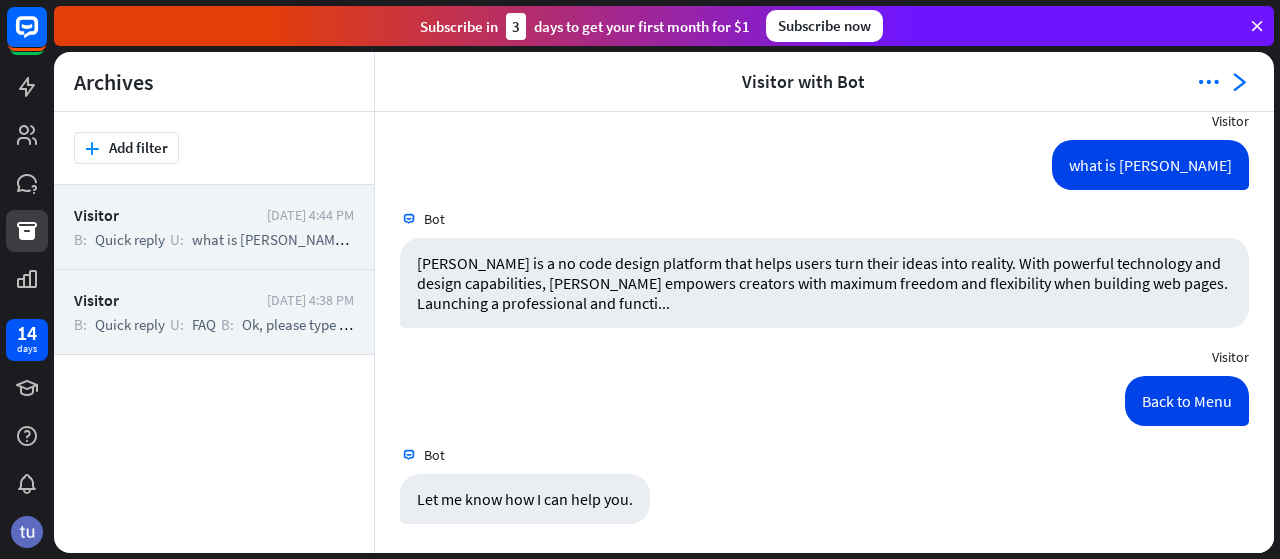 click on "FAQ" at bounding box center [204, 324] 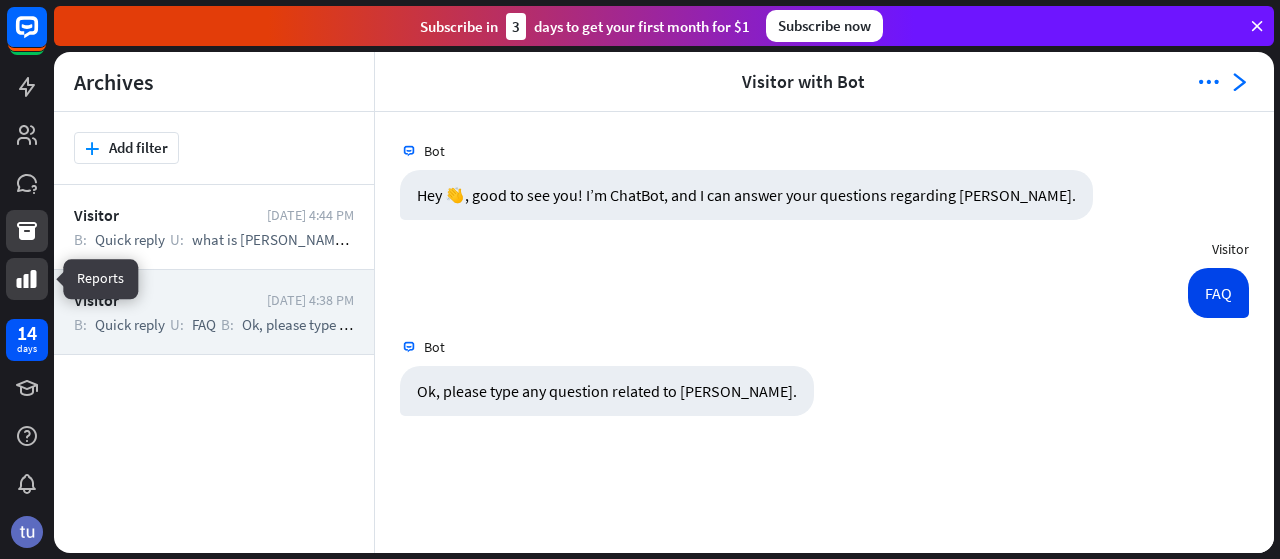 click 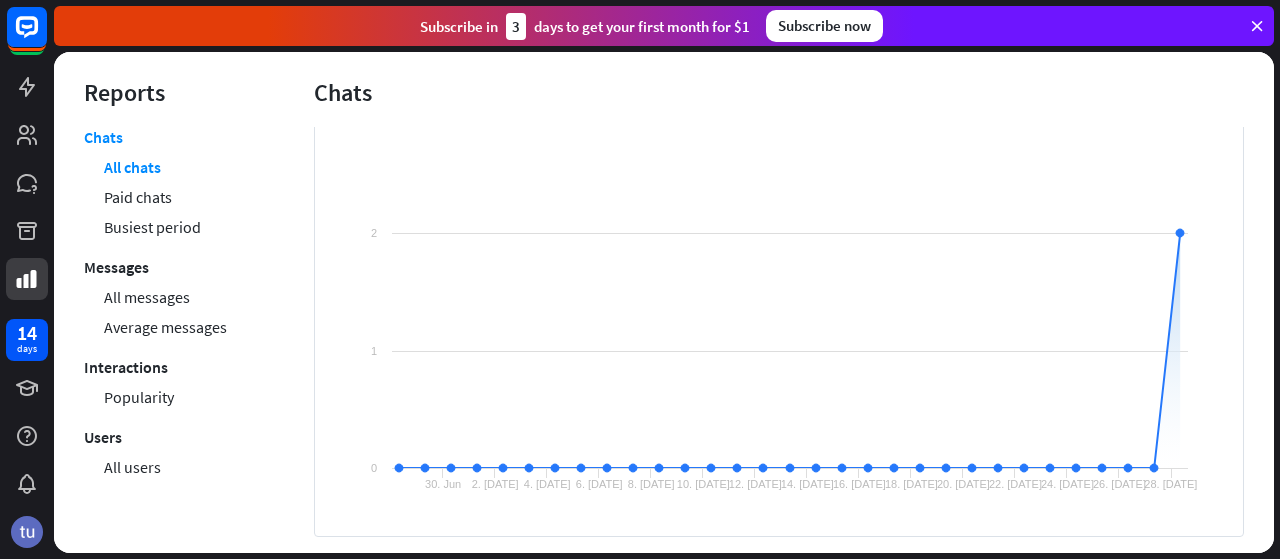scroll, scrollTop: 238, scrollLeft: 0, axis: vertical 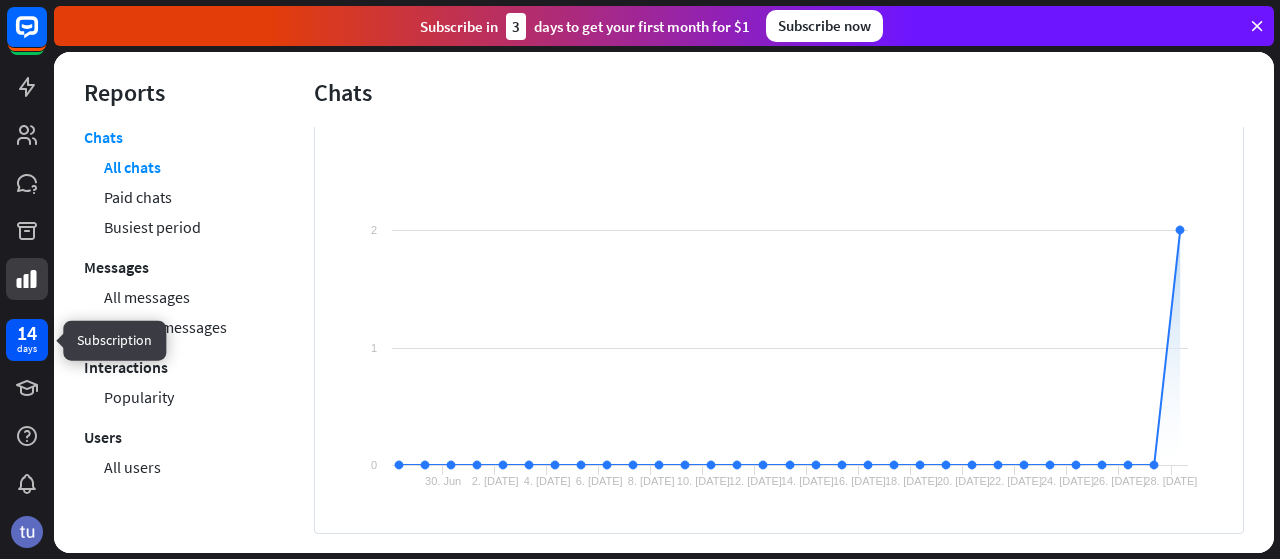 click on "14" at bounding box center (27, 333) 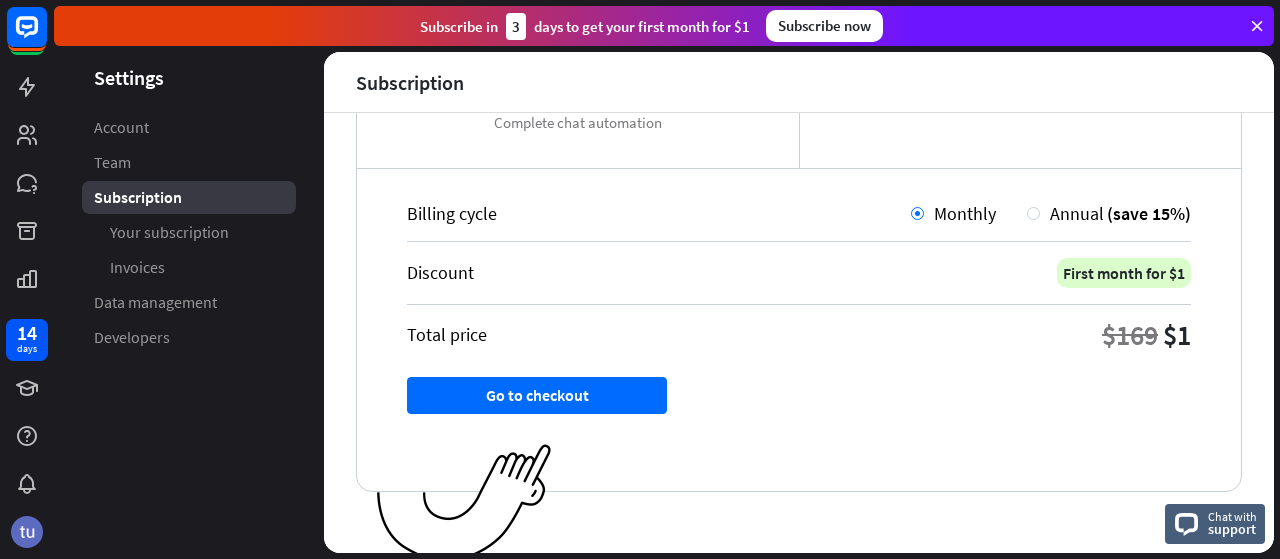scroll, scrollTop: 484, scrollLeft: 0, axis: vertical 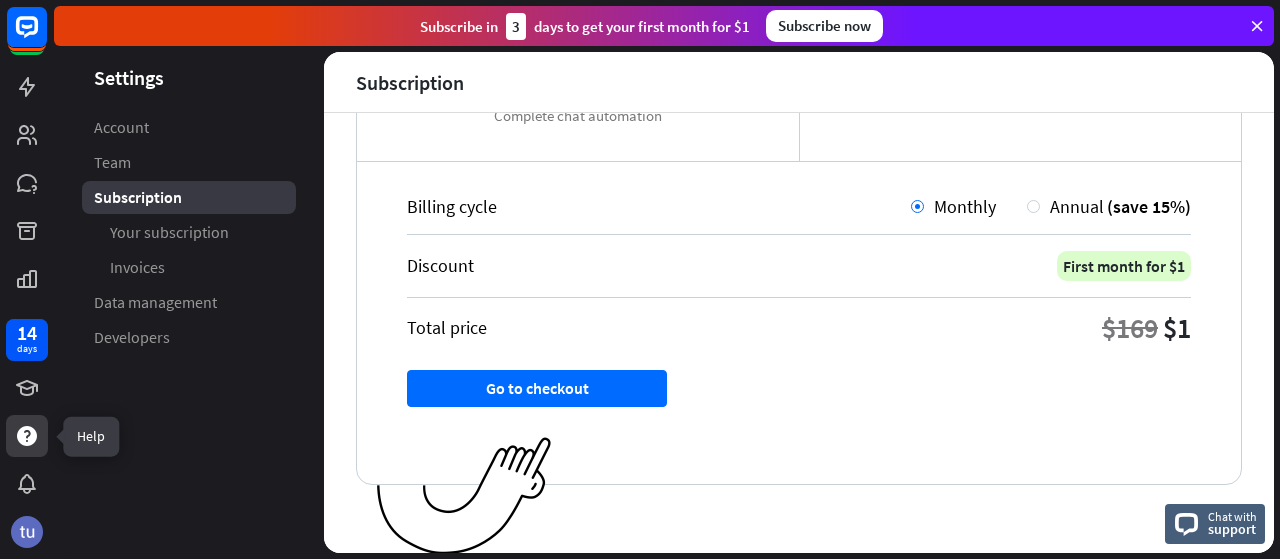 click 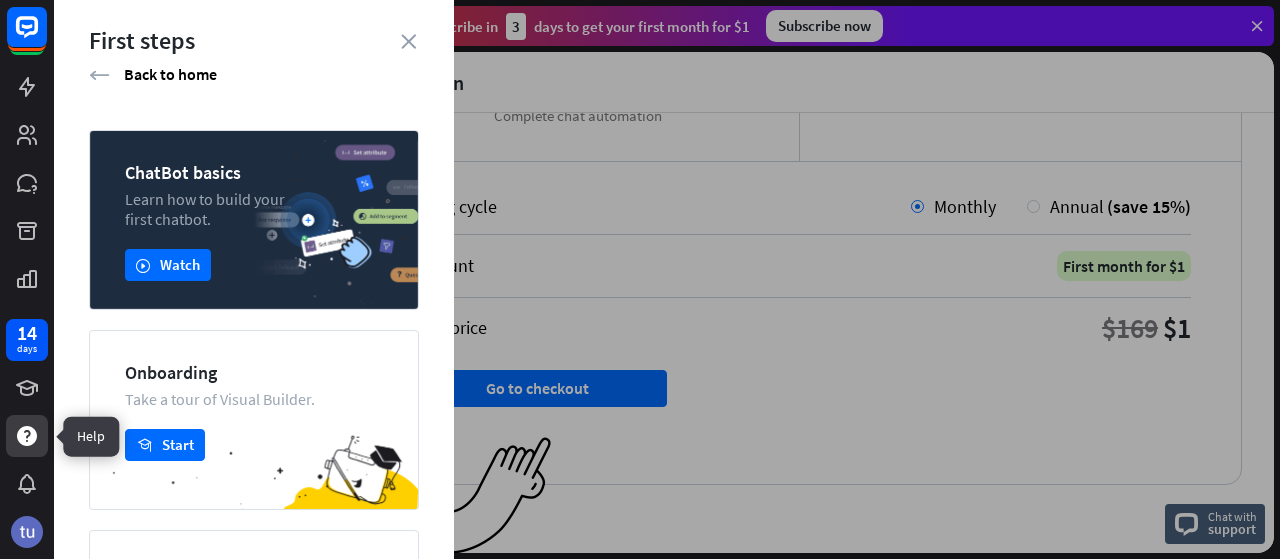 click 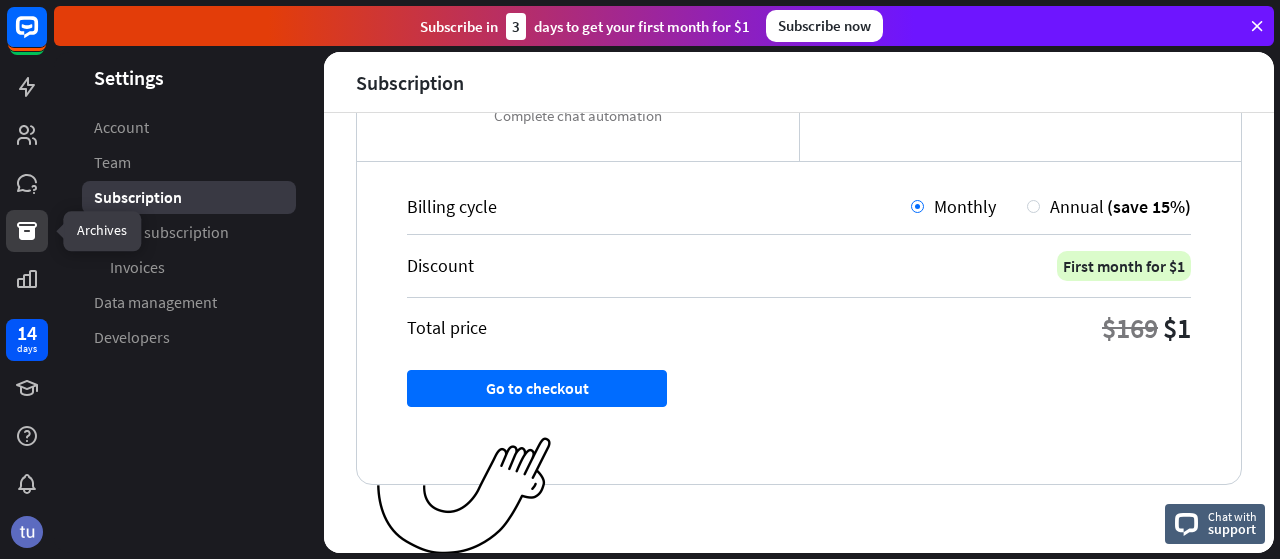 click 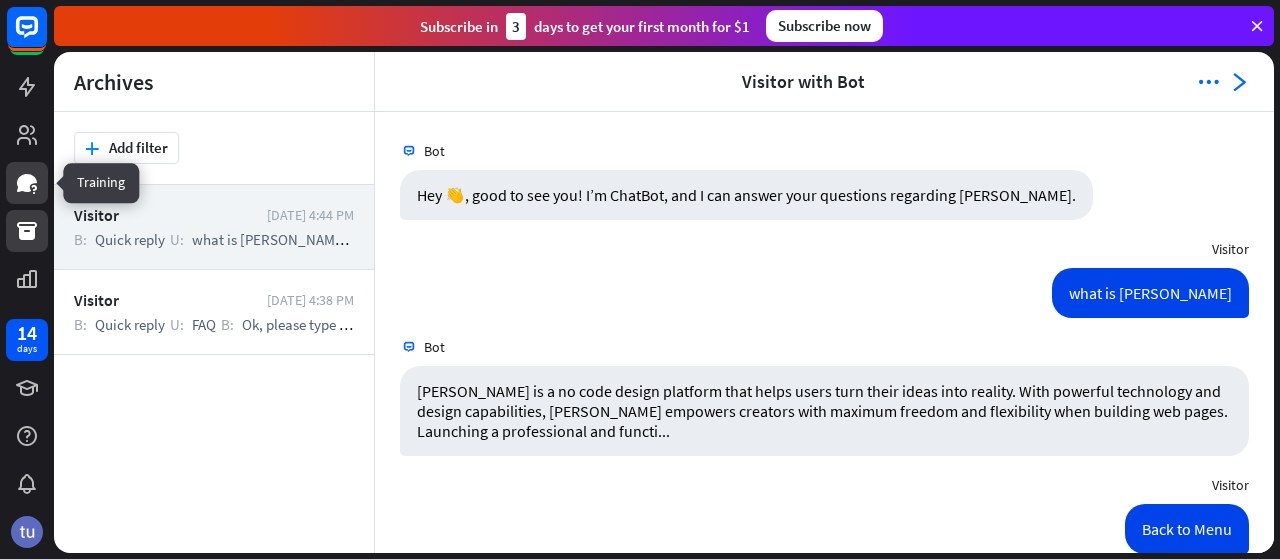 scroll, scrollTop: 128, scrollLeft: 0, axis: vertical 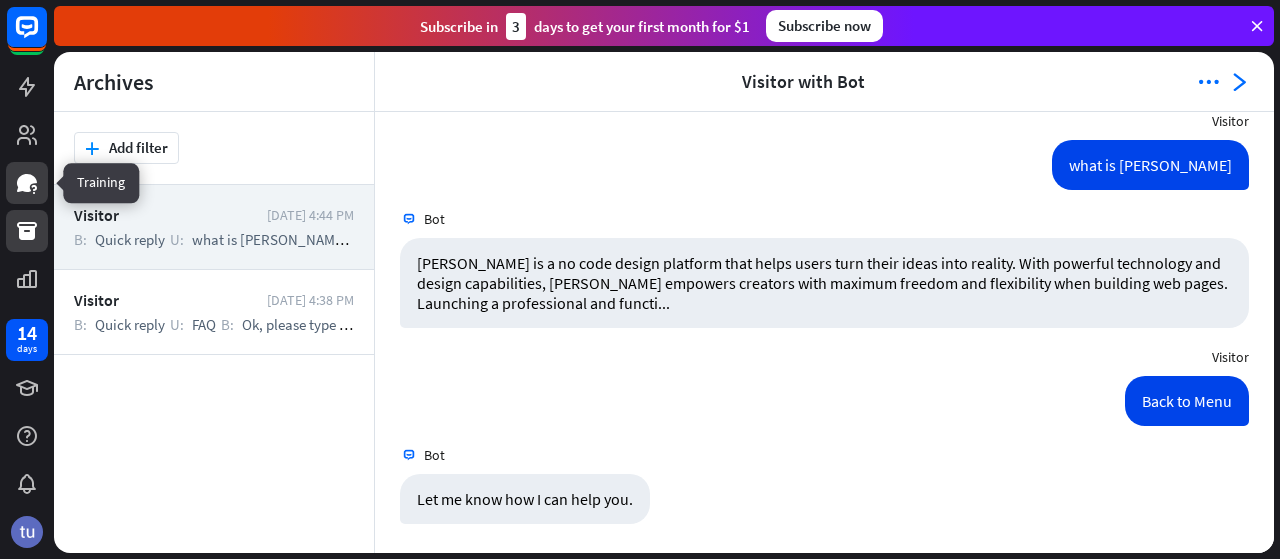 click 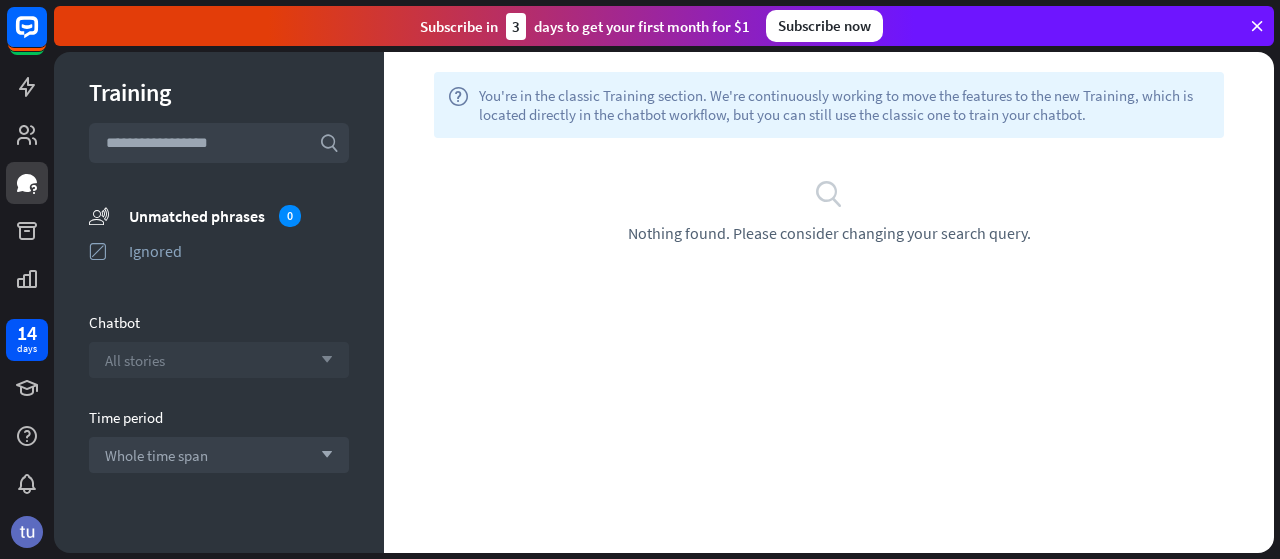 click on "All stories
arrow_down" at bounding box center (219, 360) 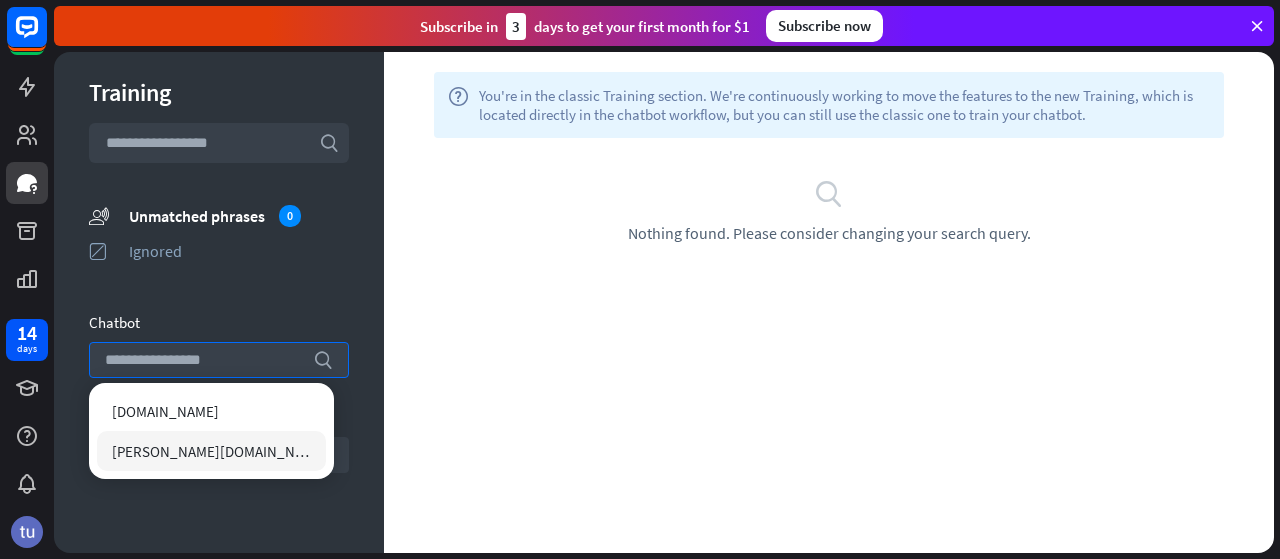 click on "[PERSON_NAME][DOMAIN_NAME]" at bounding box center (211, 451) 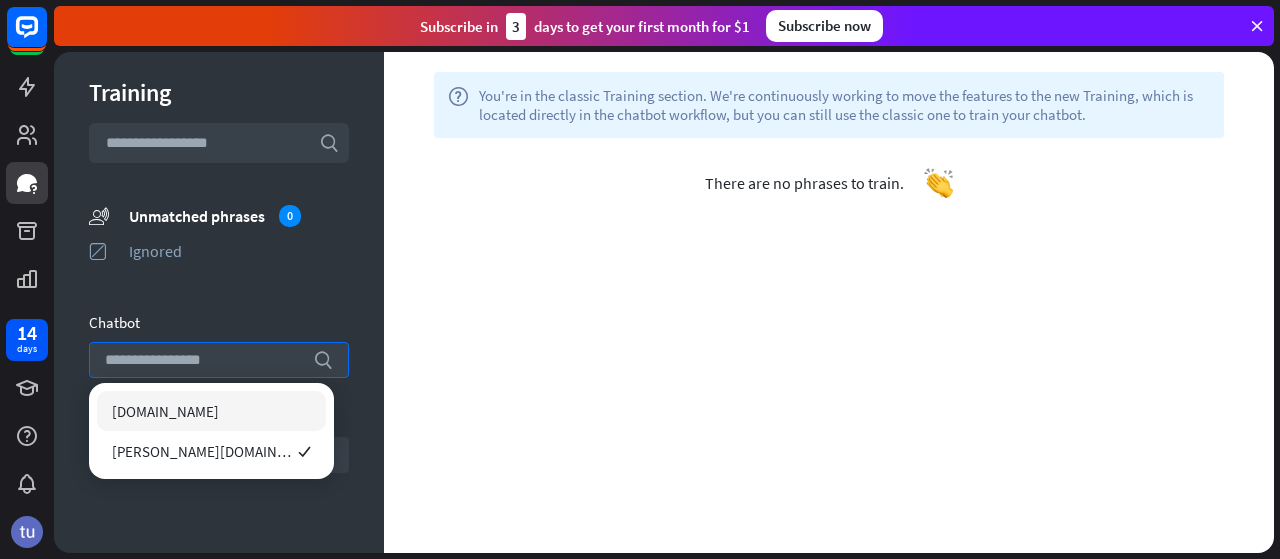 click on "[DOMAIN_NAME]" at bounding box center [211, 411] 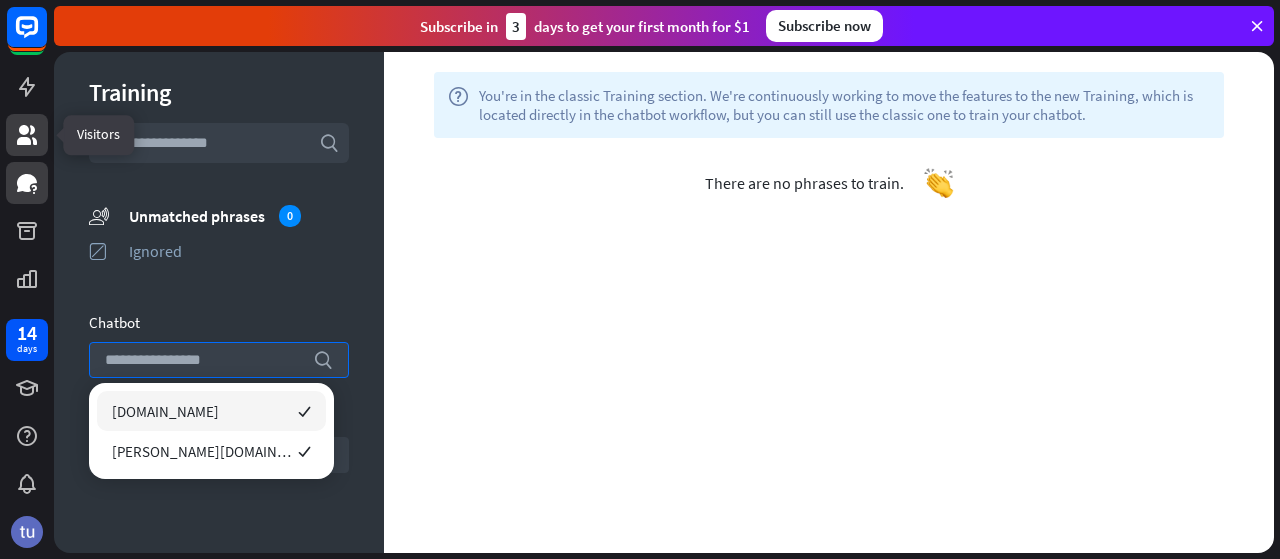 click 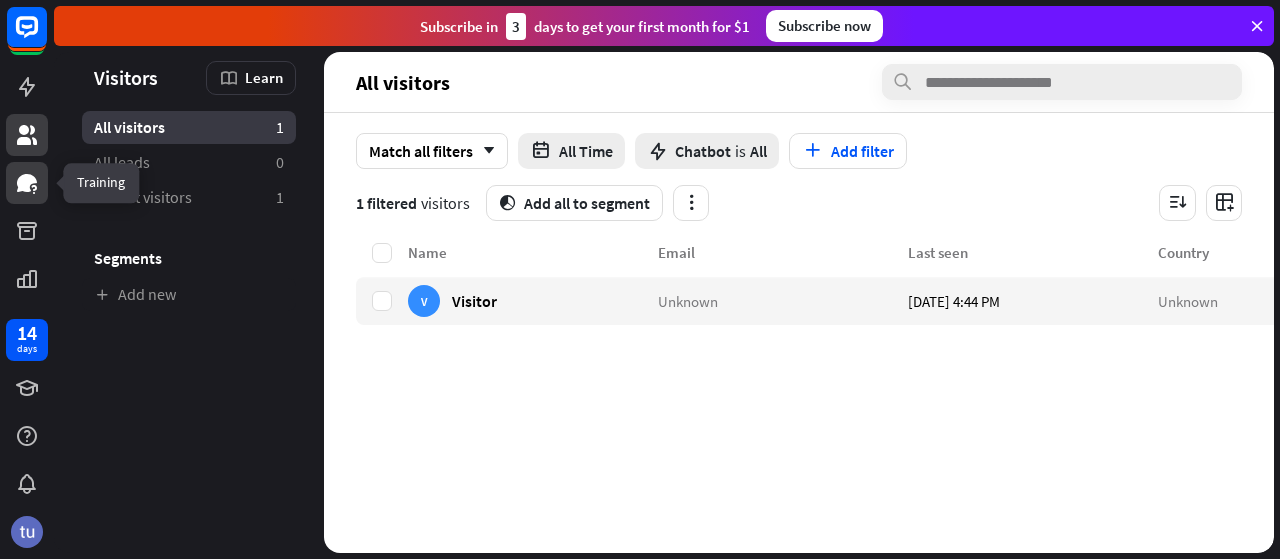 click 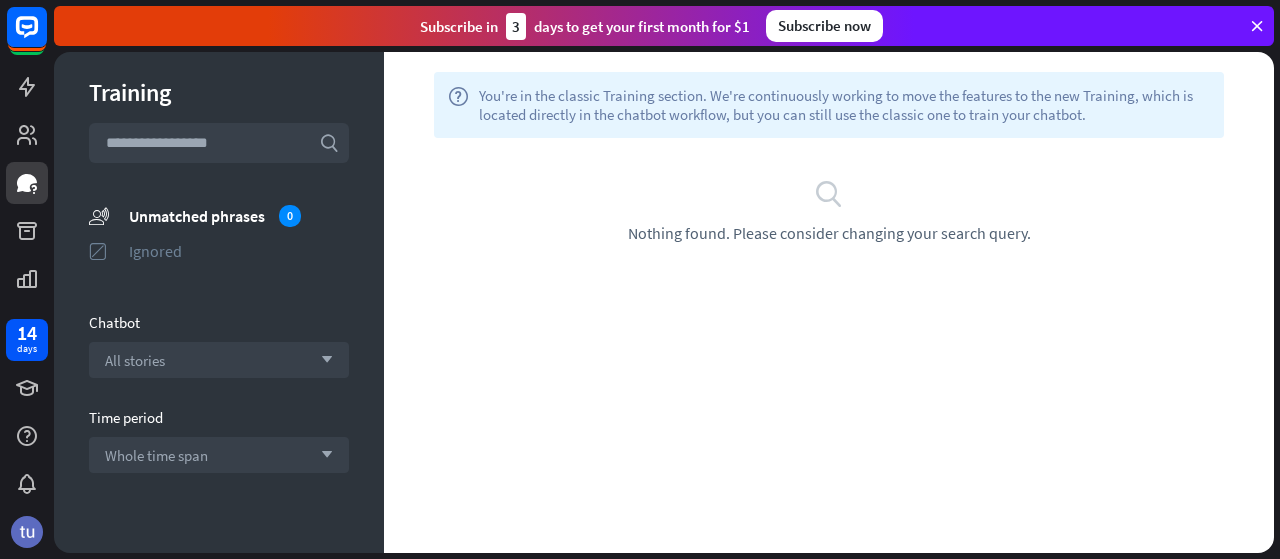 click on "Ignored" at bounding box center [239, 251] 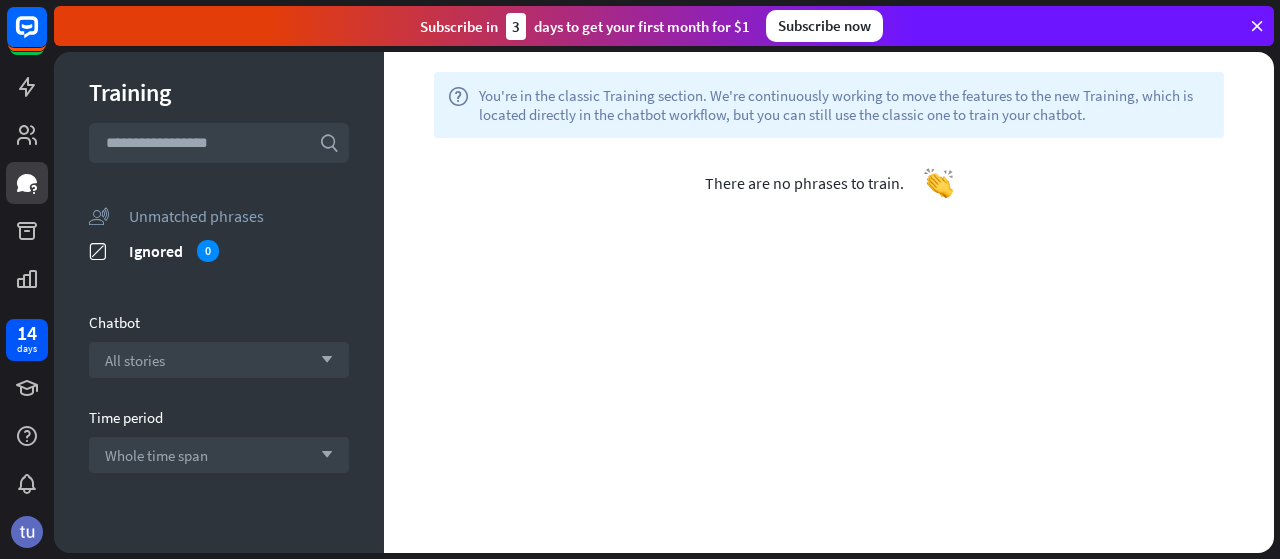click on "Unmatched phrases" at bounding box center [239, 216] 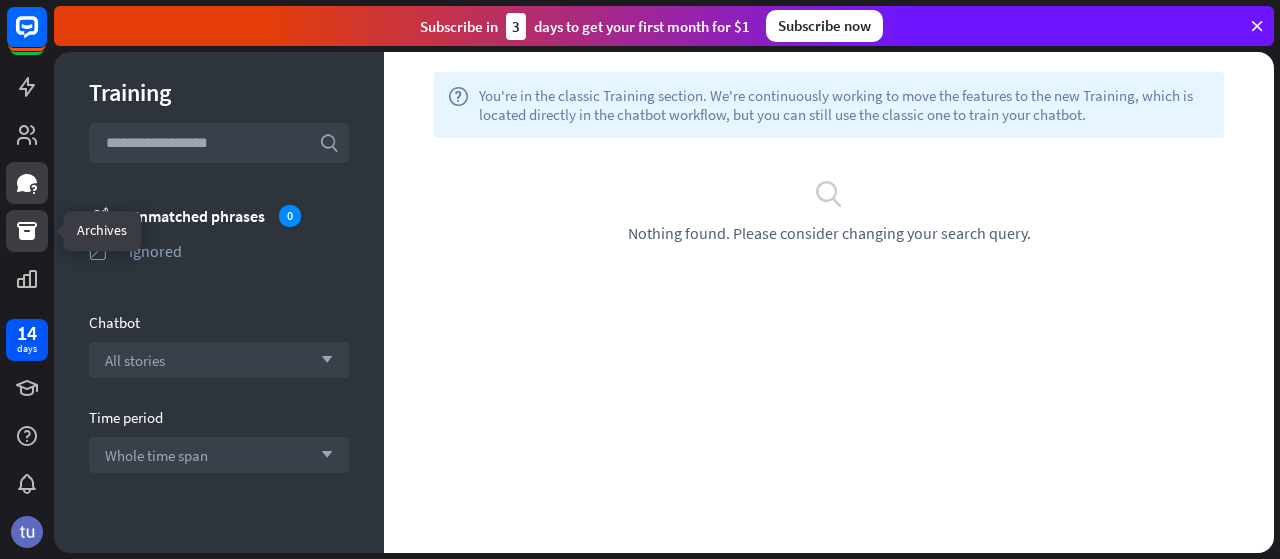 click at bounding box center (27, 231) 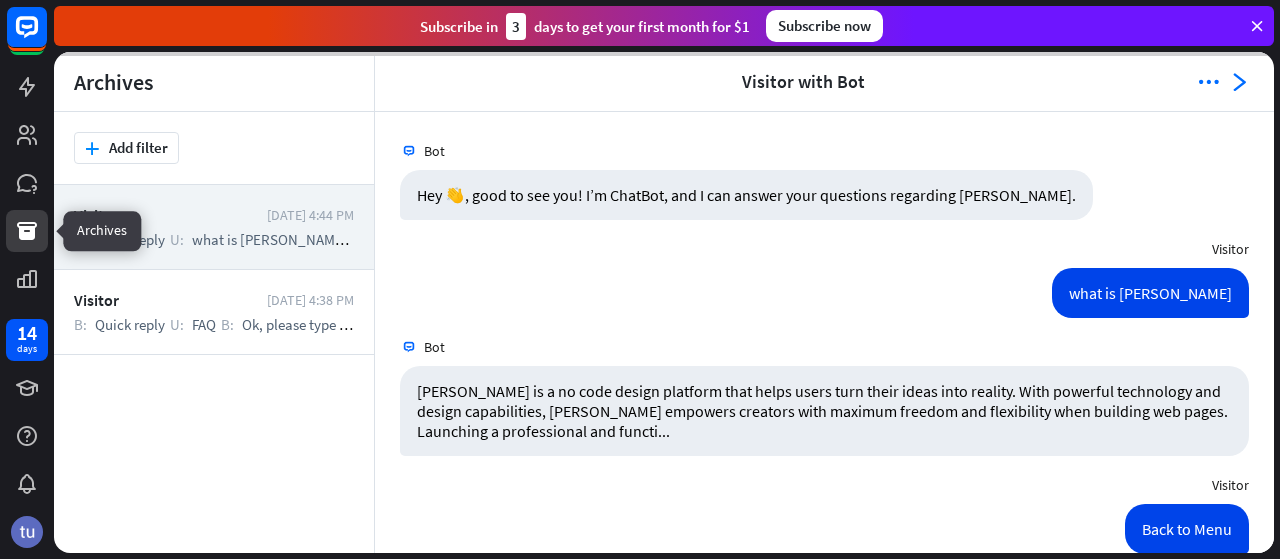 scroll, scrollTop: 128, scrollLeft: 0, axis: vertical 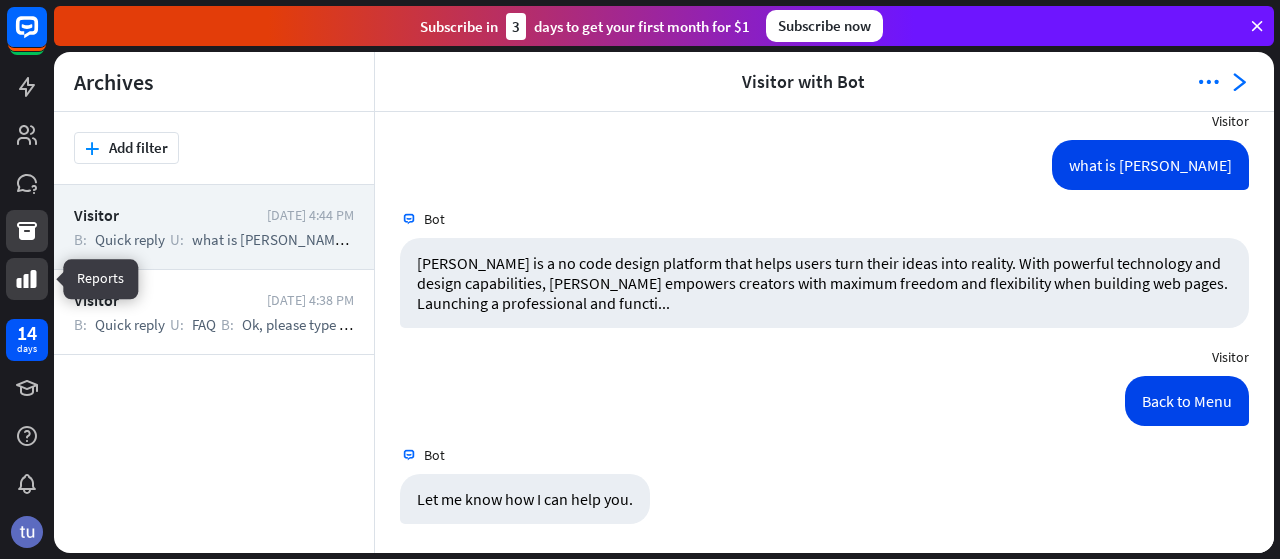 click at bounding box center (27, 279) 